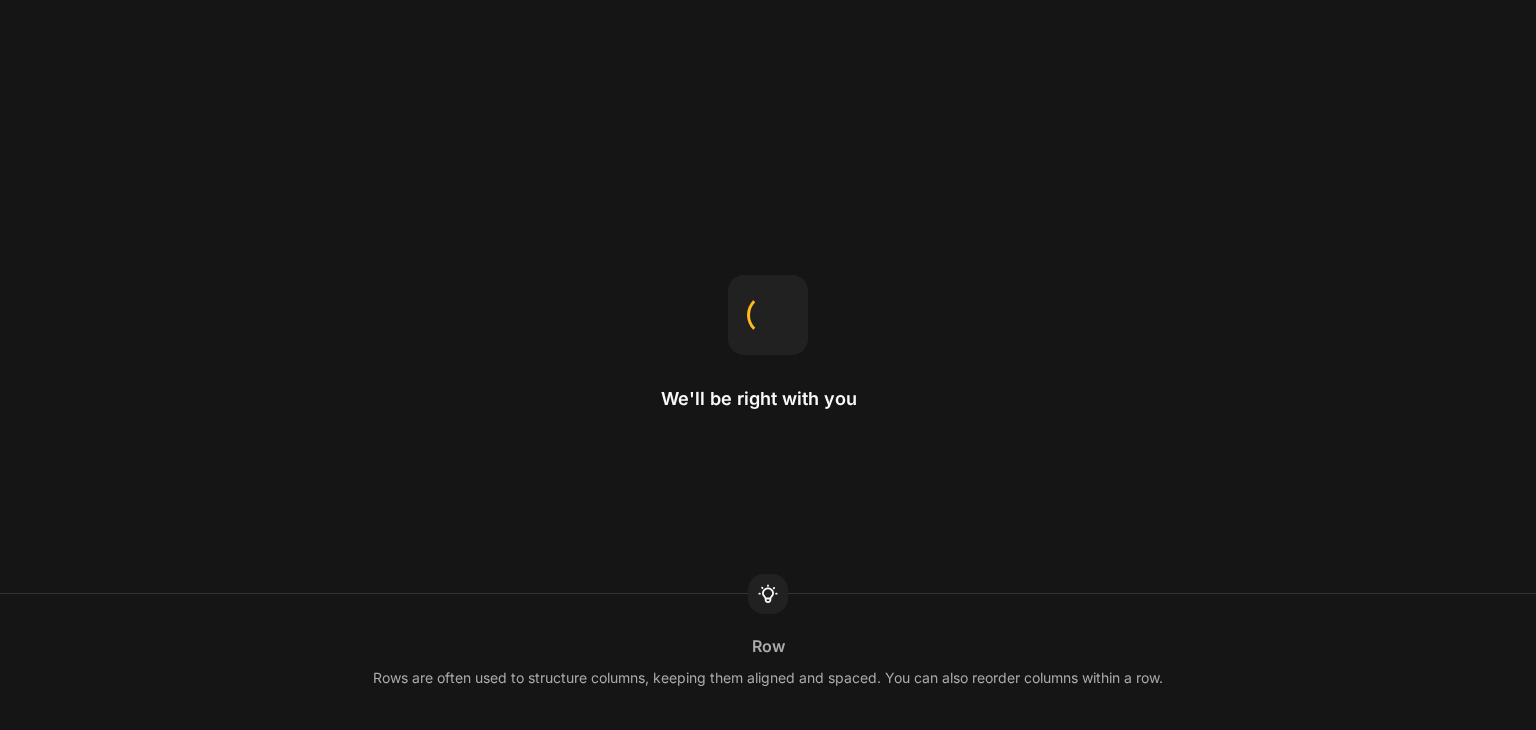 scroll, scrollTop: 0, scrollLeft: 0, axis: both 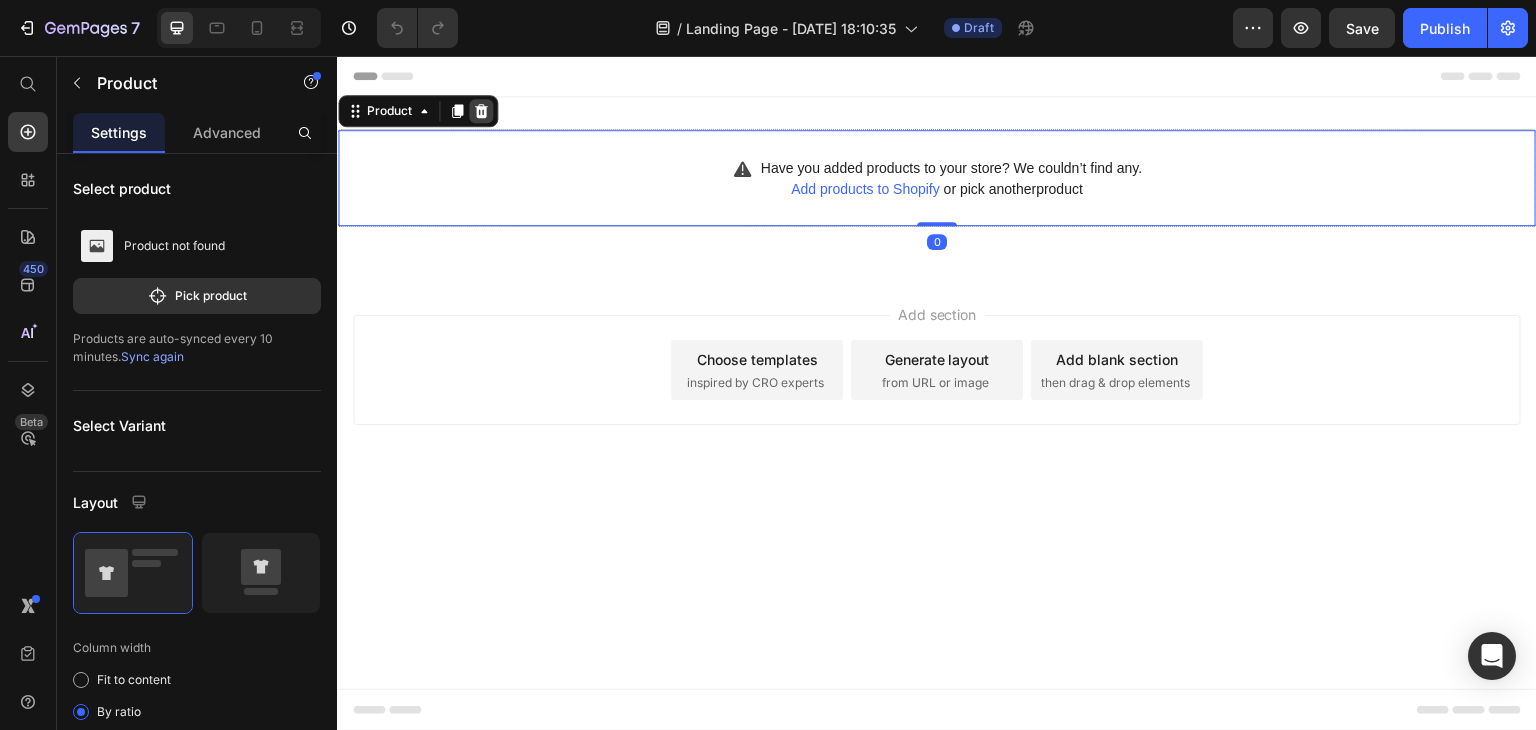 click 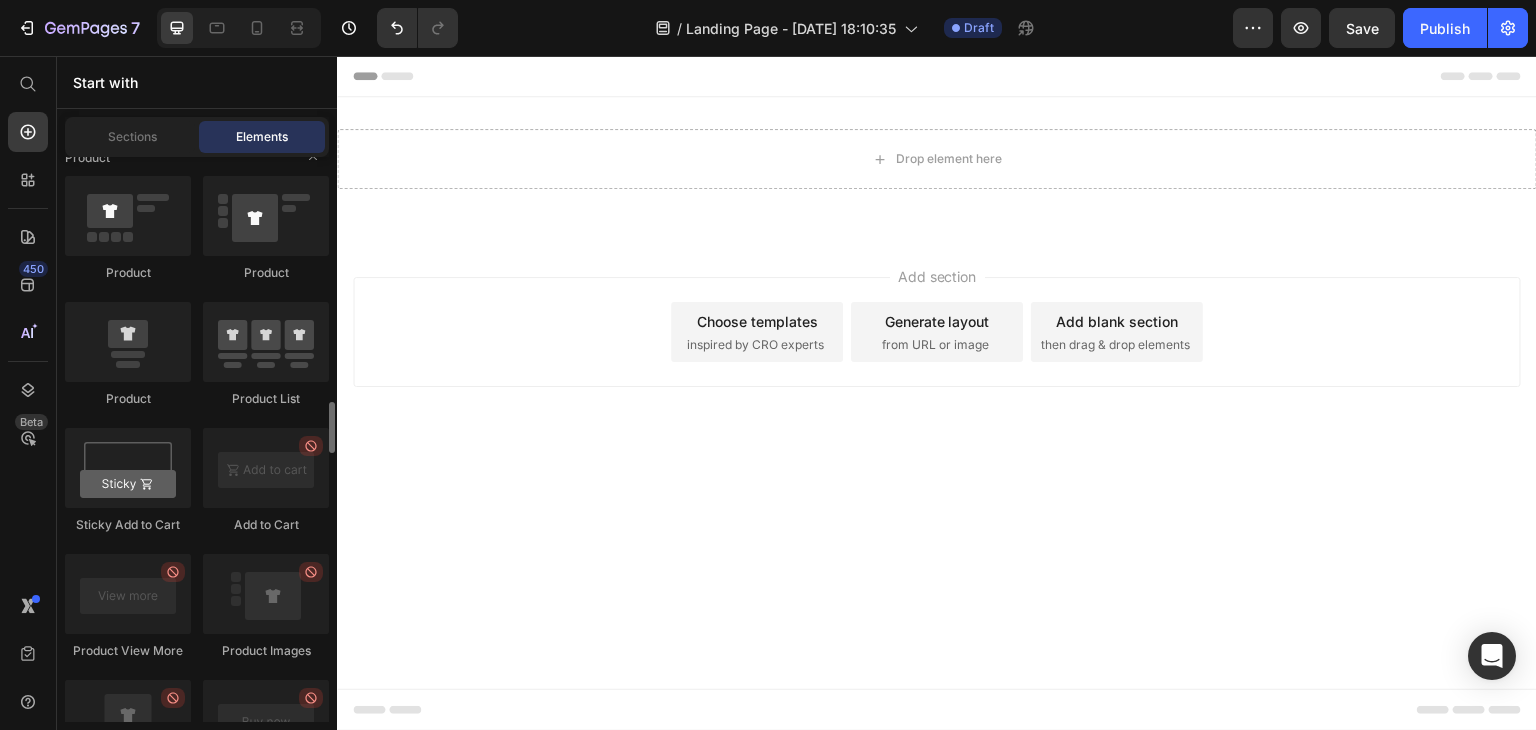 scroll, scrollTop: 2696, scrollLeft: 0, axis: vertical 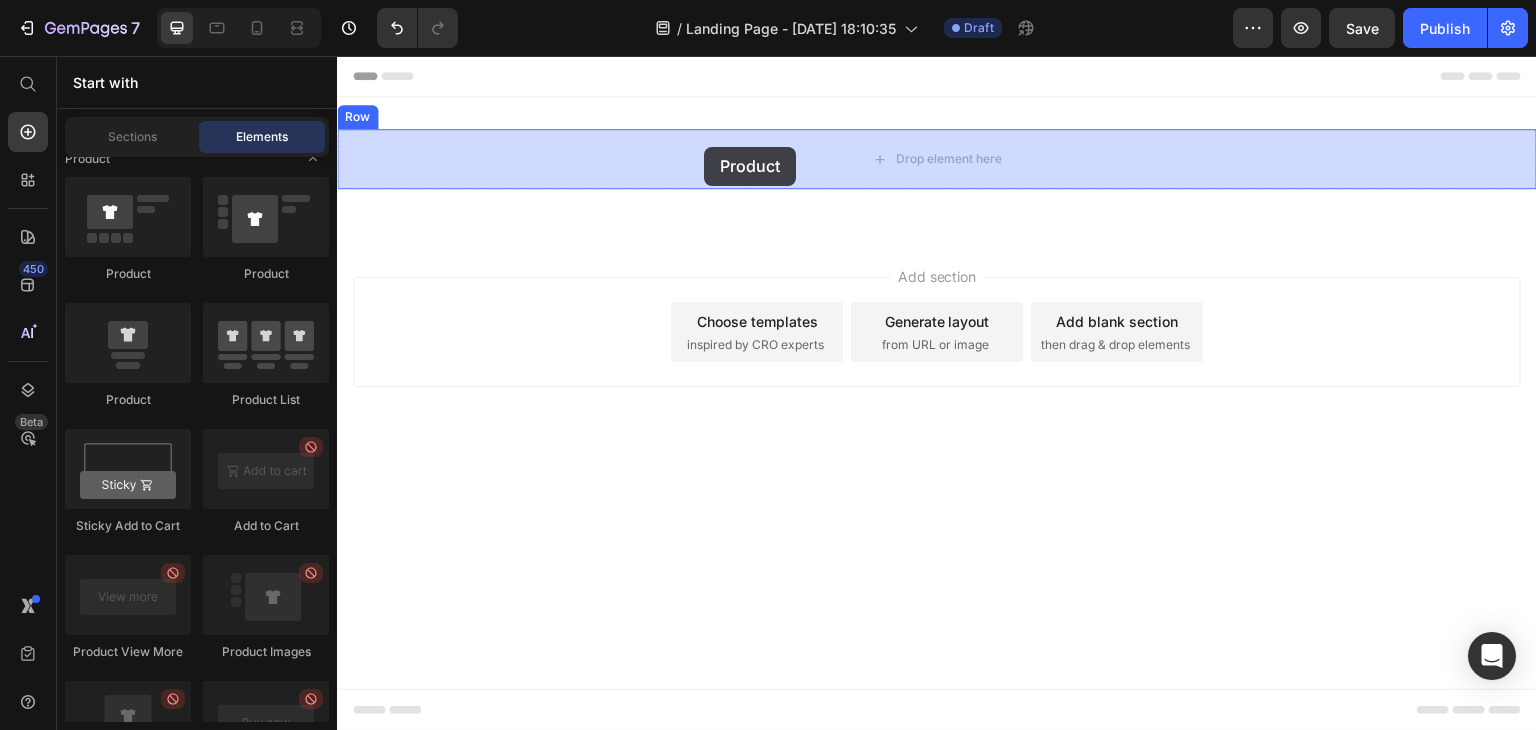 drag, startPoint x: 482, startPoint y: 279, endPoint x: 705, endPoint y: 149, distance: 258.12595 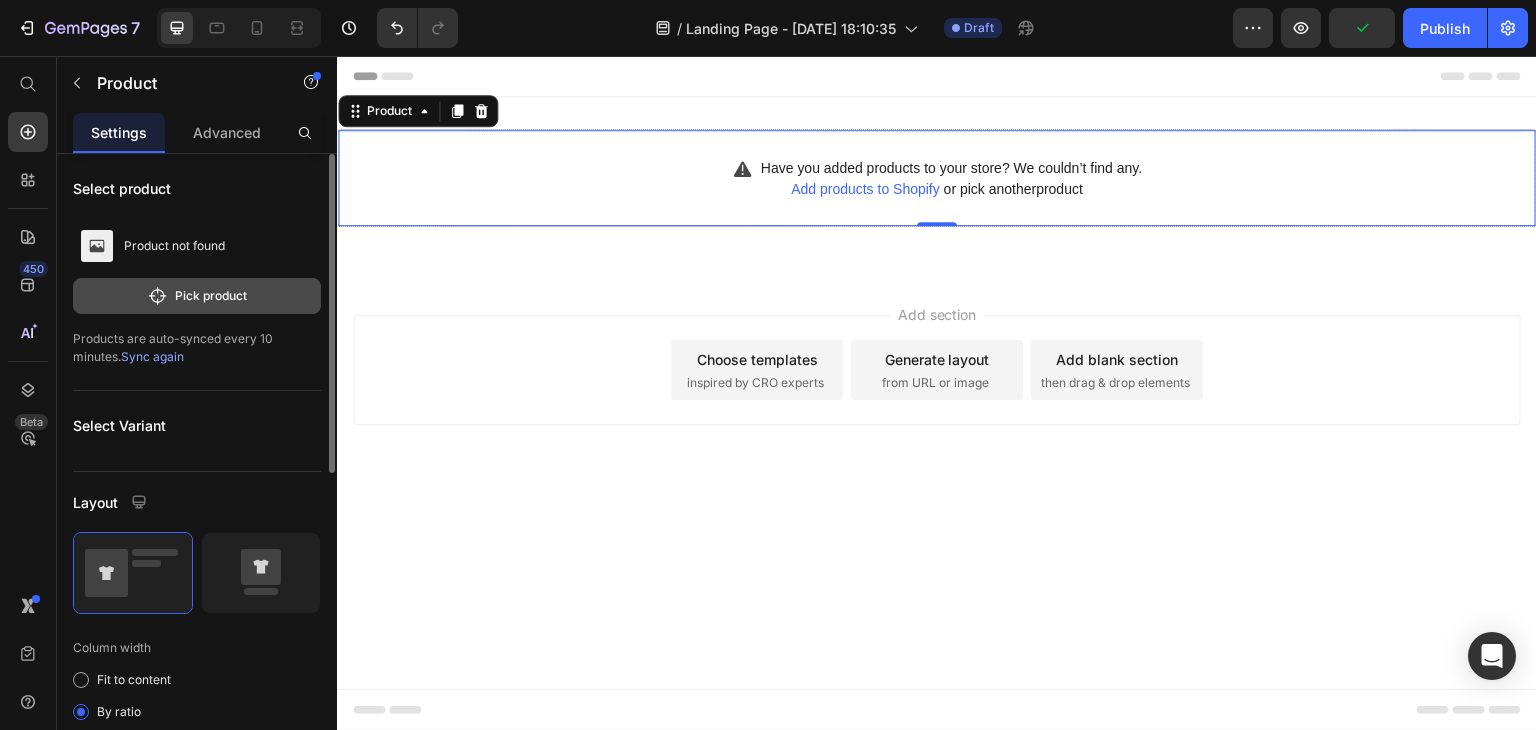 click on "Pick product" at bounding box center [197, 296] 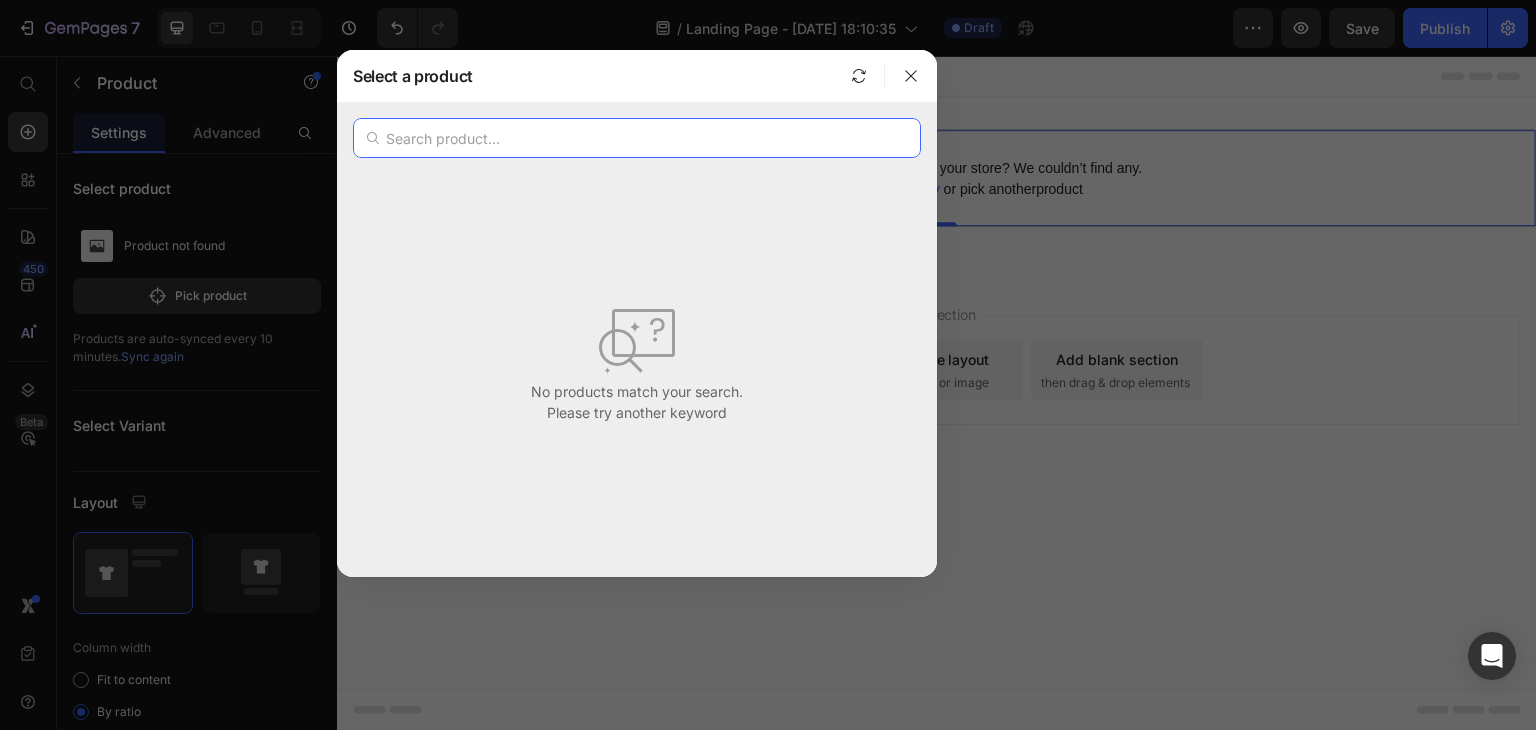 click at bounding box center (637, 138) 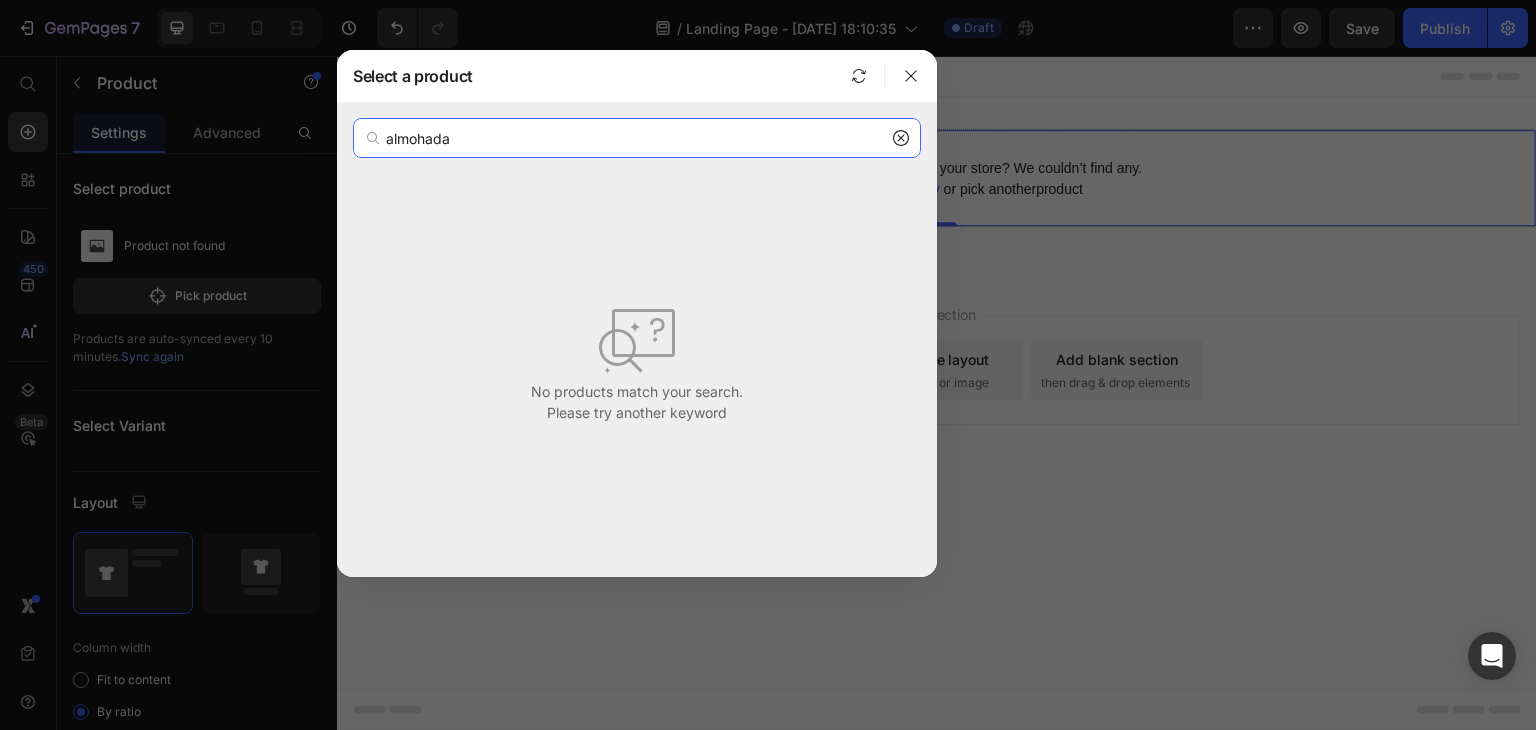 type on "almohada" 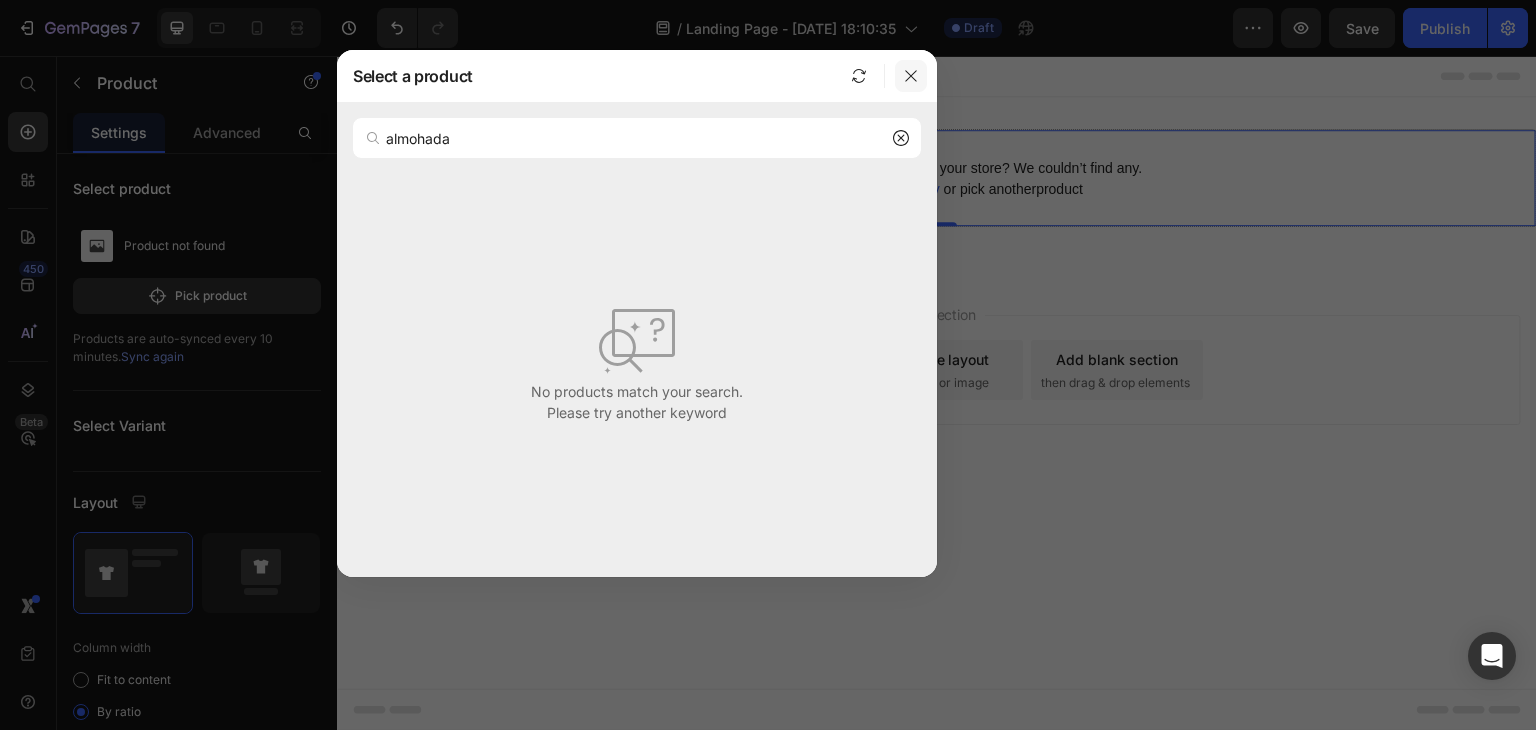 click 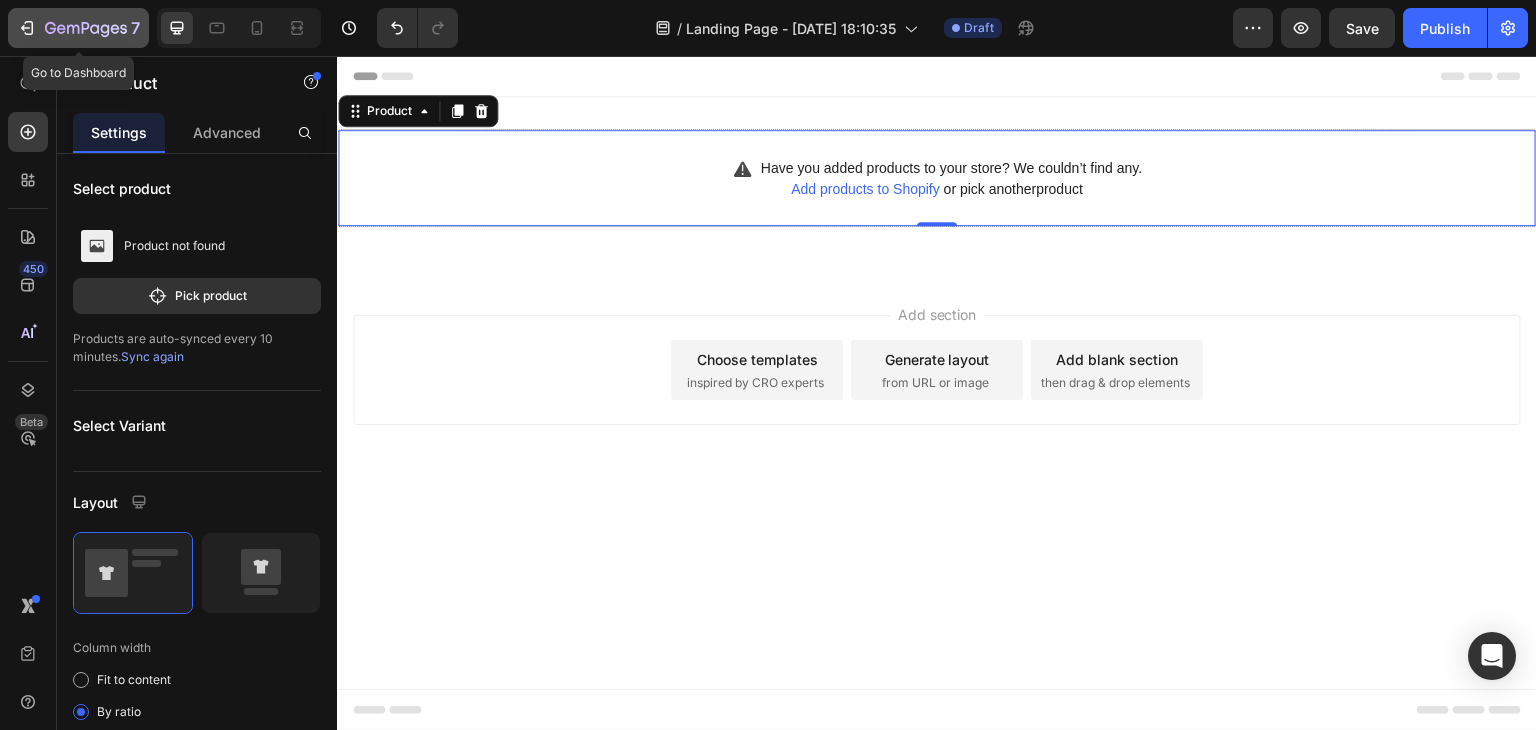 click 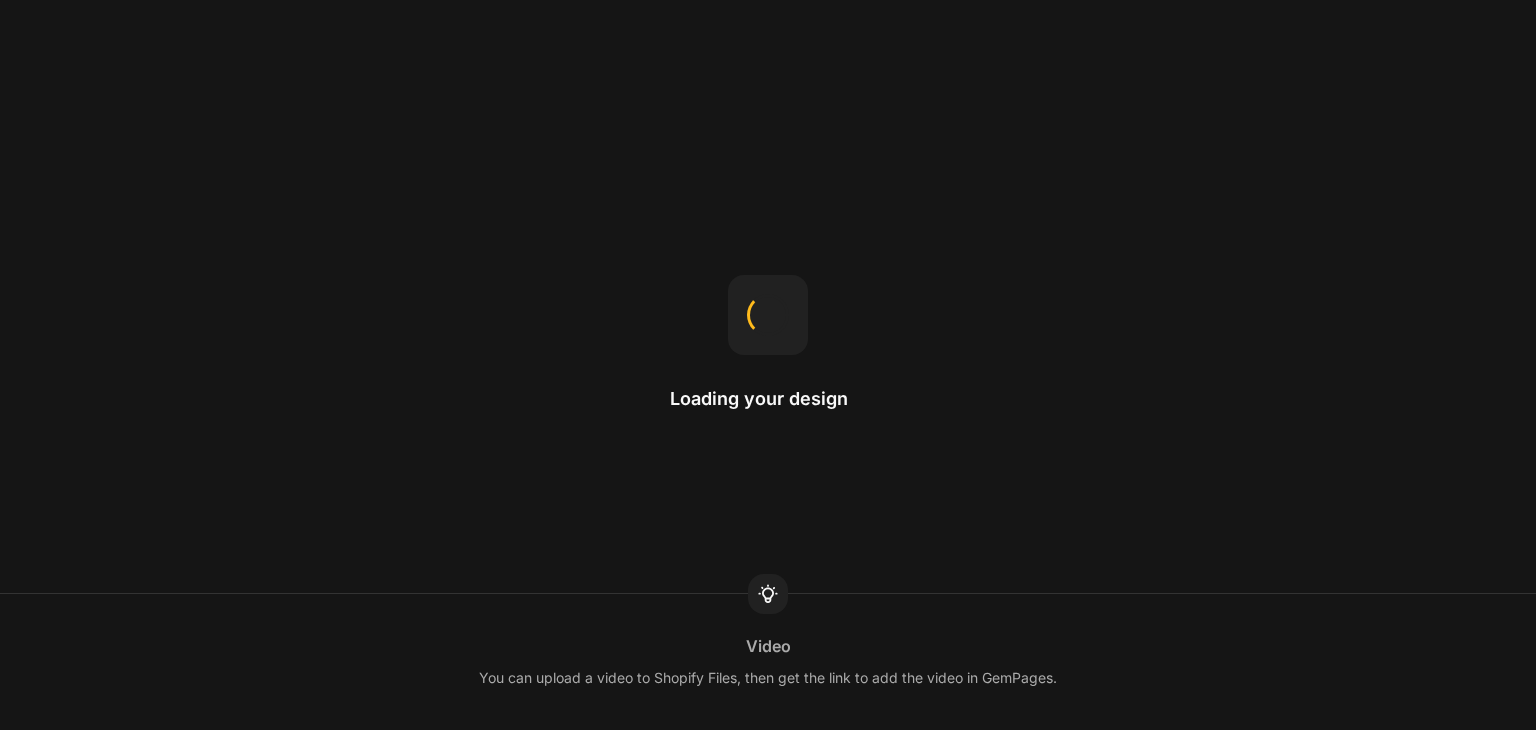 scroll, scrollTop: 0, scrollLeft: 0, axis: both 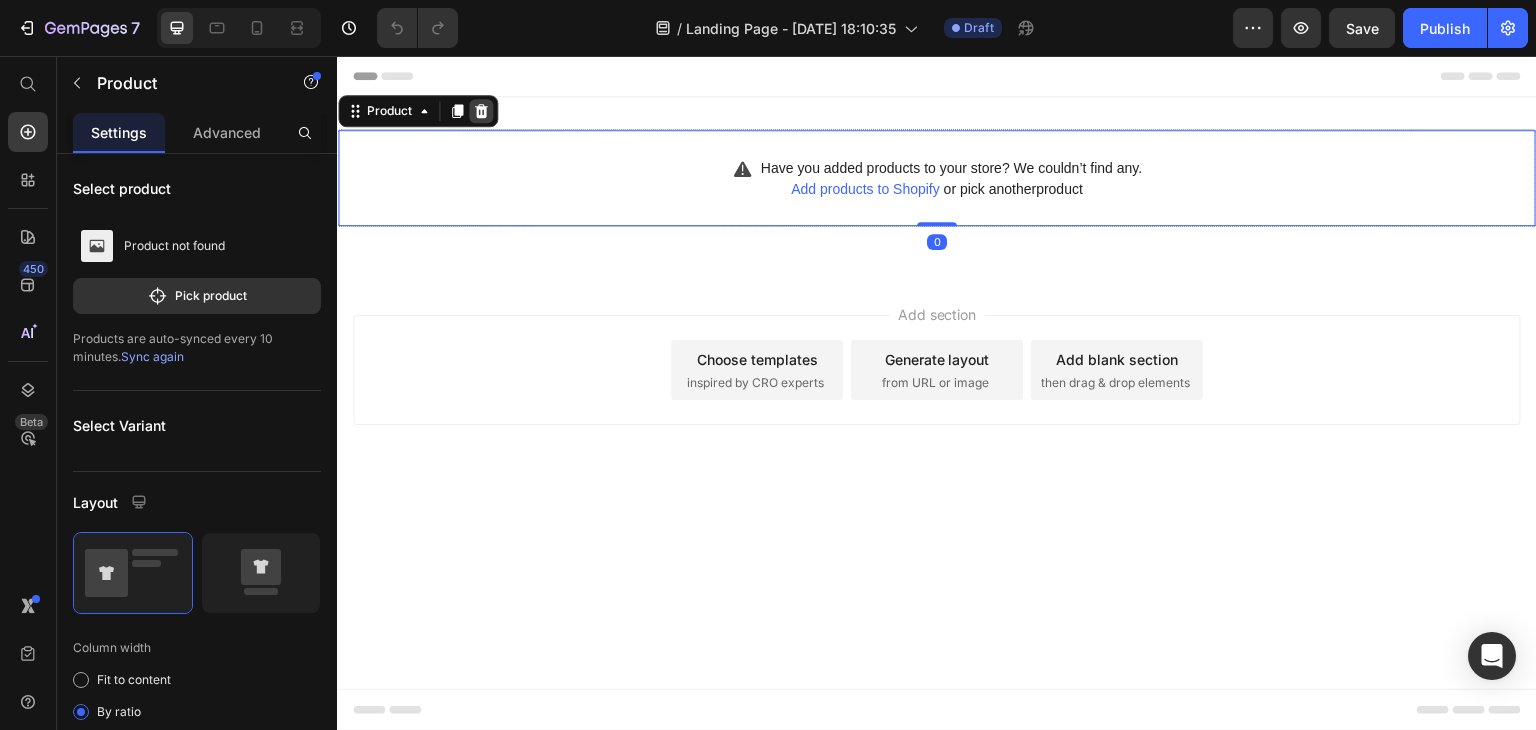 click 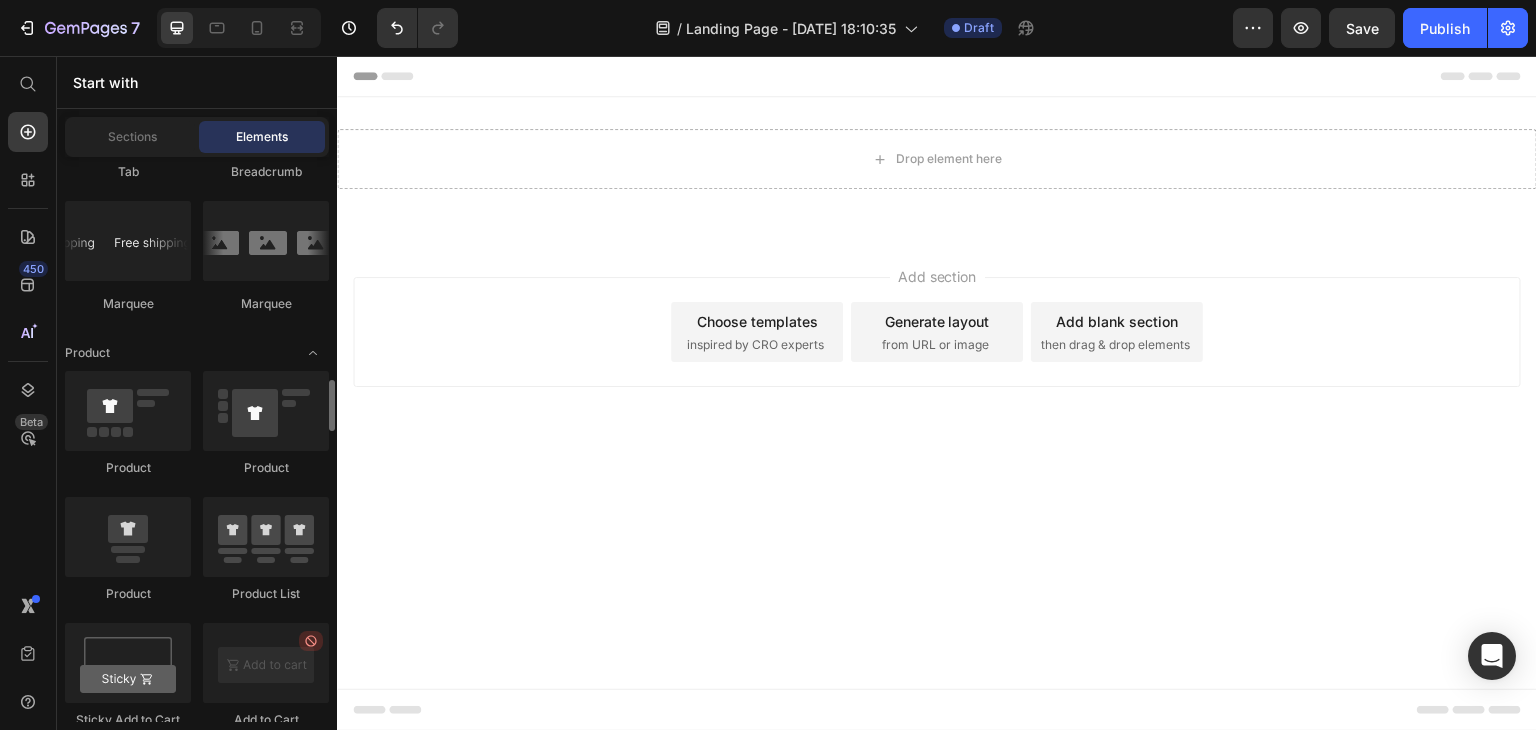 scroll, scrollTop: 2476, scrollLeft: 0, axis: vertical 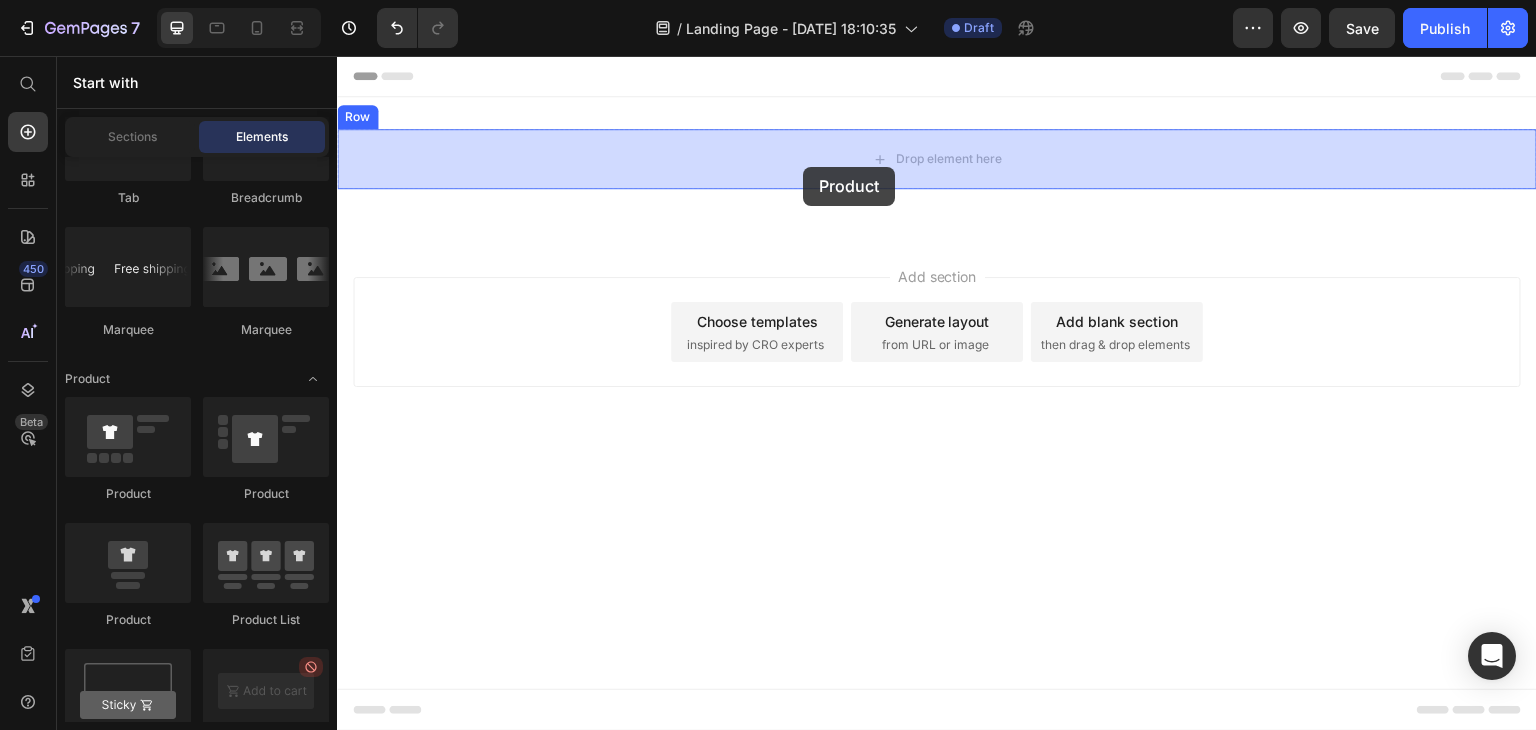 drag, startPoint x: 458, startPoint y: 482, endPoint x: 803, endPoint y: 162, distance: 470.55817 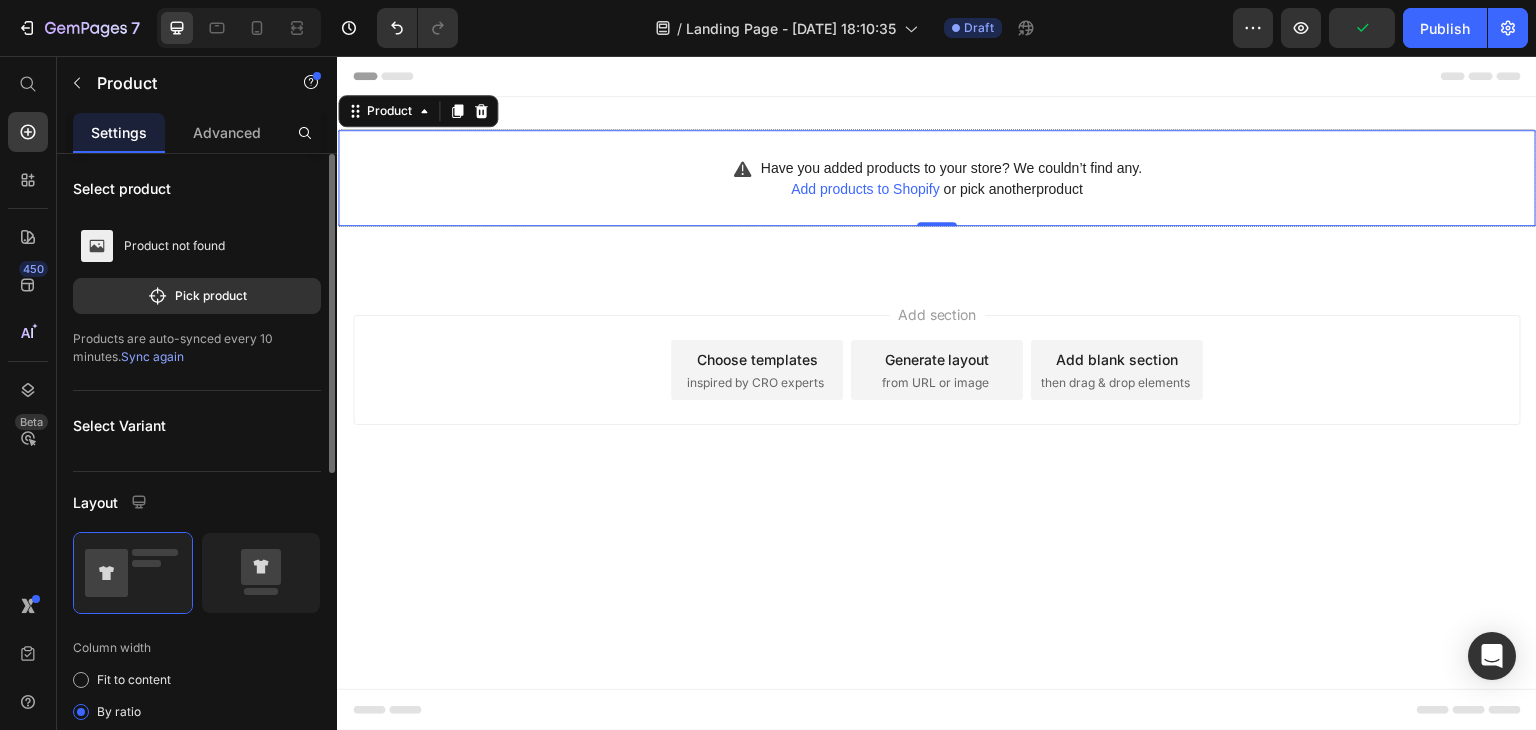 click on "Sync again" at bounding box center (152, 356) 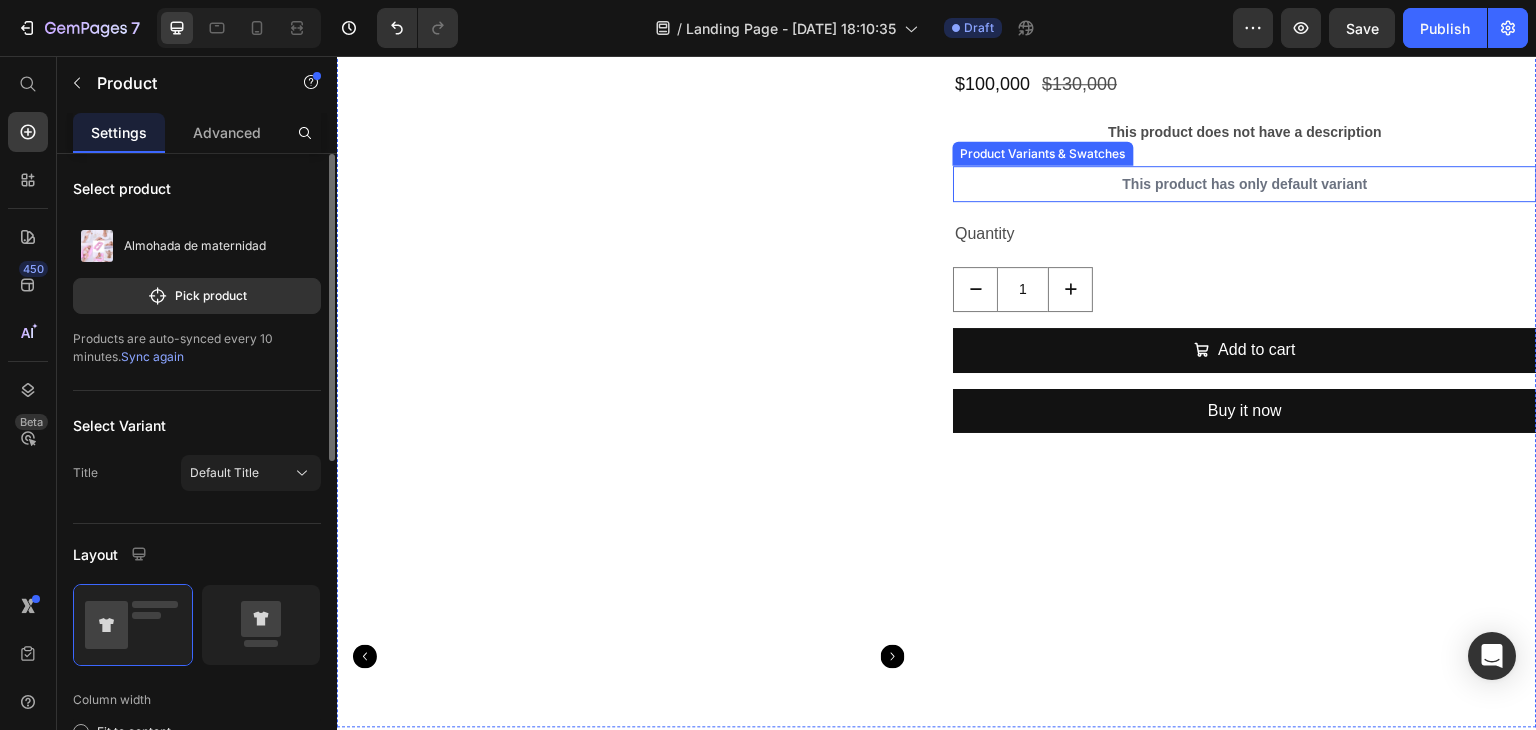 scroll, scrollTop: 0, scrollLeft: 0, axis: both 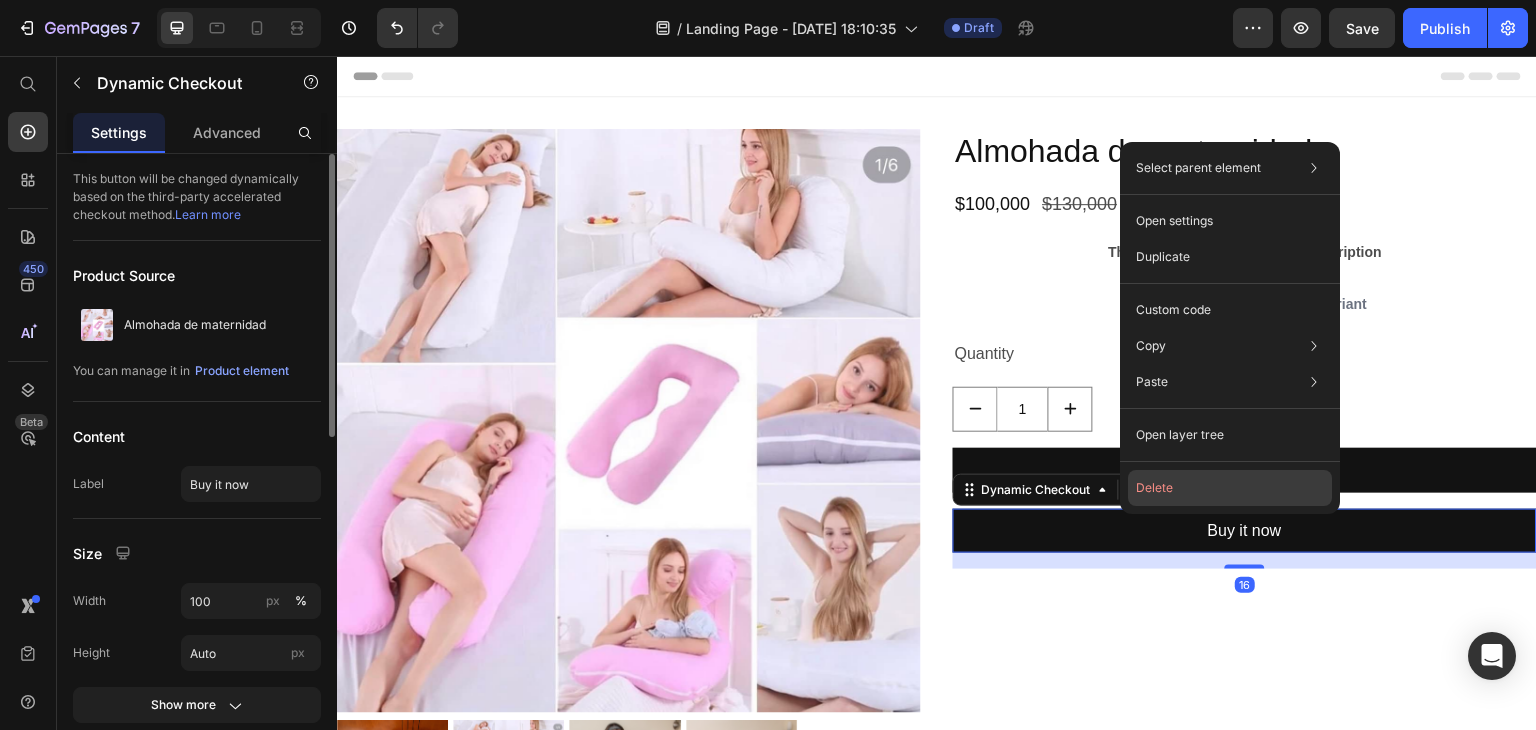 click on "Delete" 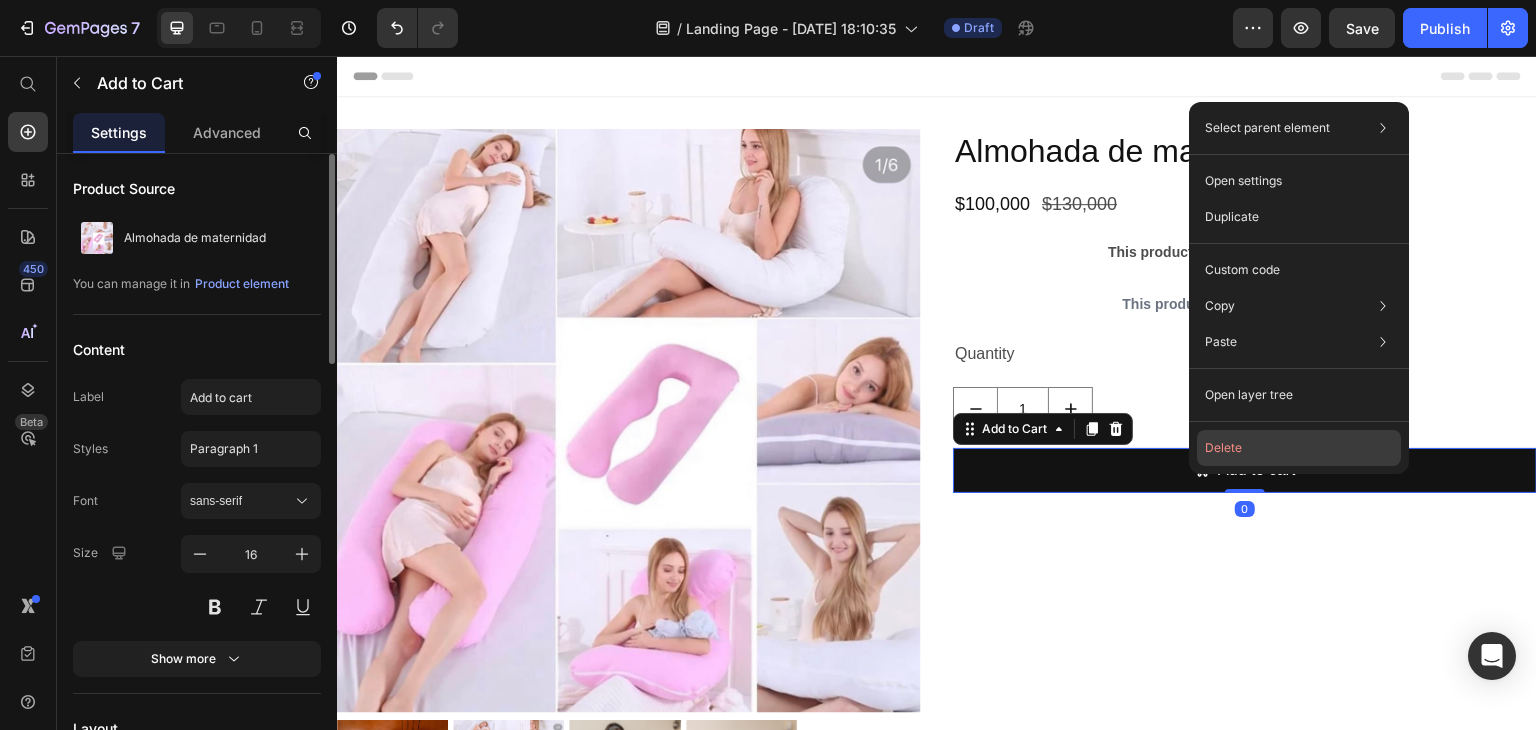 click on "Delete" 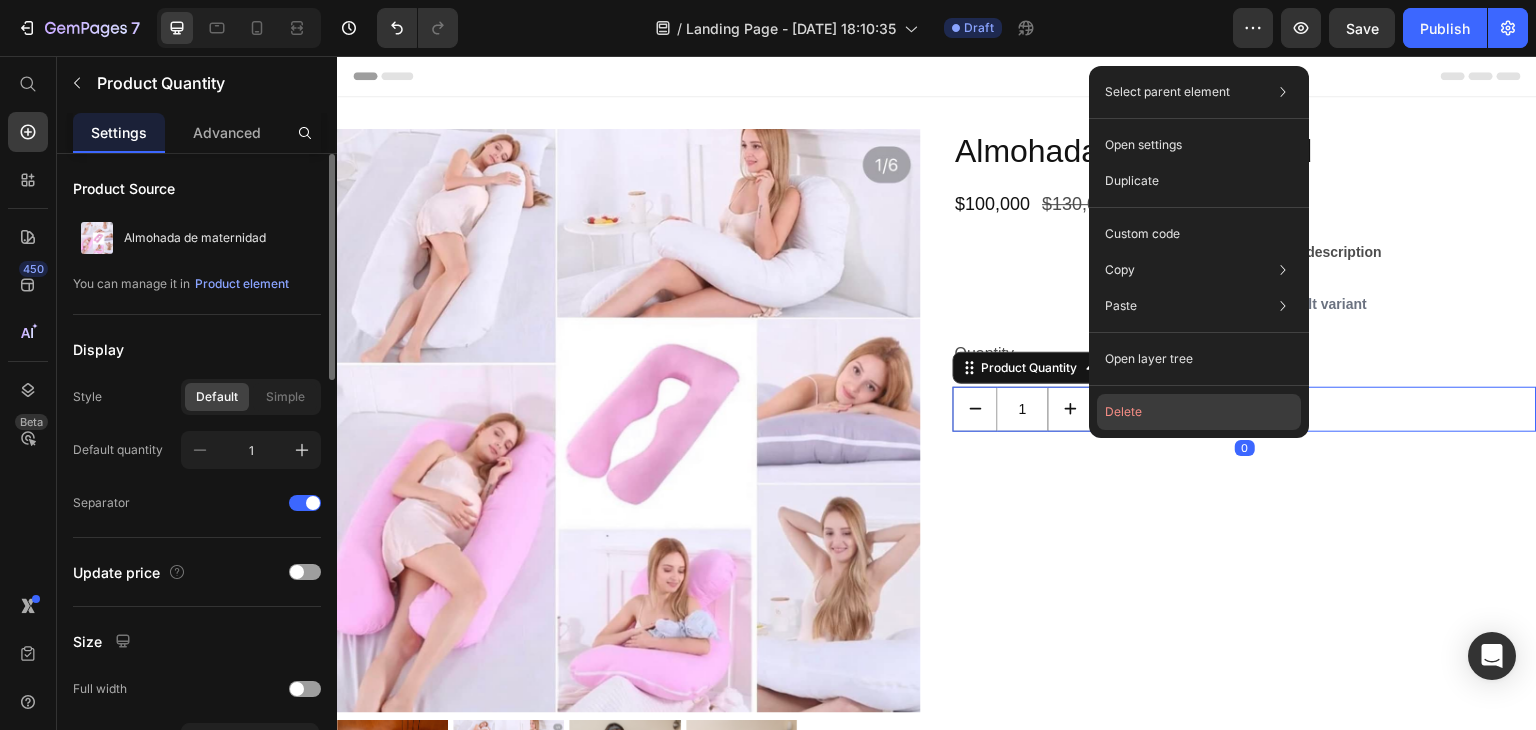 click on "Delete" 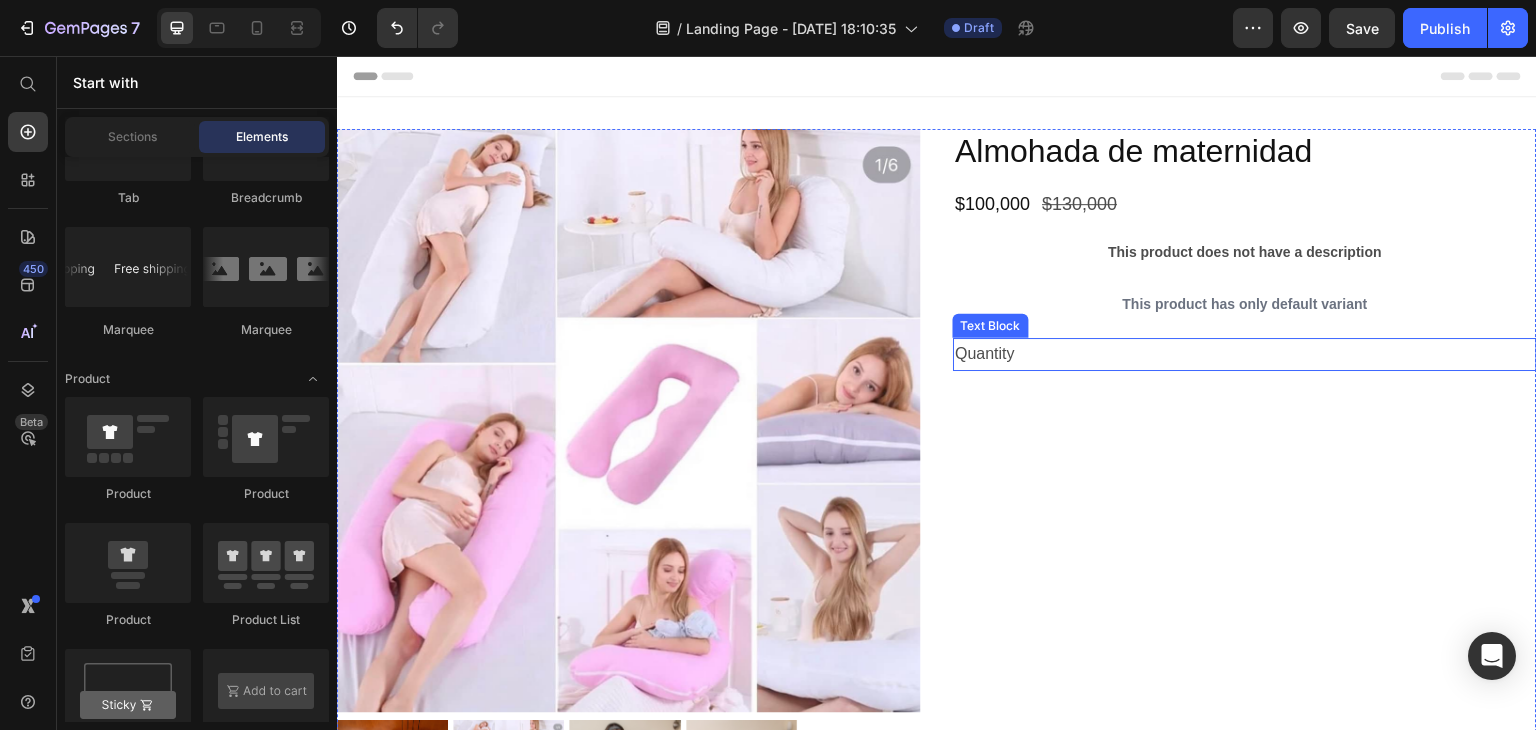 click on "Quantity" at bounding box center [1245, 354] 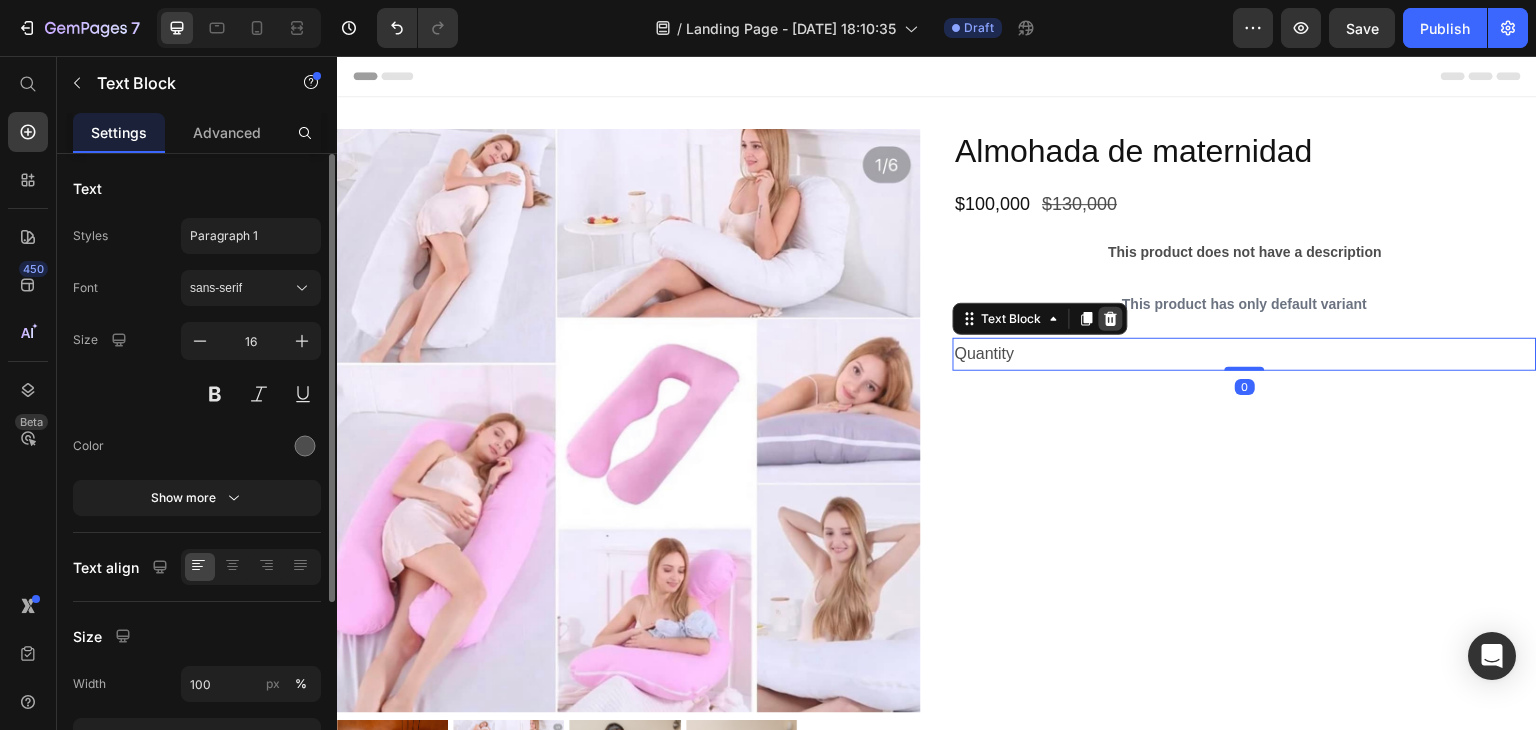 click 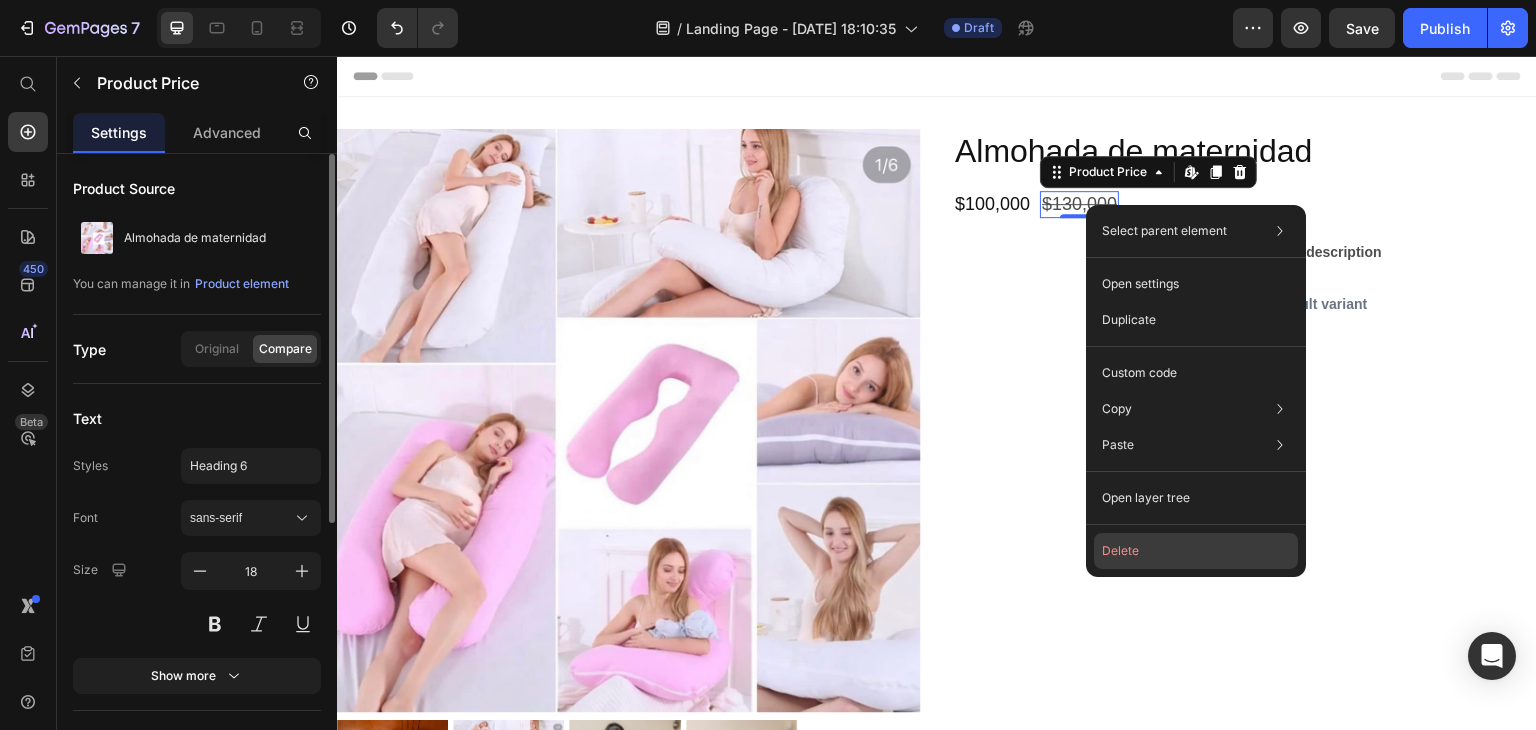 click on "Delete" 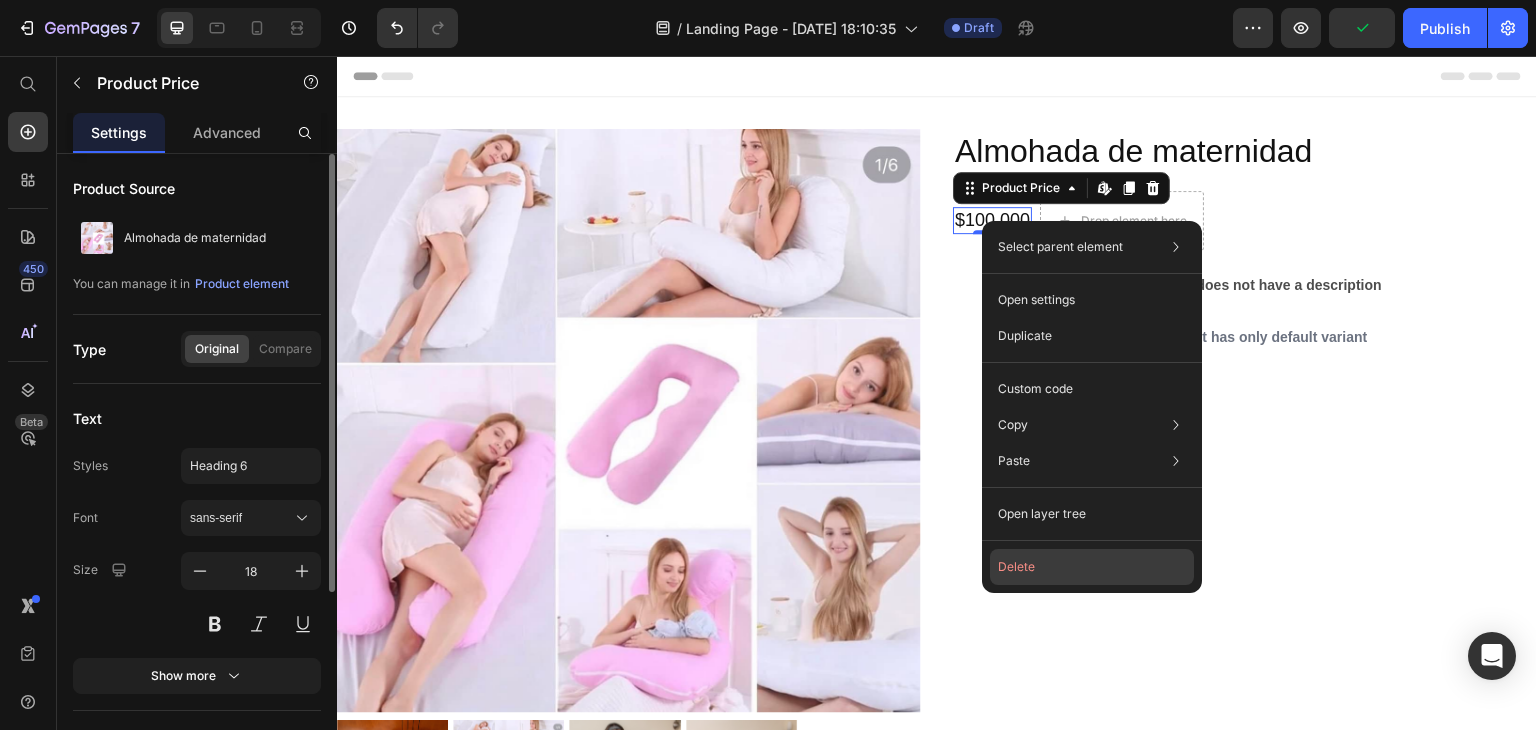 click on "Delete" 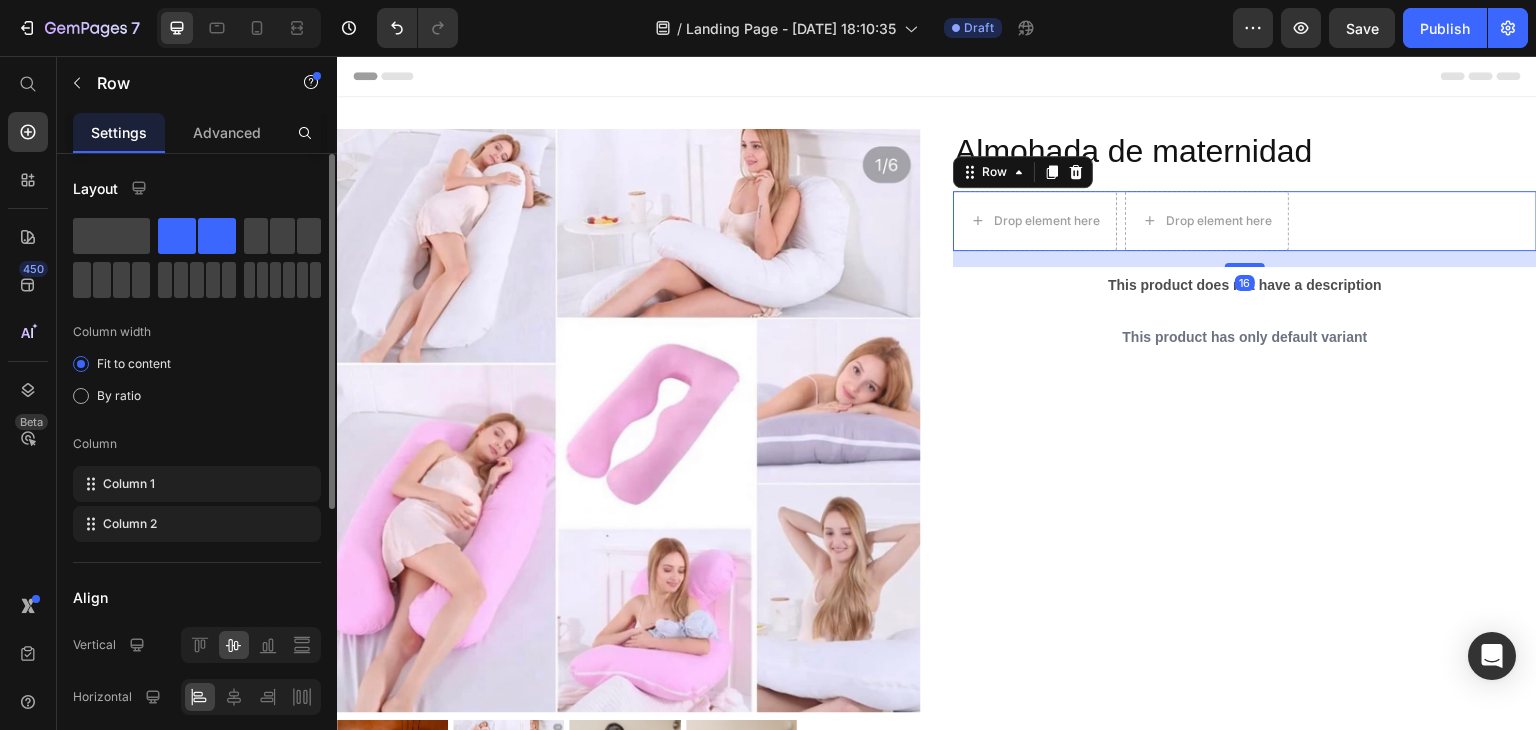 click on "Drop element here
Drop element here Row   16" at bounding box center (1245, 221) 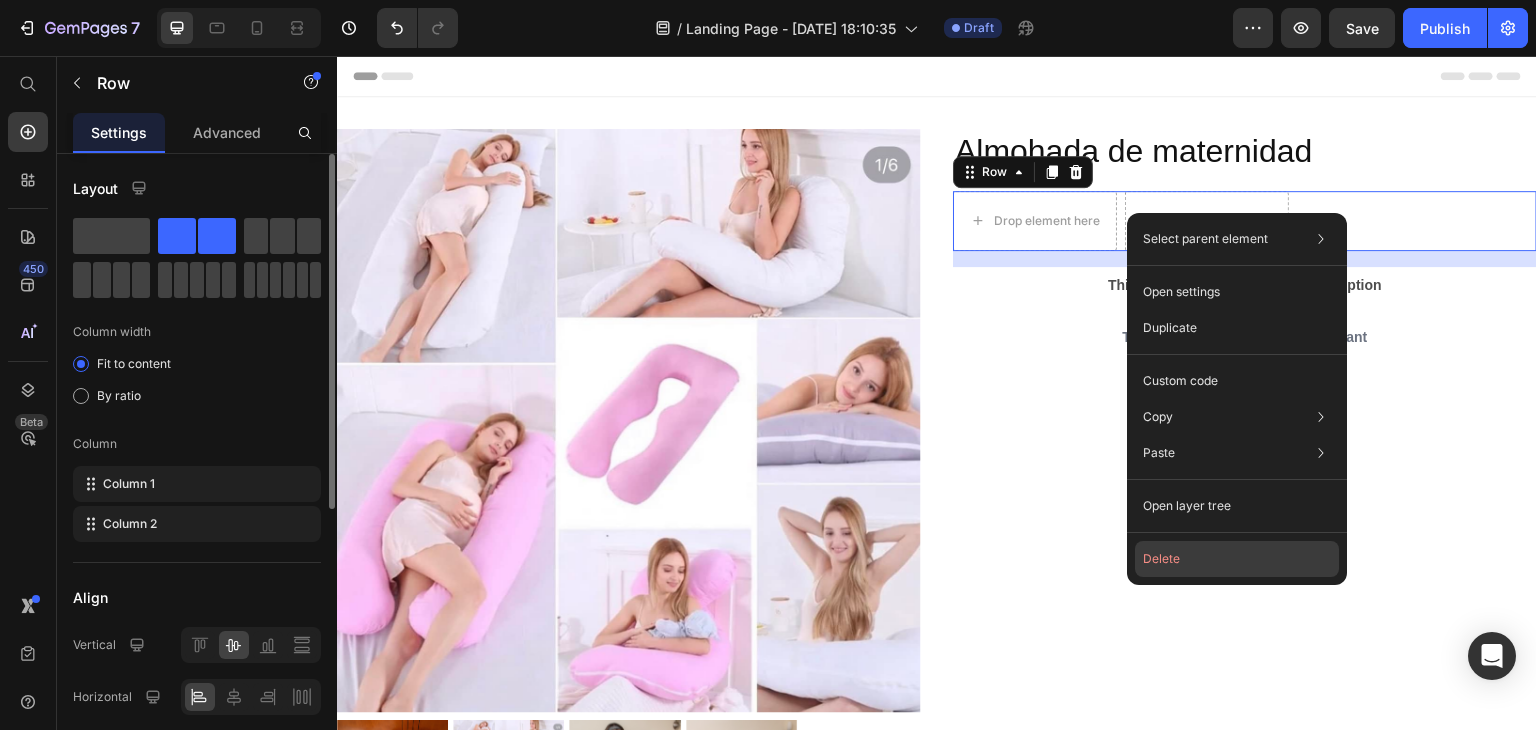 click on "Delete" 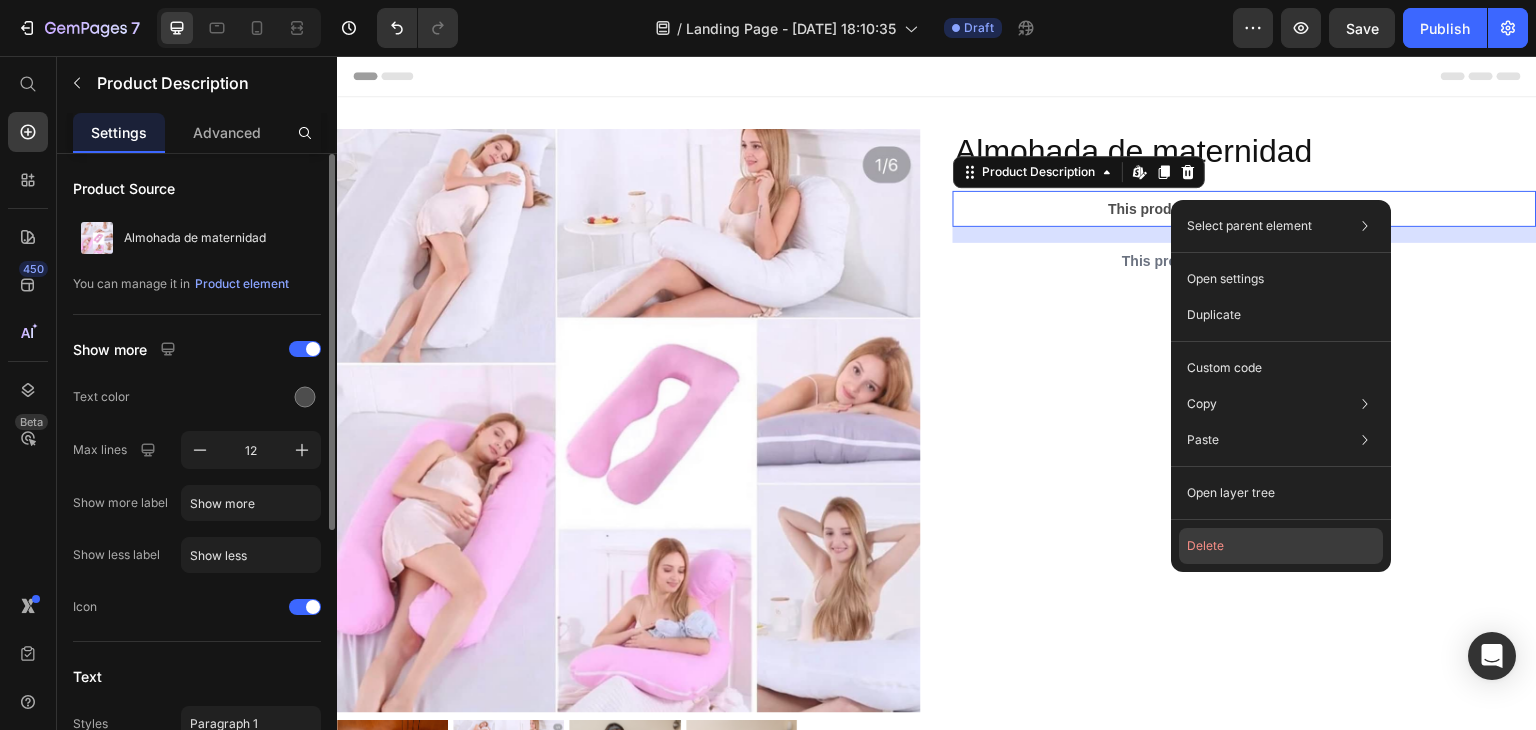 click on "Delete" 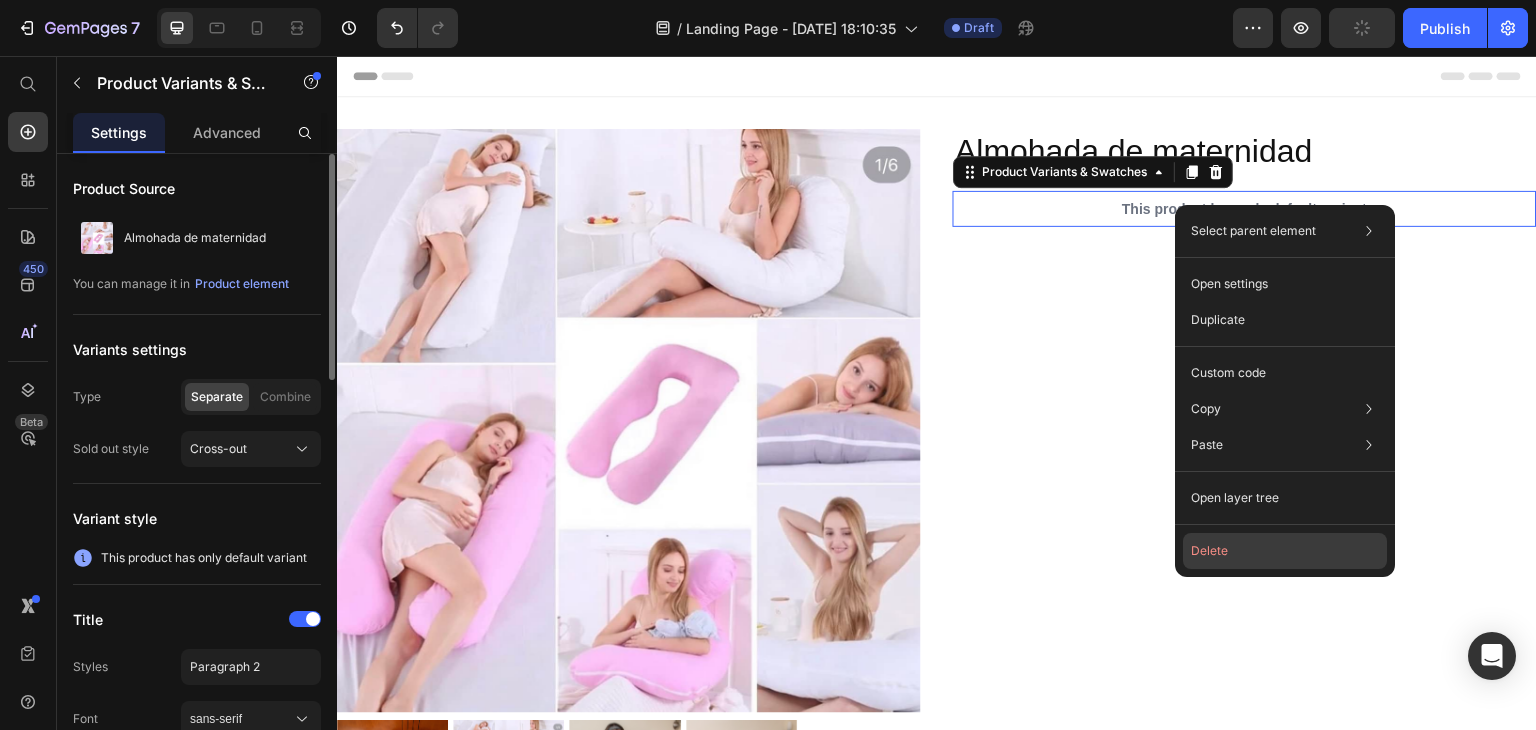 click on "Delete" 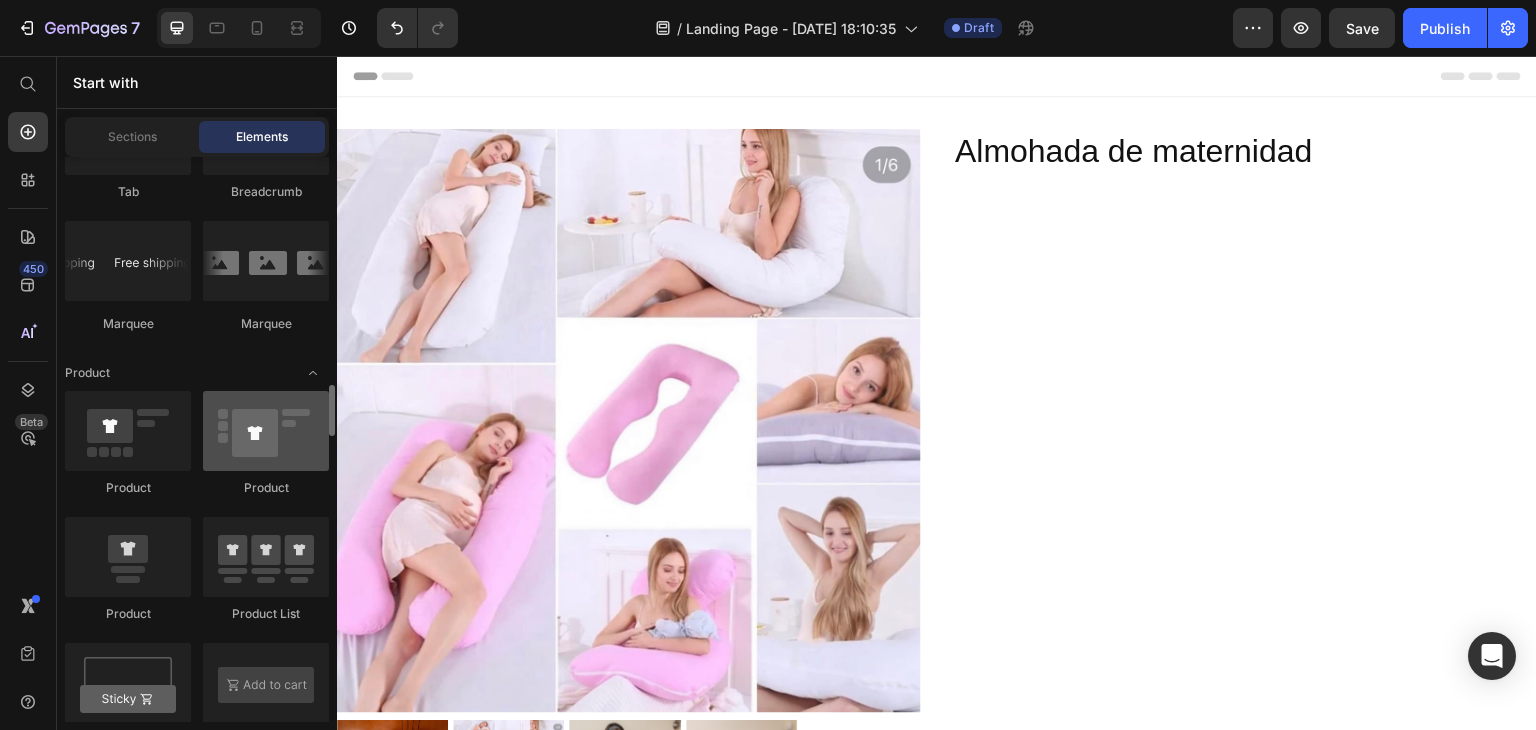 scroll, scrollTop: 2483, scrollLeft: 0, axis: vertical 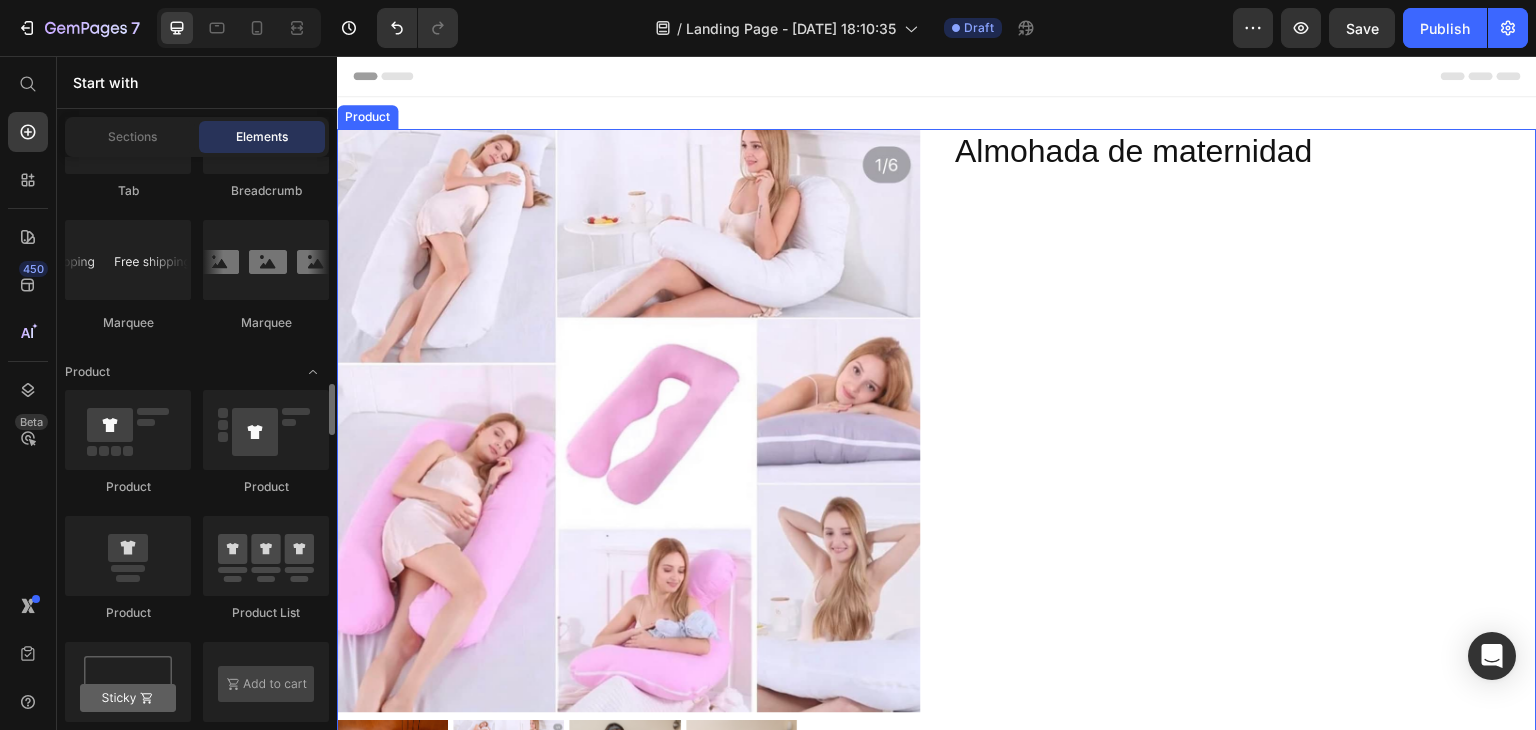click on "Almohada de maternidad Product Title" at bounding box center [1245, 488] 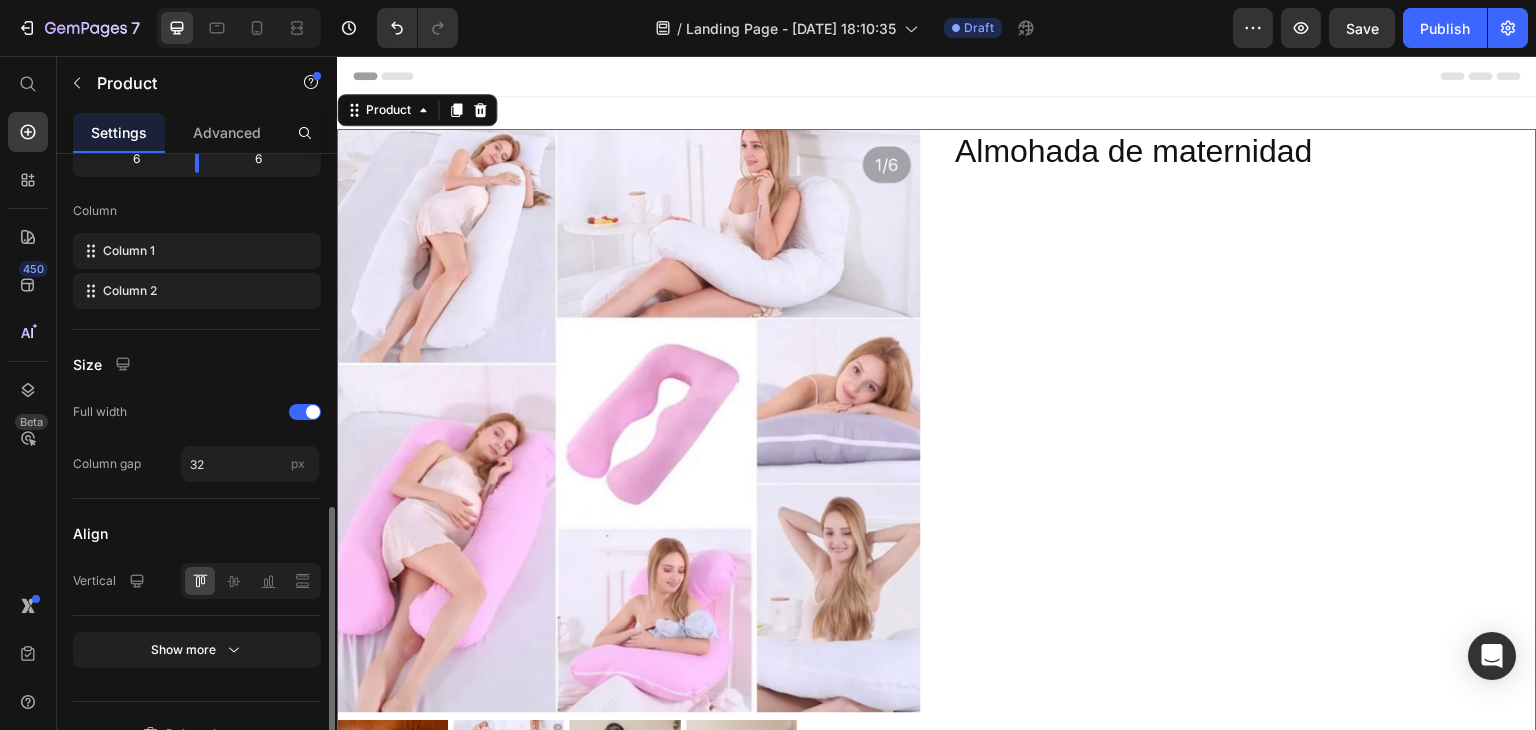 scroll, scrollTop: 672, scrollLeft: 0, axis: vertical 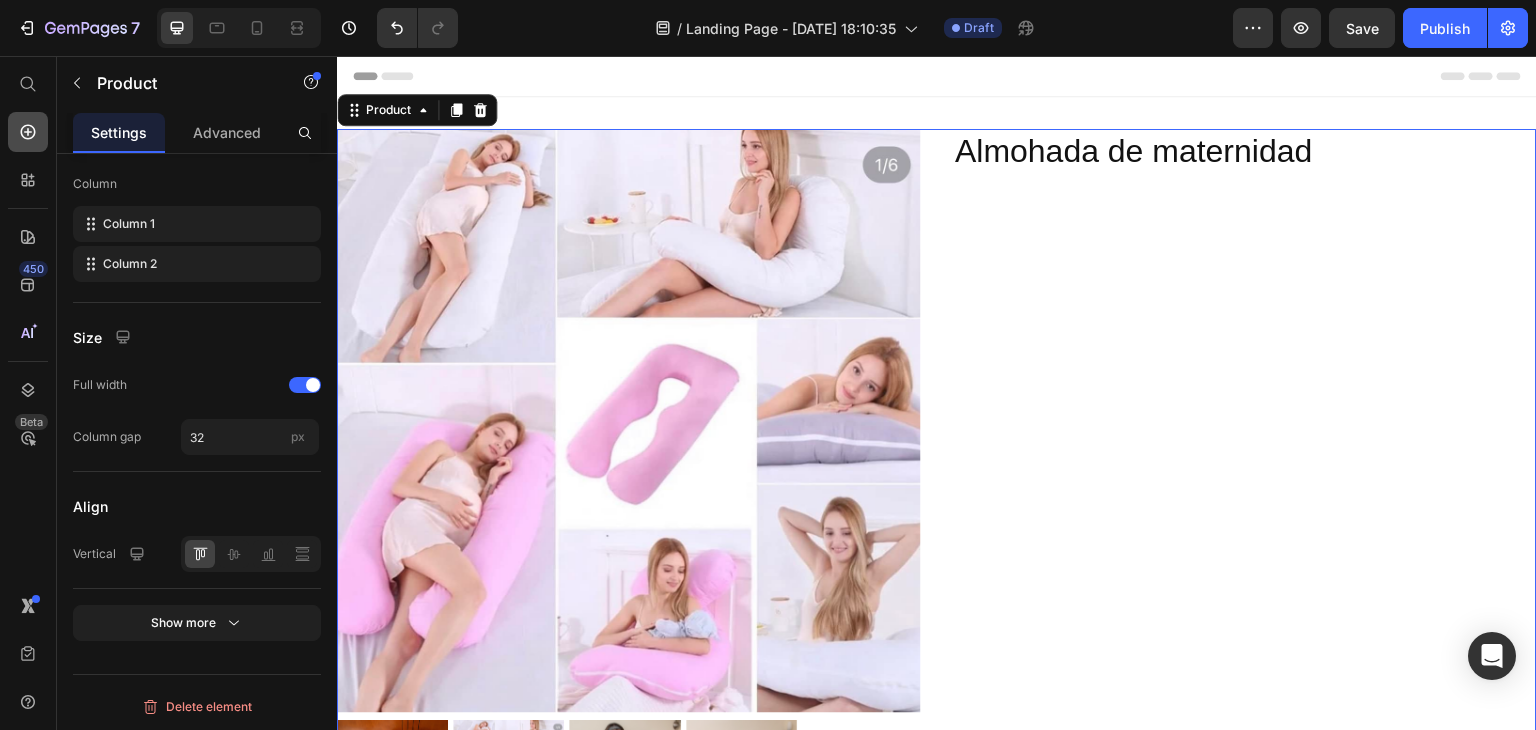 click 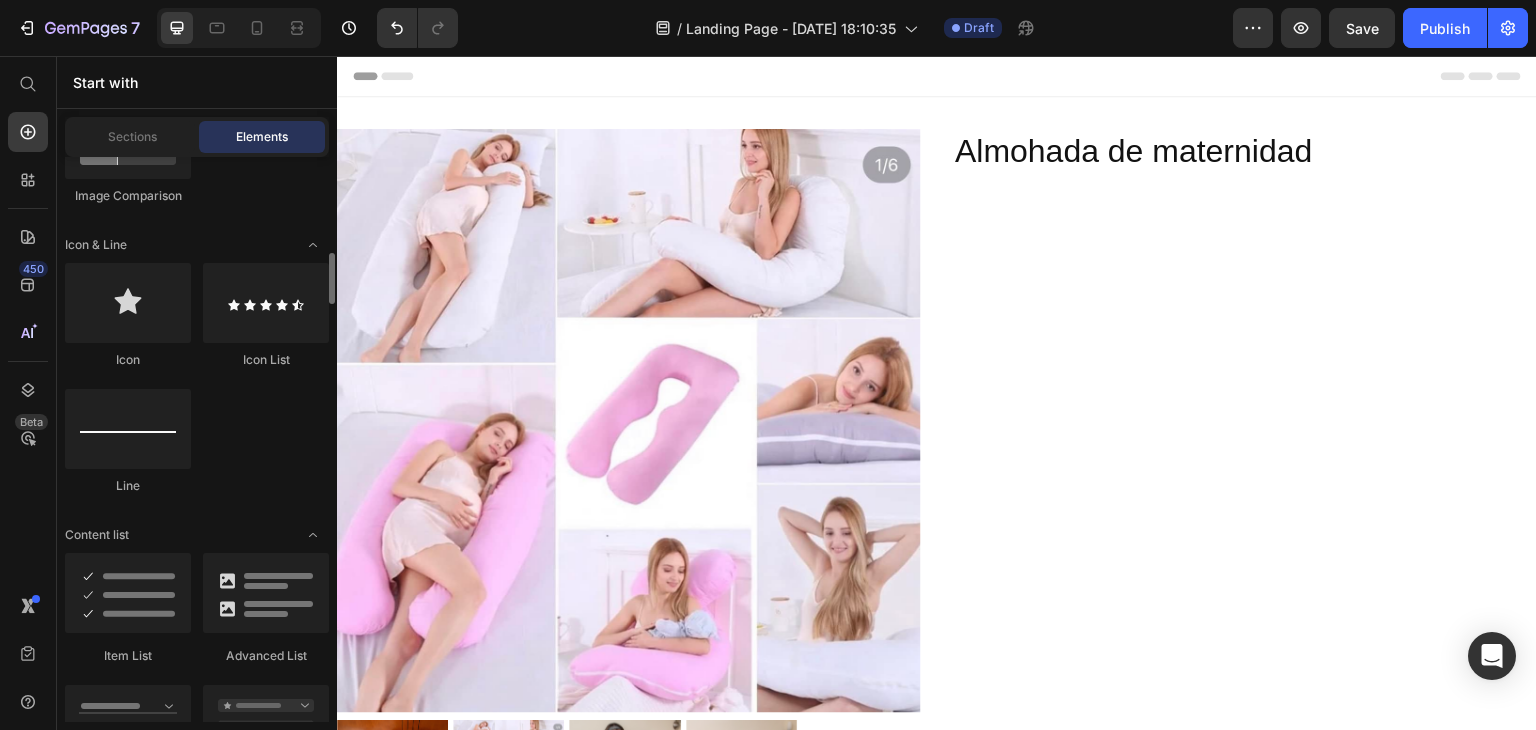scroll, scrollTop: 1265, scrollLeft: 0, axis: vertical 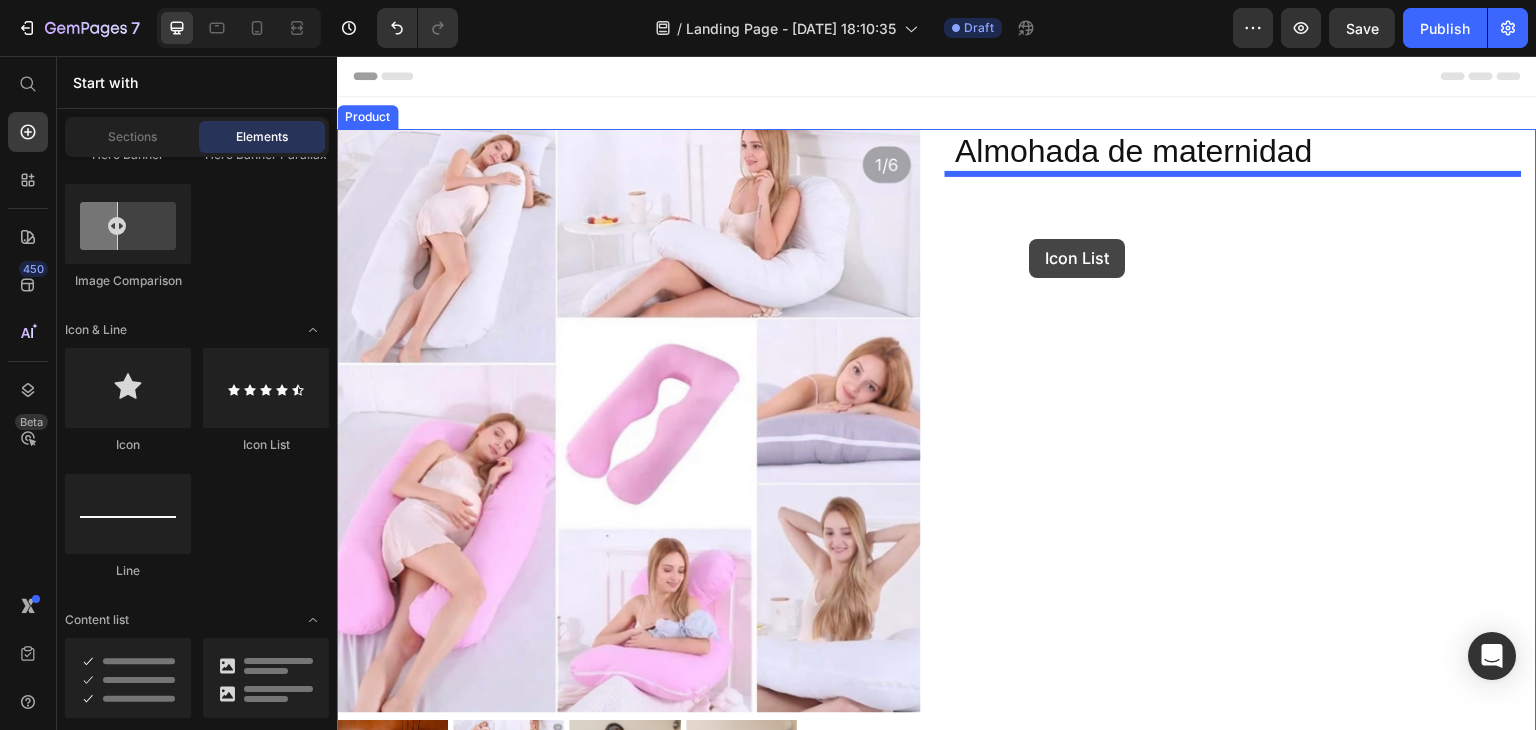 drag, startPoint x: 592, startPoint y: 441, endPoint x: 1028, endPoint y: 237, distance: 481.36472 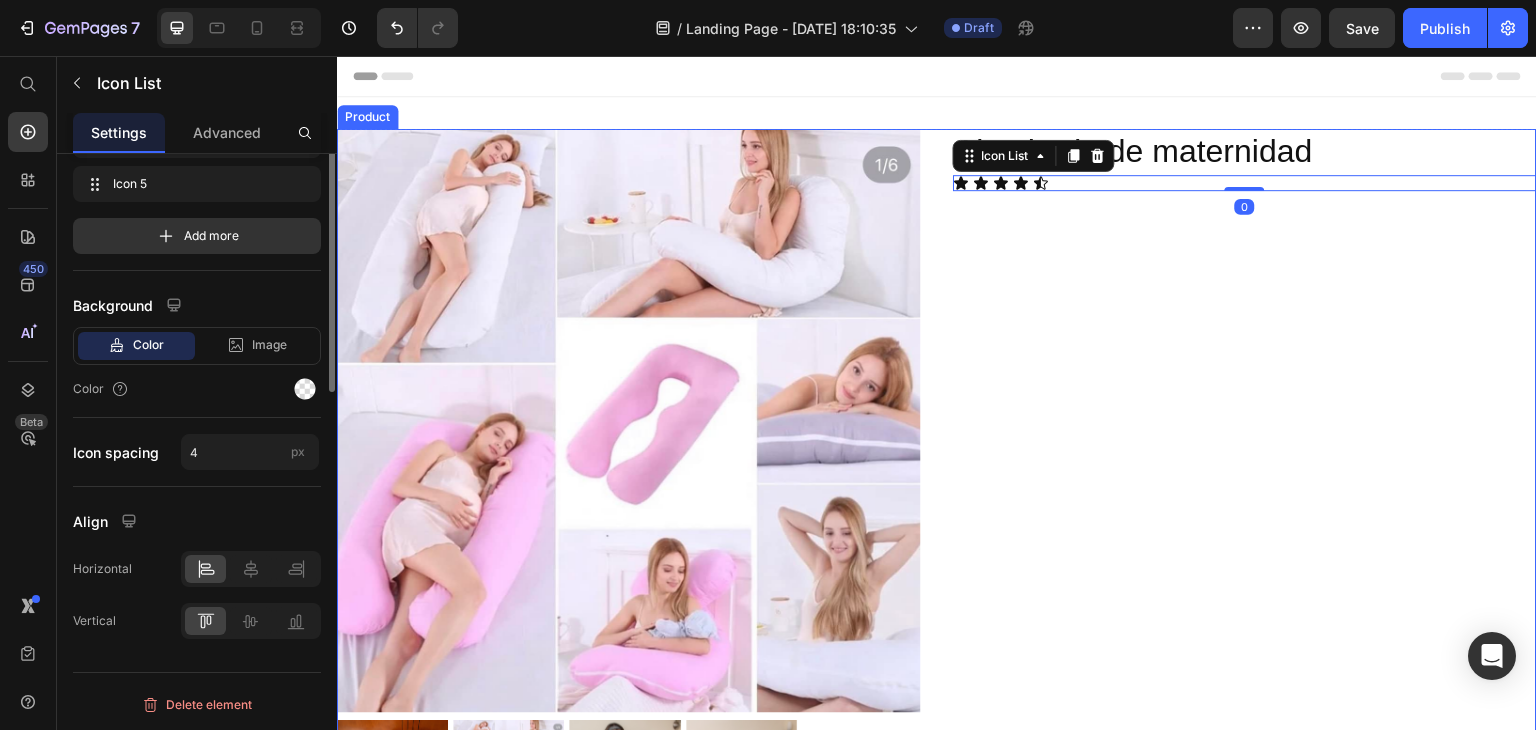 scroll, scrollTop: 0, scrollLeft: 0, axis: both 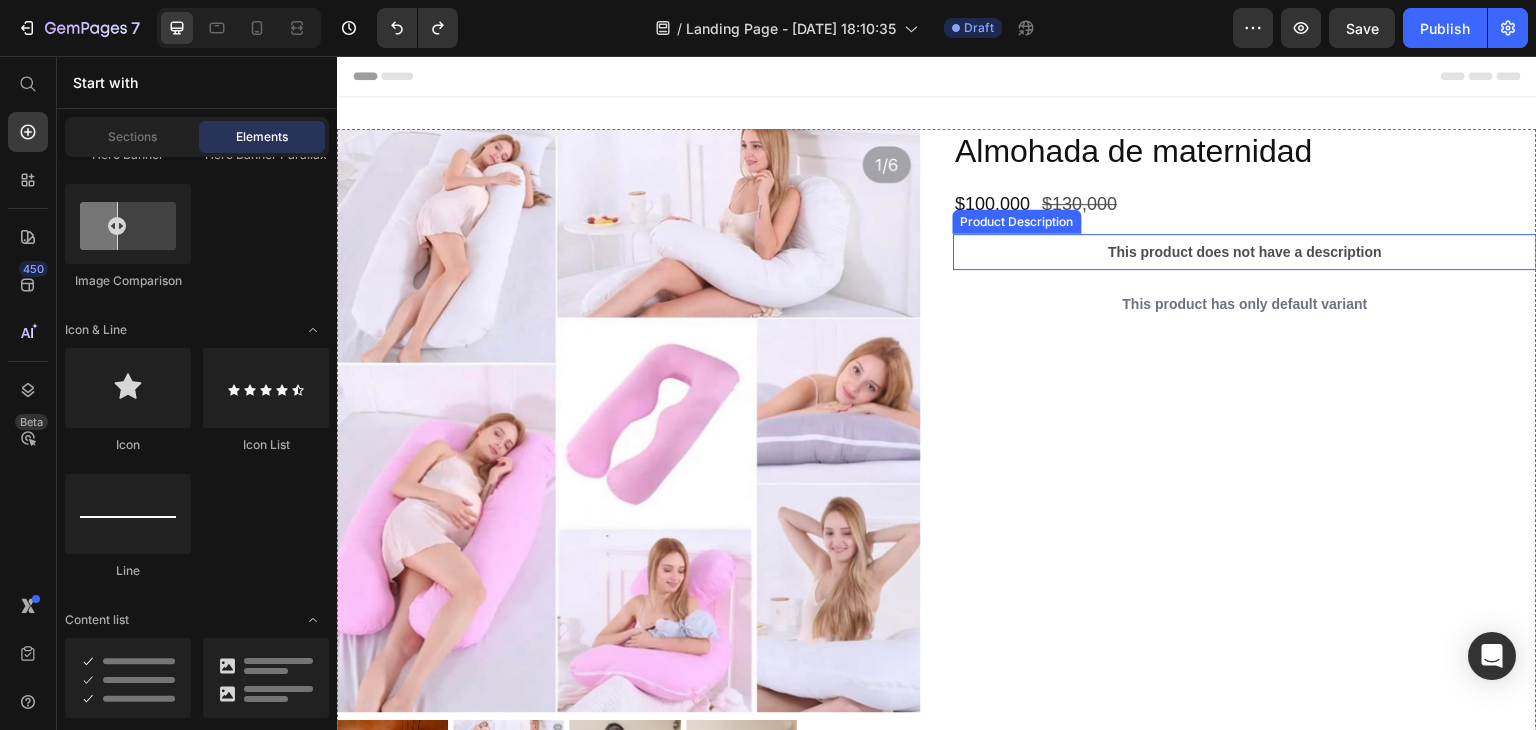 click on "This product does not have a description" at bounding box center [1245, 252] 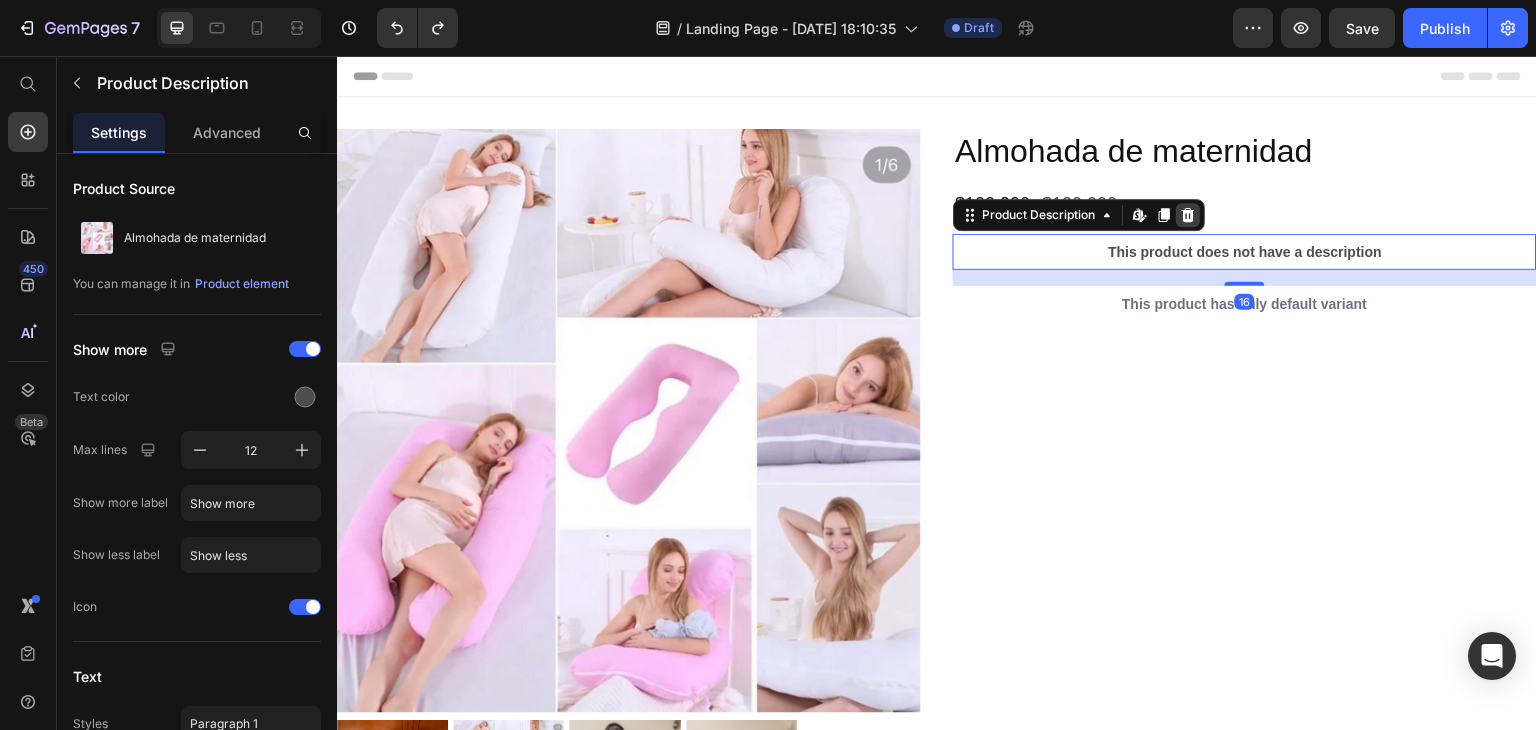 click 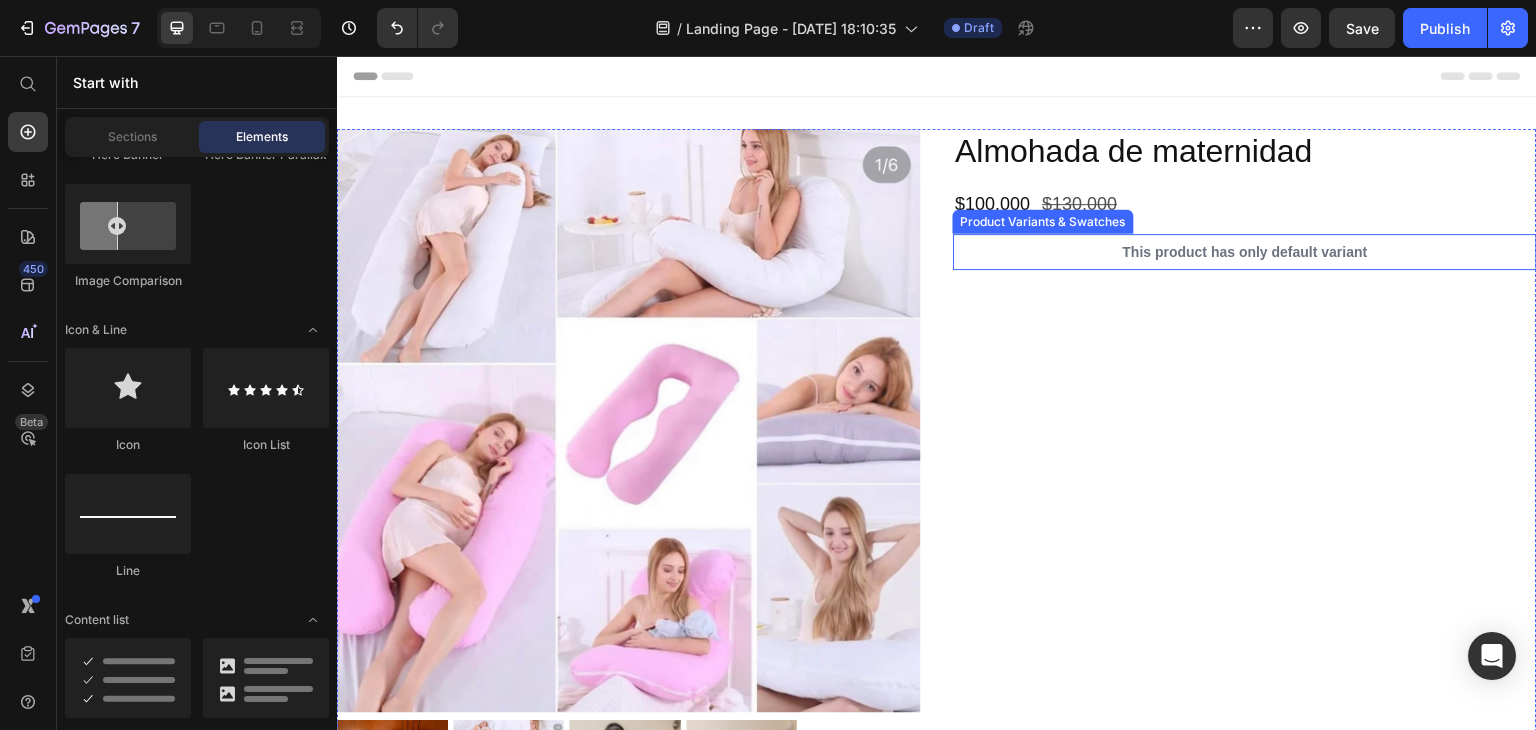 click on "This product has only default variant" at bounding box center (1245, 252) 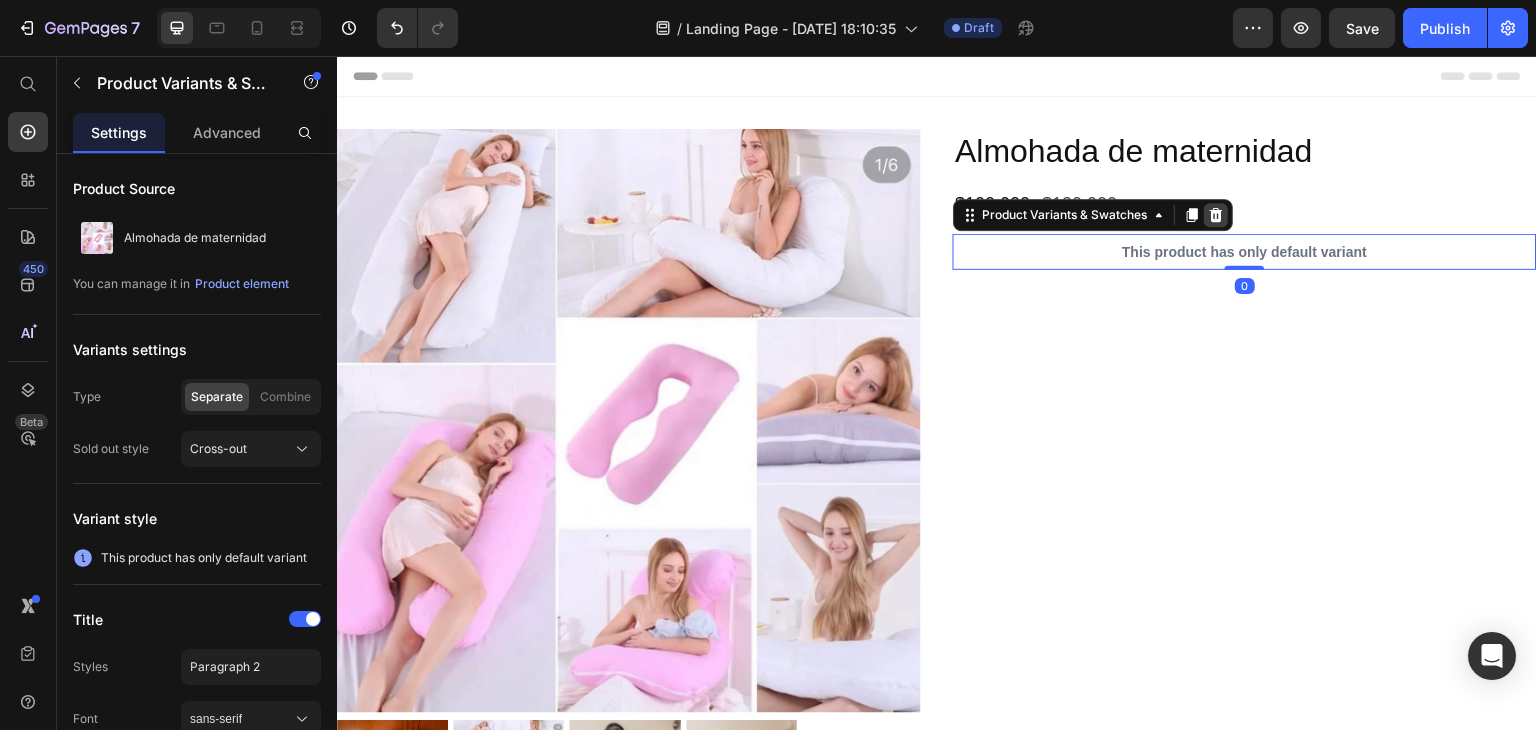 click 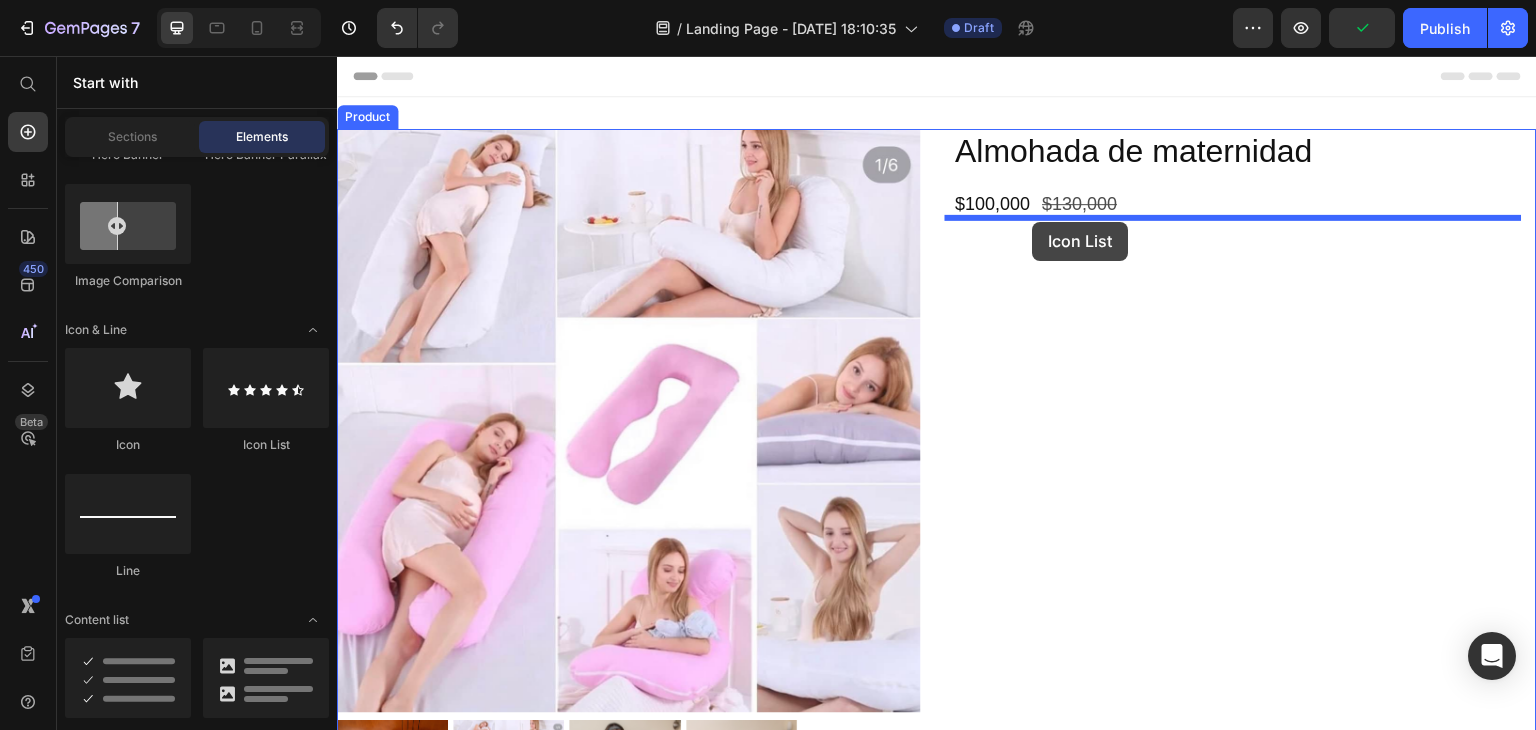drag, startPoint x: 591, startPoint y: 414, endPoint x: 1033, endPoint y: 222, distance: 481.9004 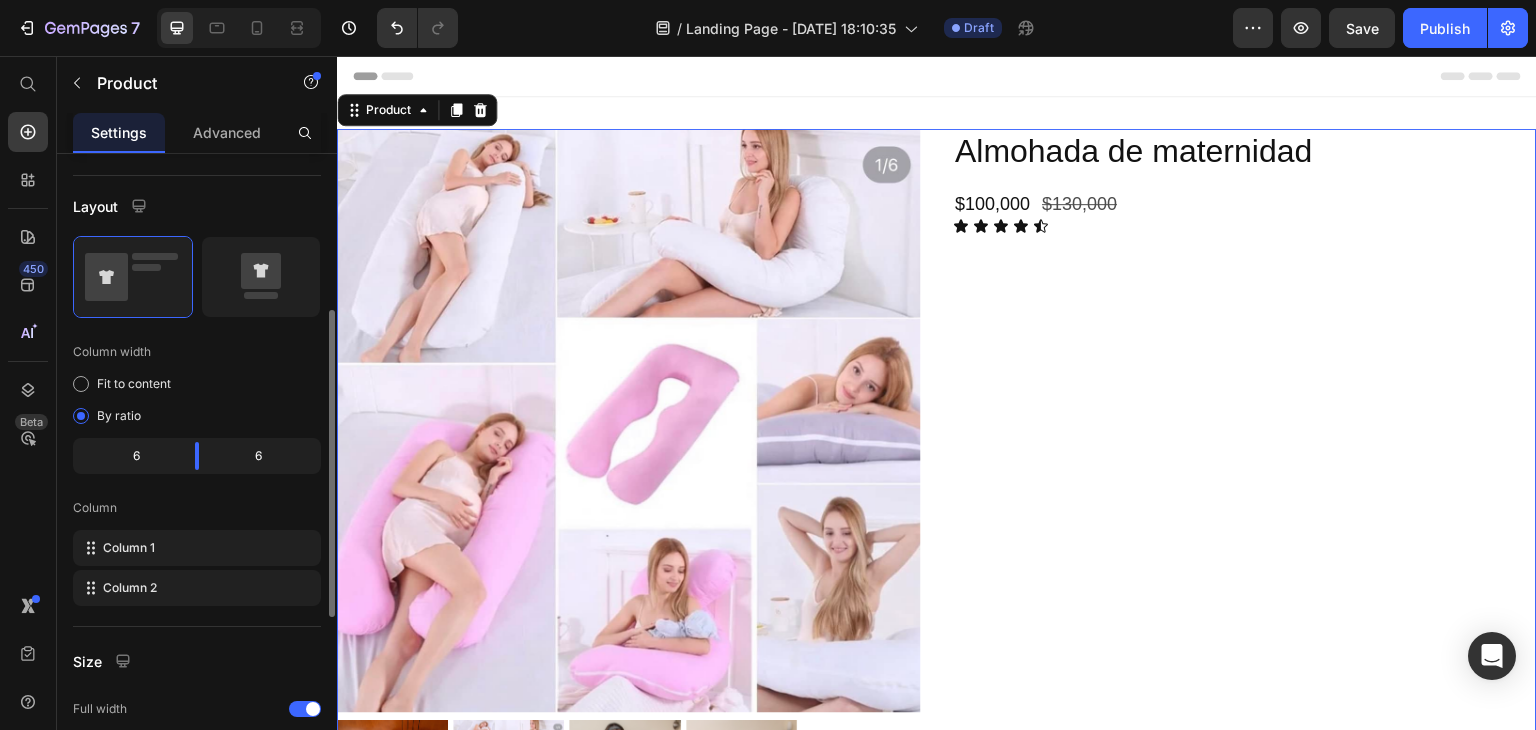 scroll, scrollTop: 340, scrollLeft: 0, axis: vertical 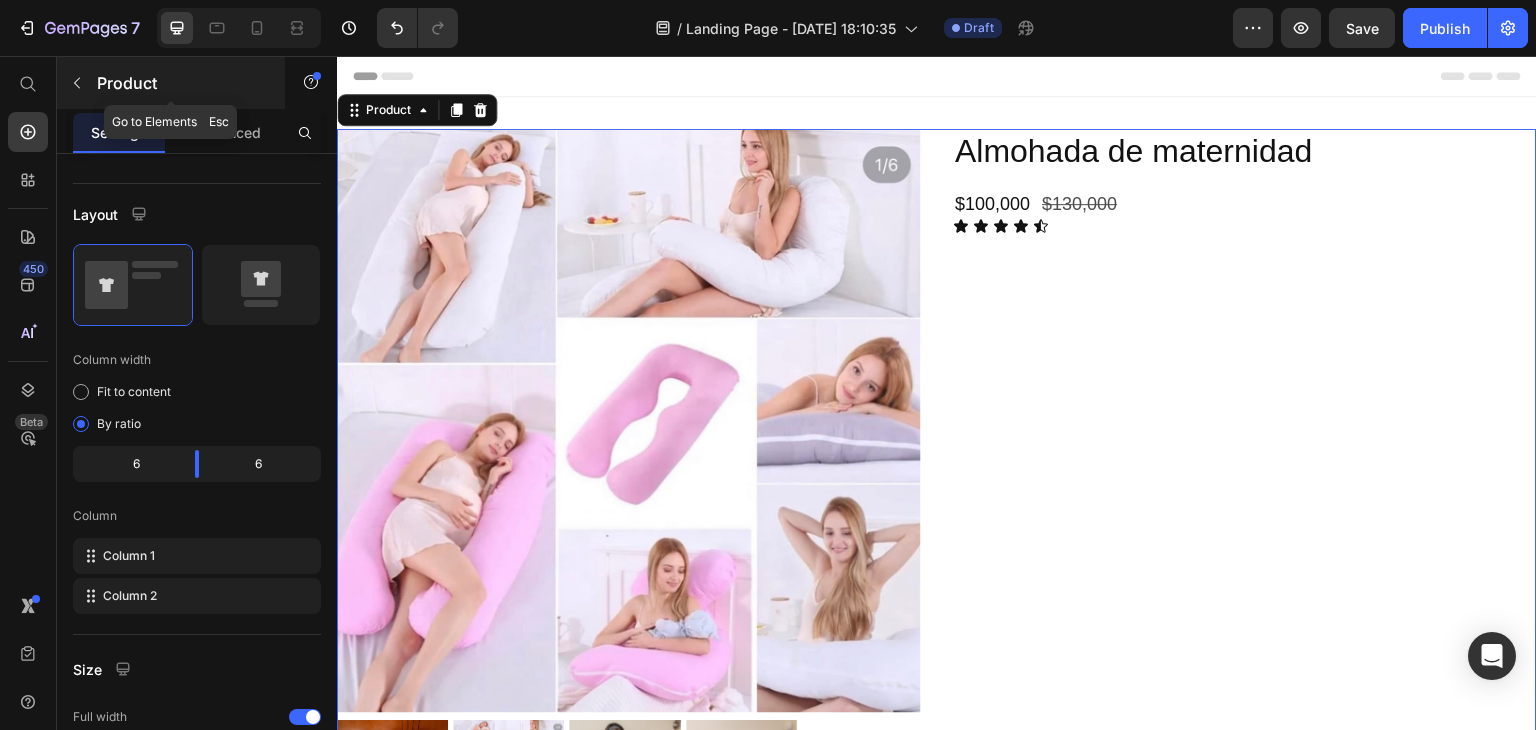 click at bounding box center [77, 83] 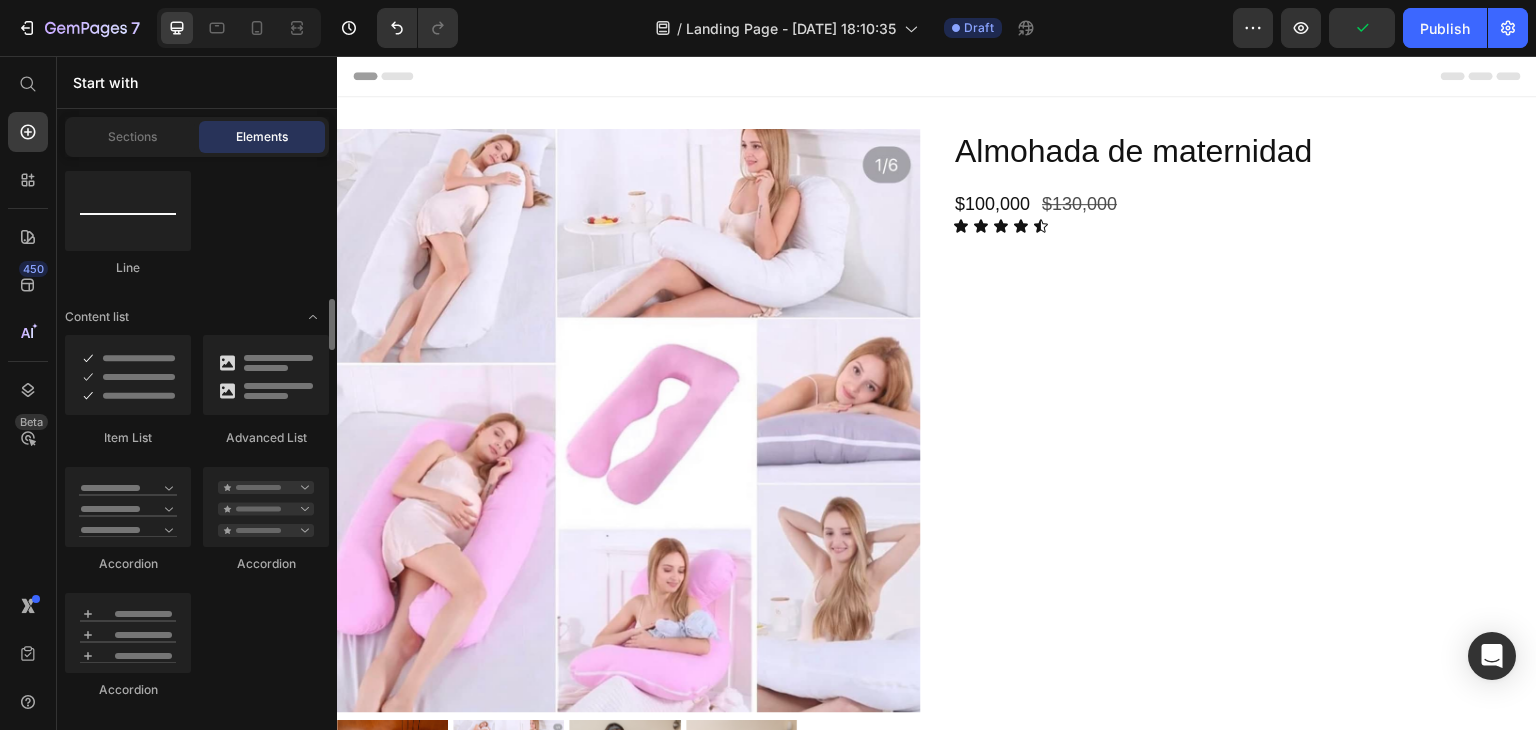 scroll, scrollTop: 1567, scrollLeft: 0, axis: vertical 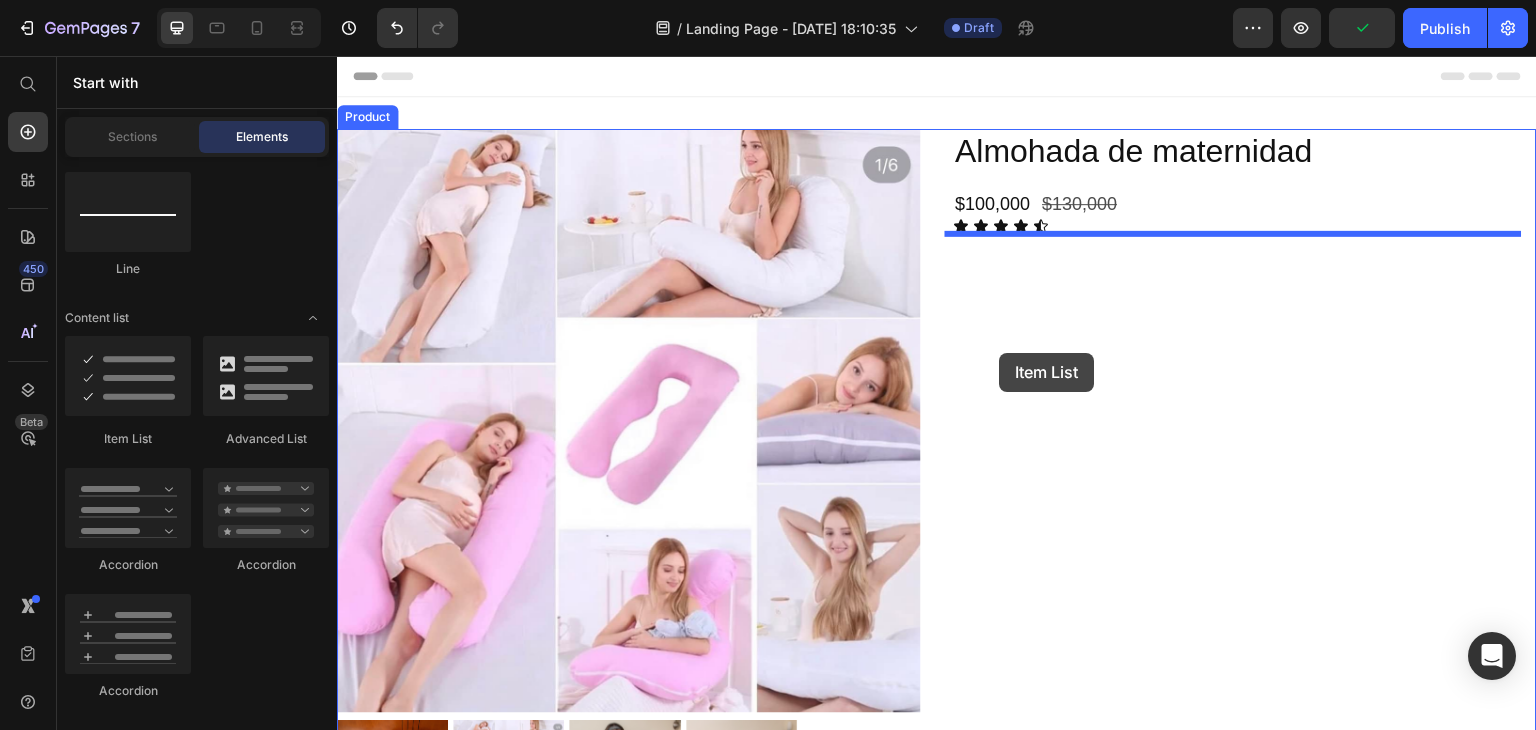 drag, startPoint x: 471, startPoint y: 441, endPoint x: 1000, endPoint y: 348, distance: 537.1127 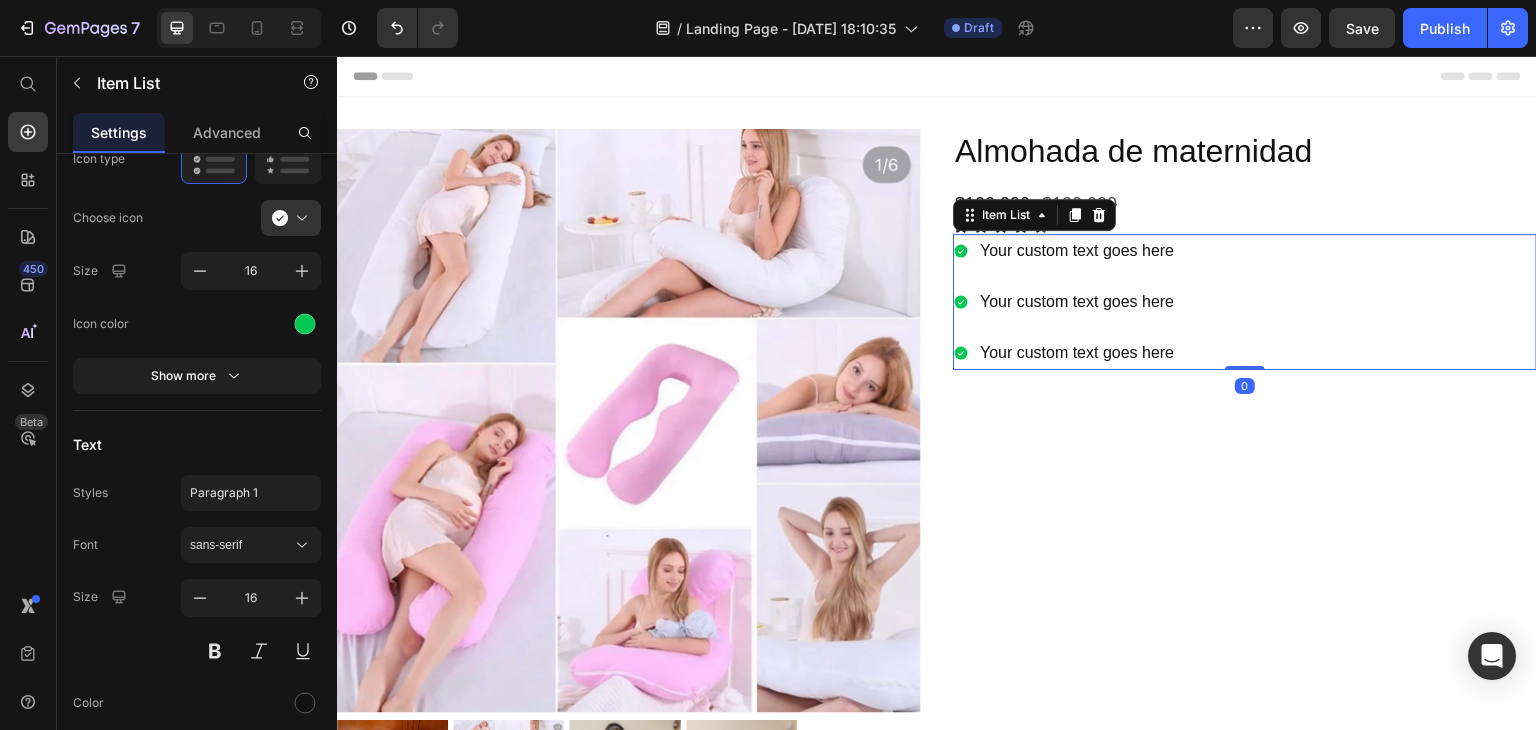 scroll, scrollTop: 0, scrollLeft: 0, axis: both 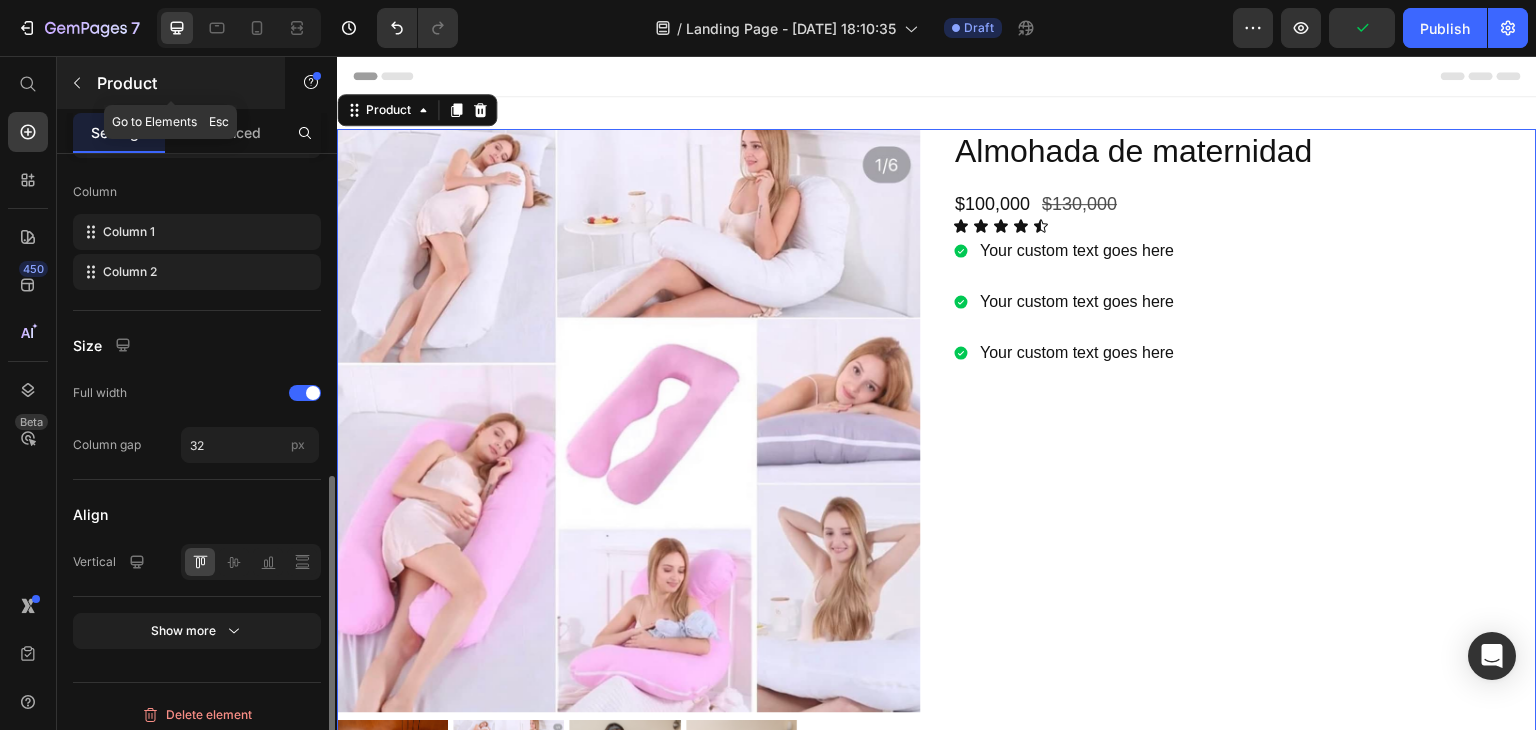 click 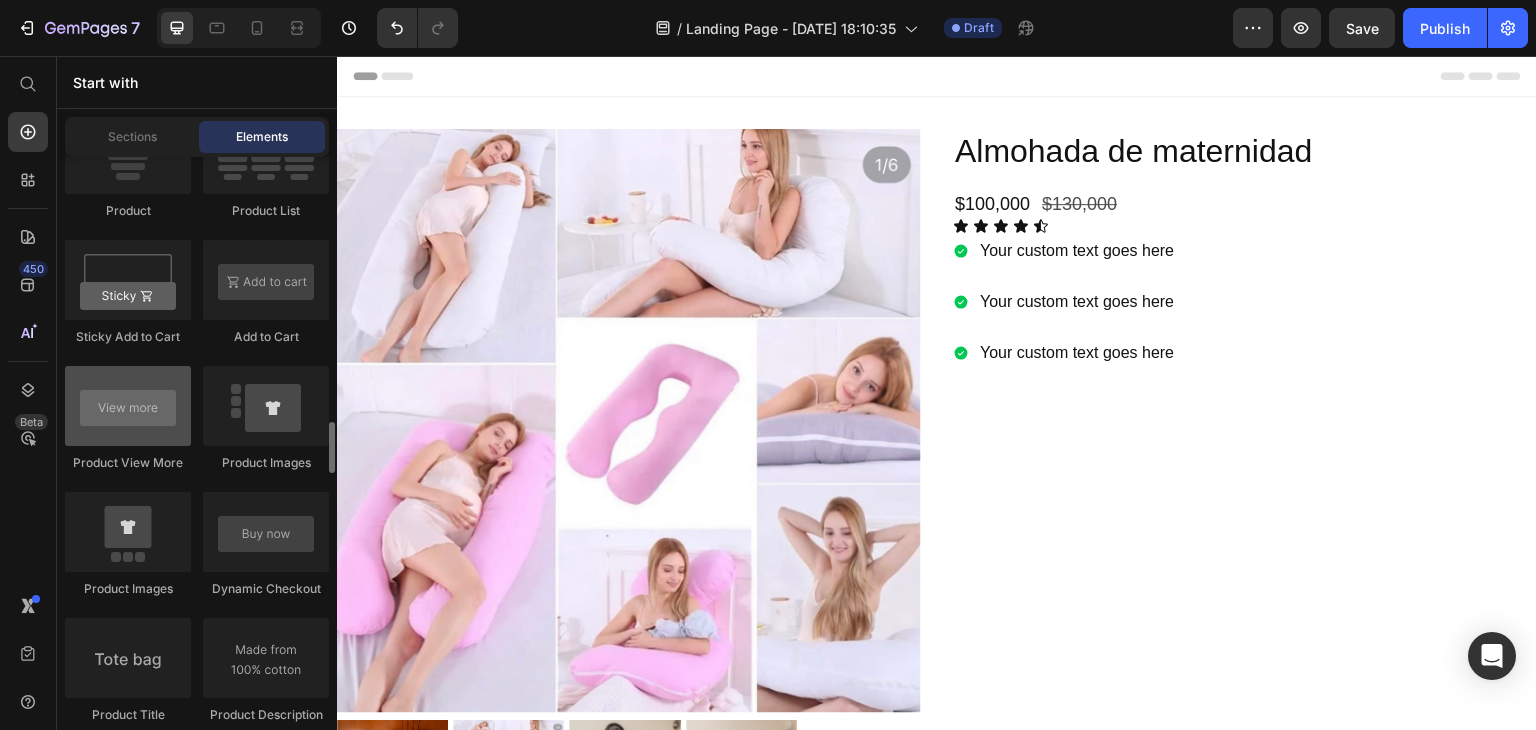 scroll, scrollTop: 2886, scrollLeft: 0, axis: vertical 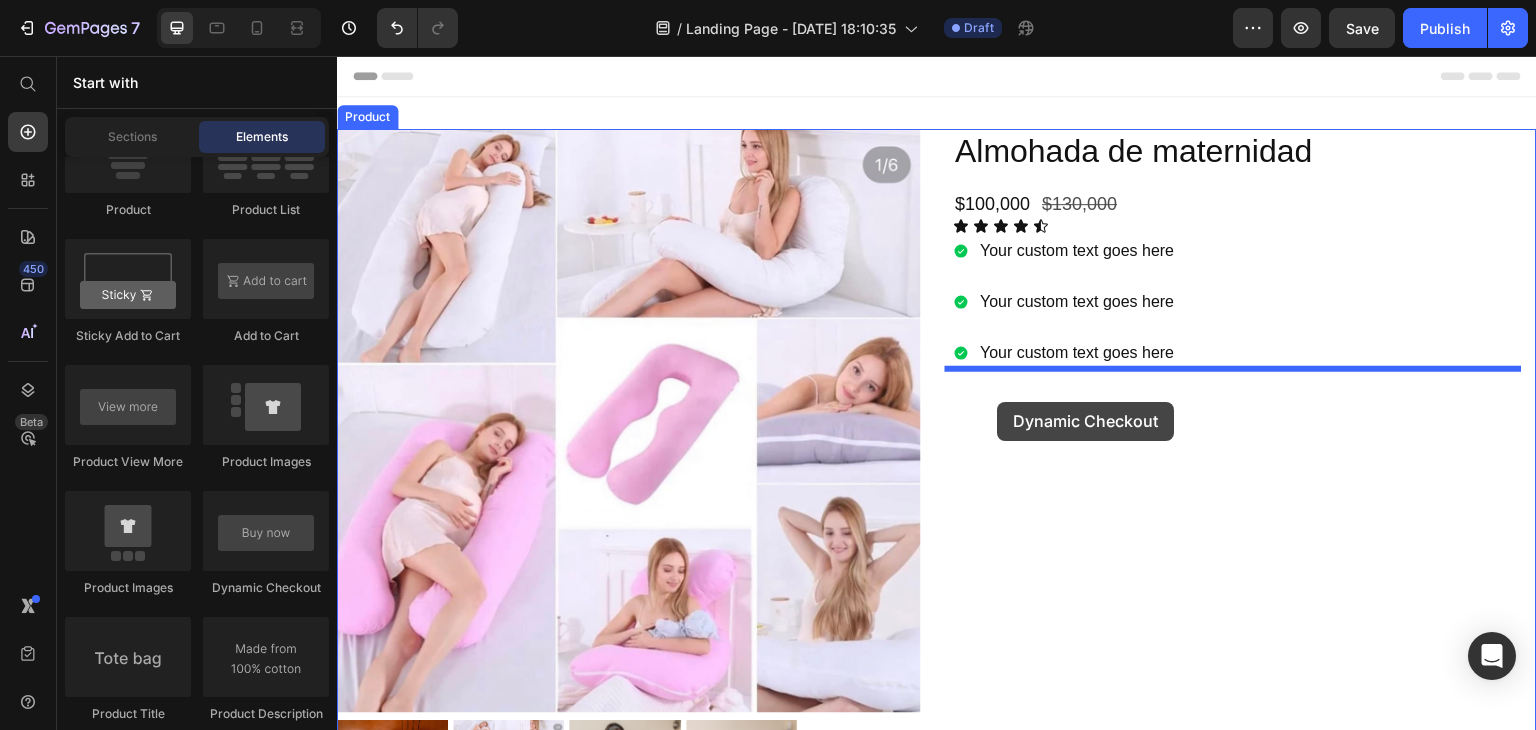 drag, startPoint x: 613, startPoint y: 581, endPoint x: 998, endPoint y: 402, distance: 424.57742 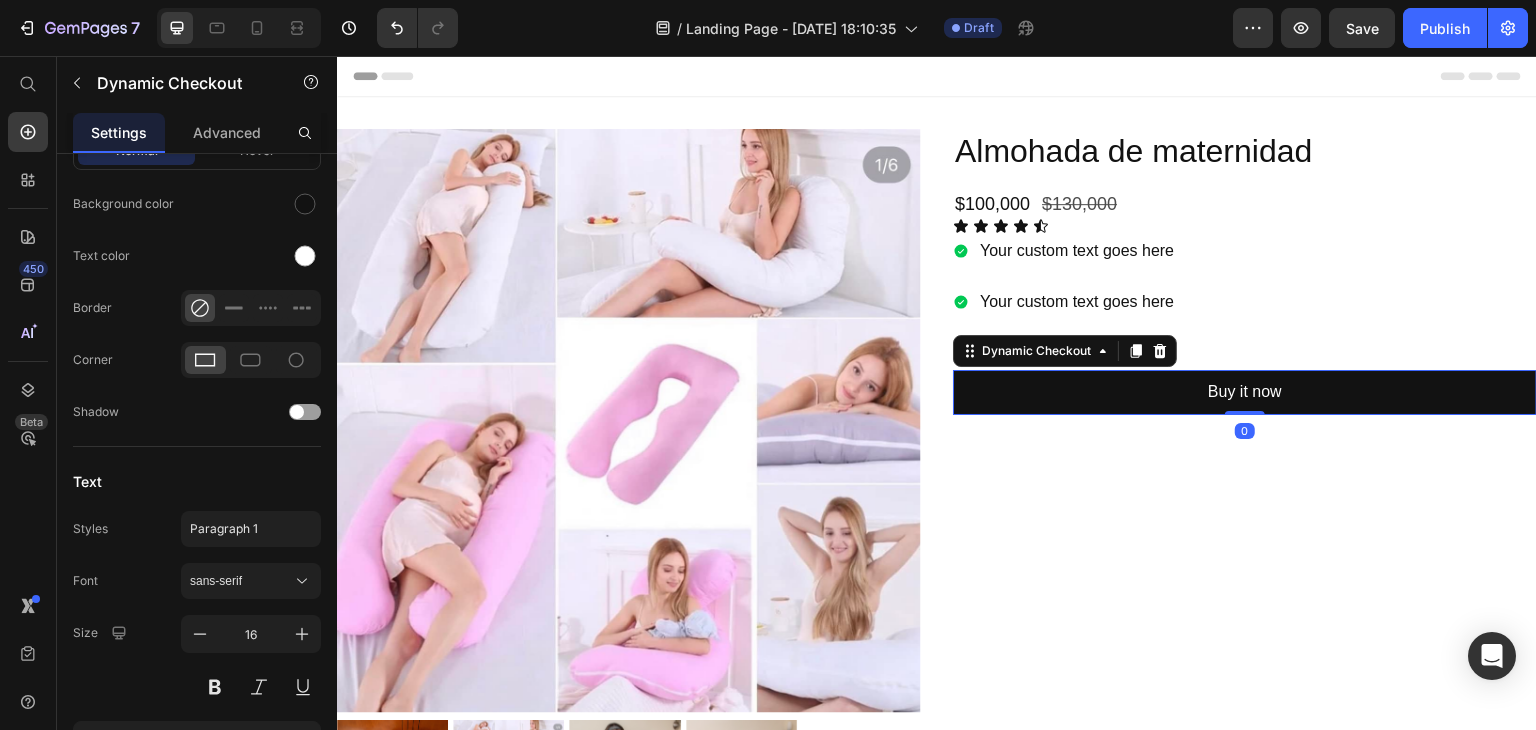 scroll, scrollTop: 0, scrollLeft: 0, axis: both 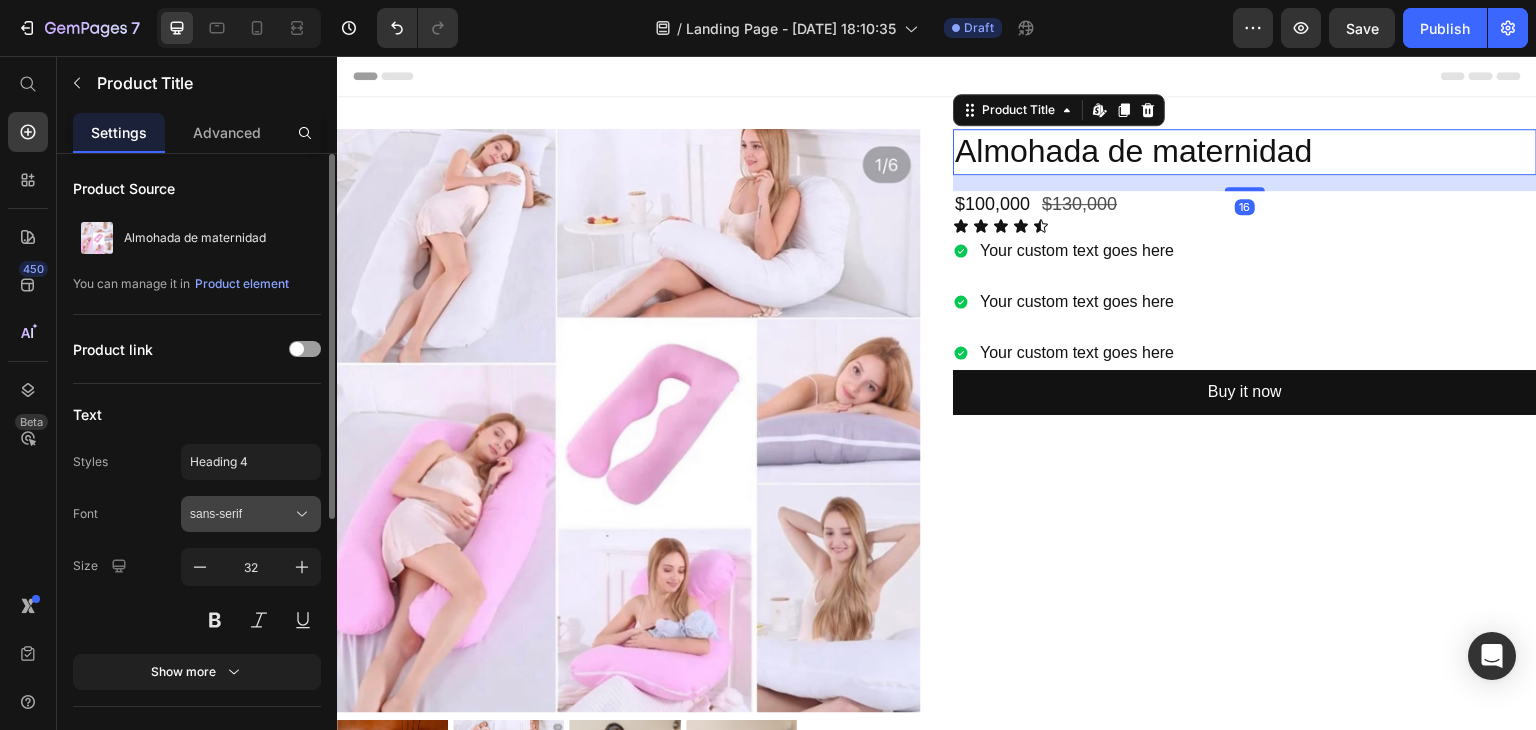click on "sans-serif" at bounding box center (241, 514) 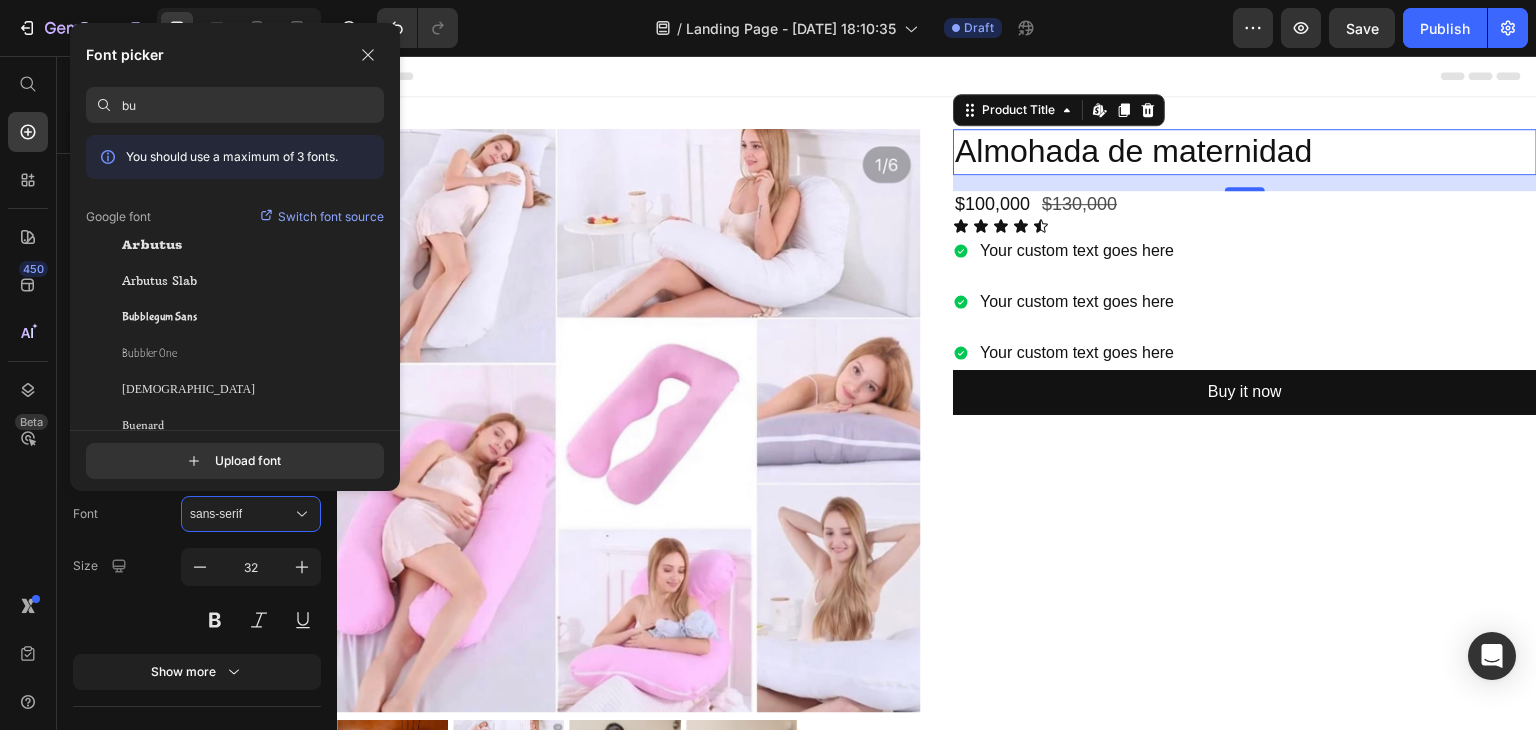 type on "b" 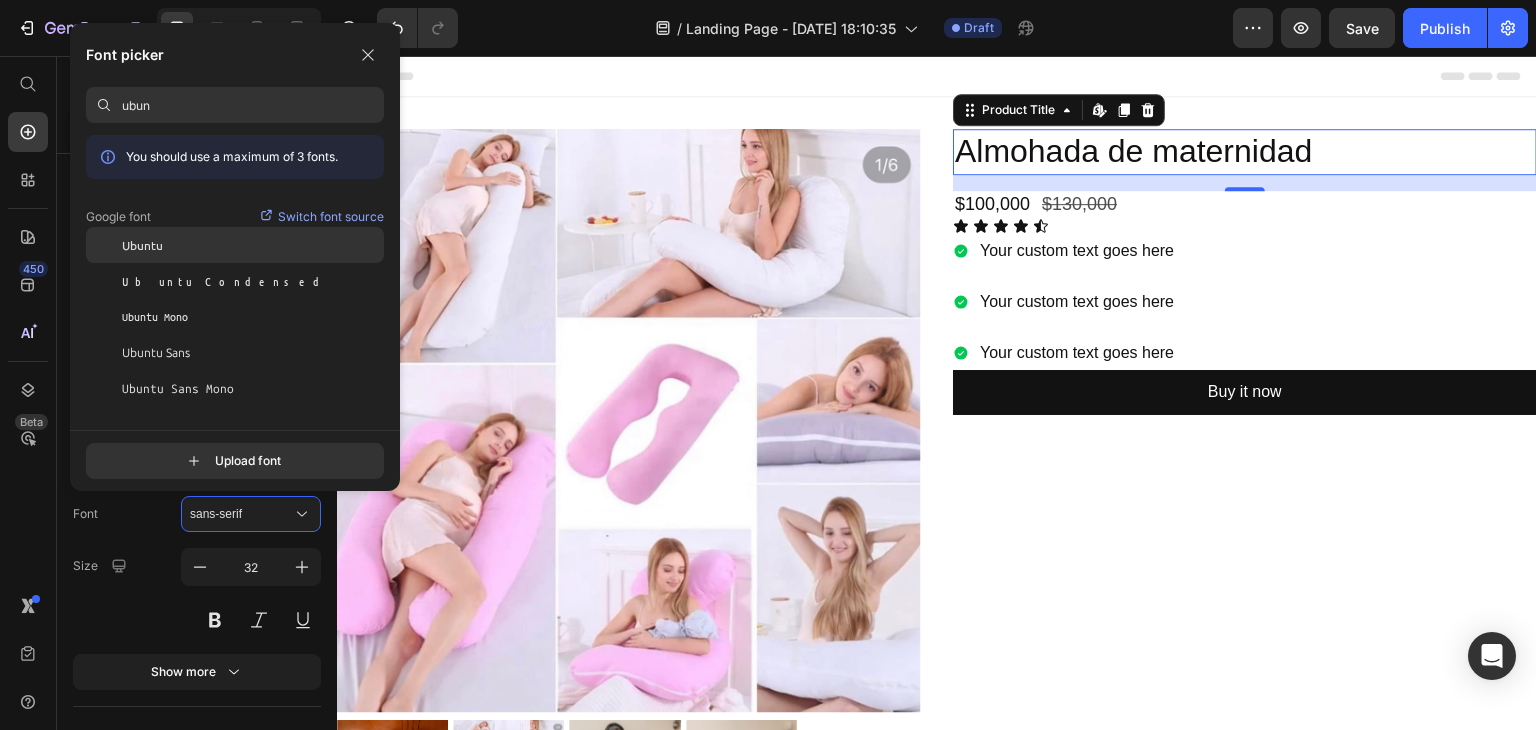 type on "ubun" 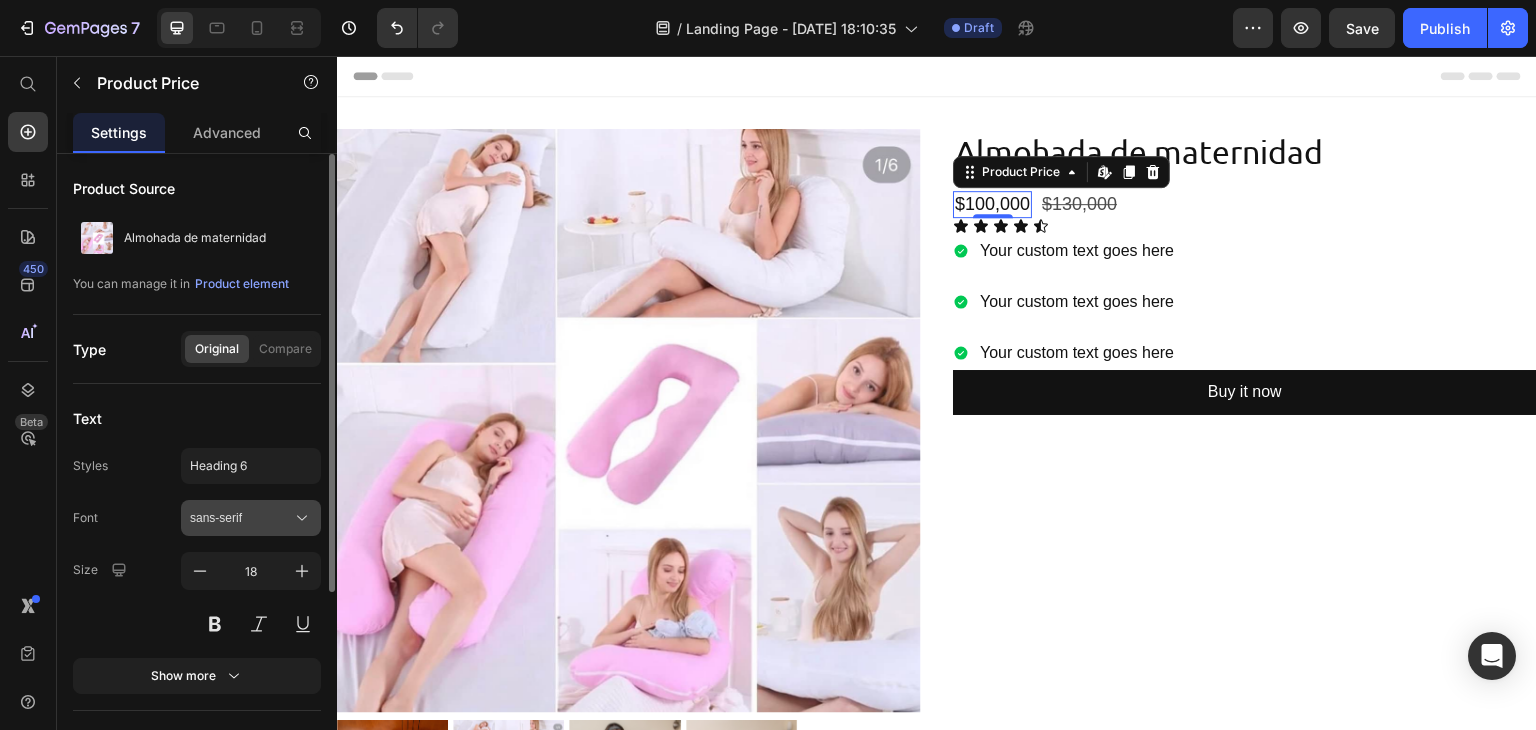 click on "sans-serif" at bounding box center [241, 518] 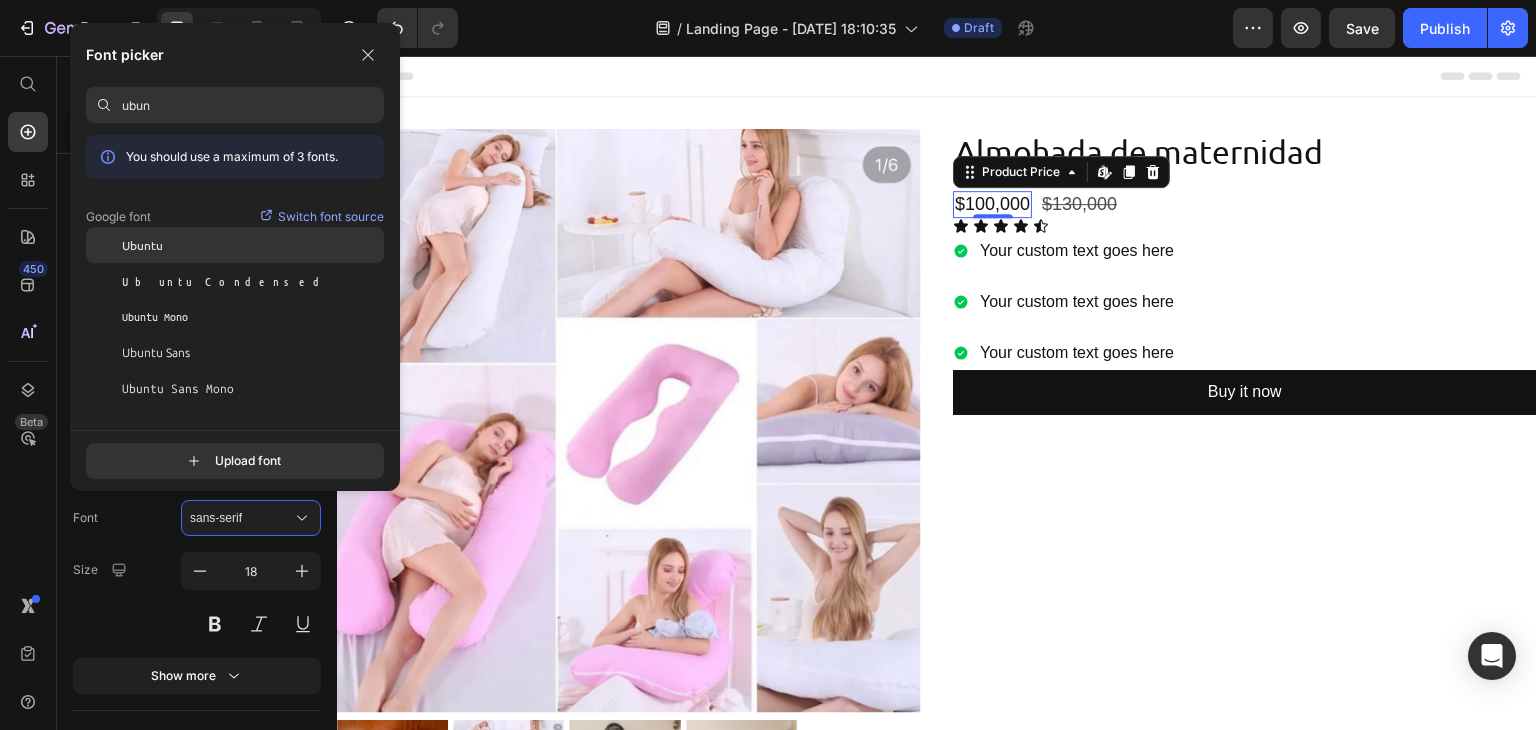 type on "ubun" 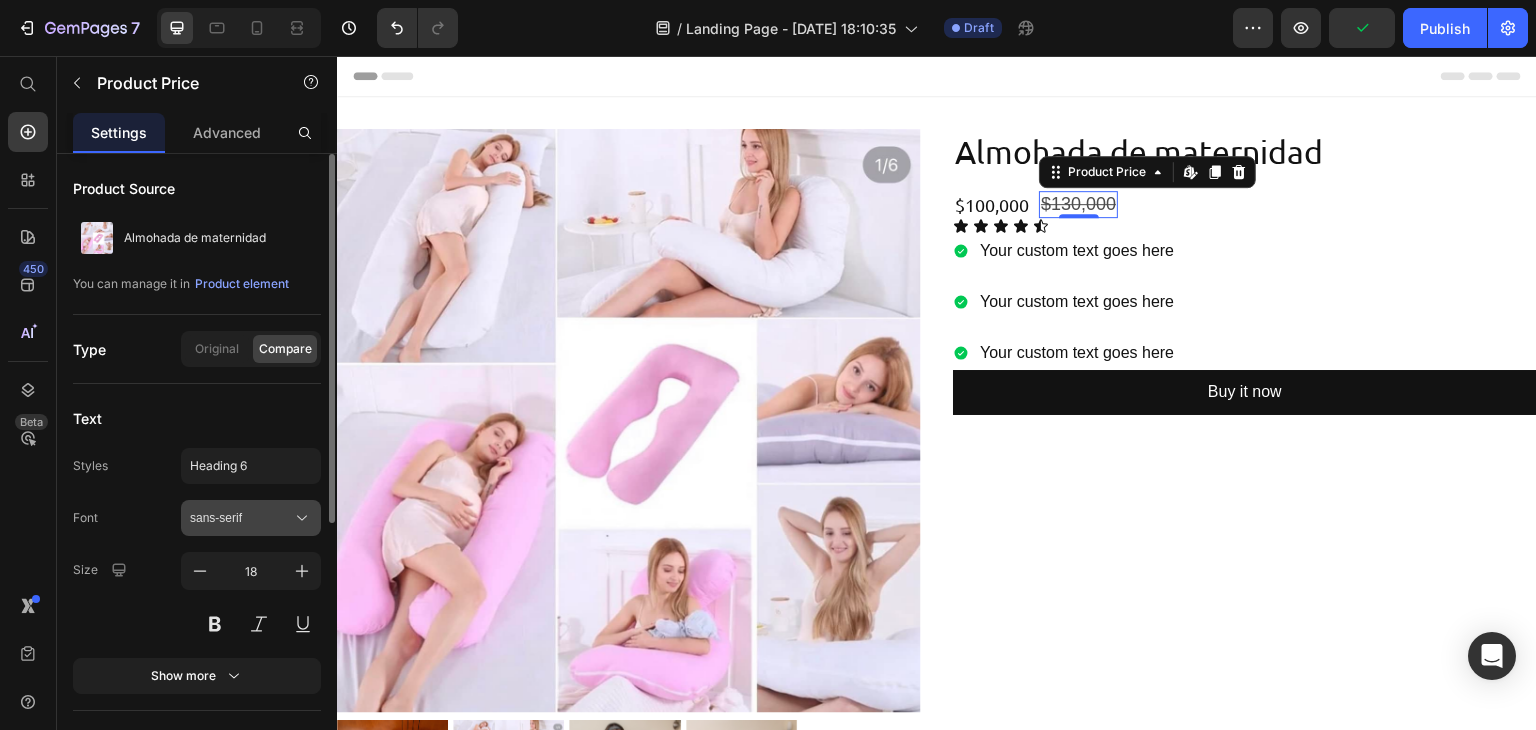 click on "sans-serif" at bounding box center (241, 518) 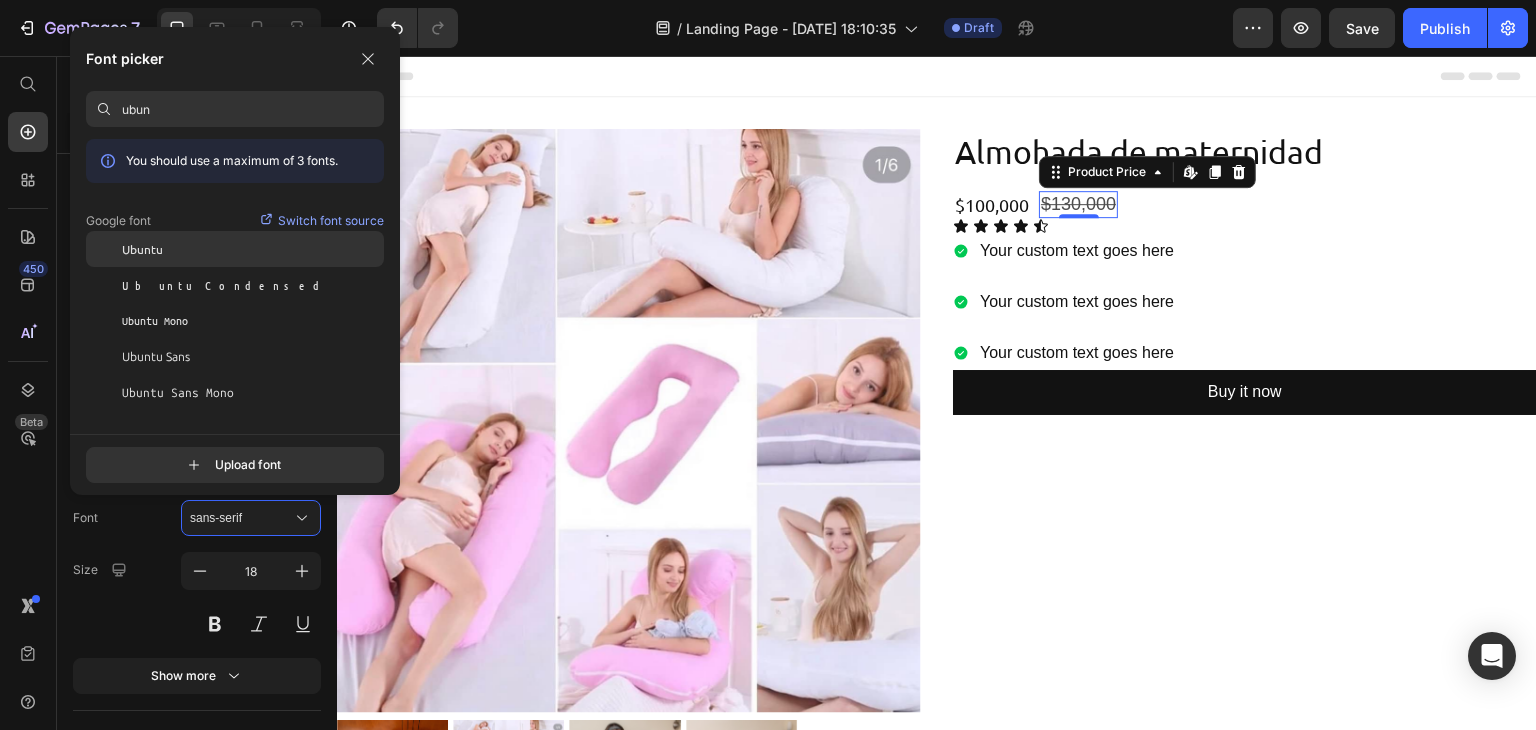 type on "ubun" 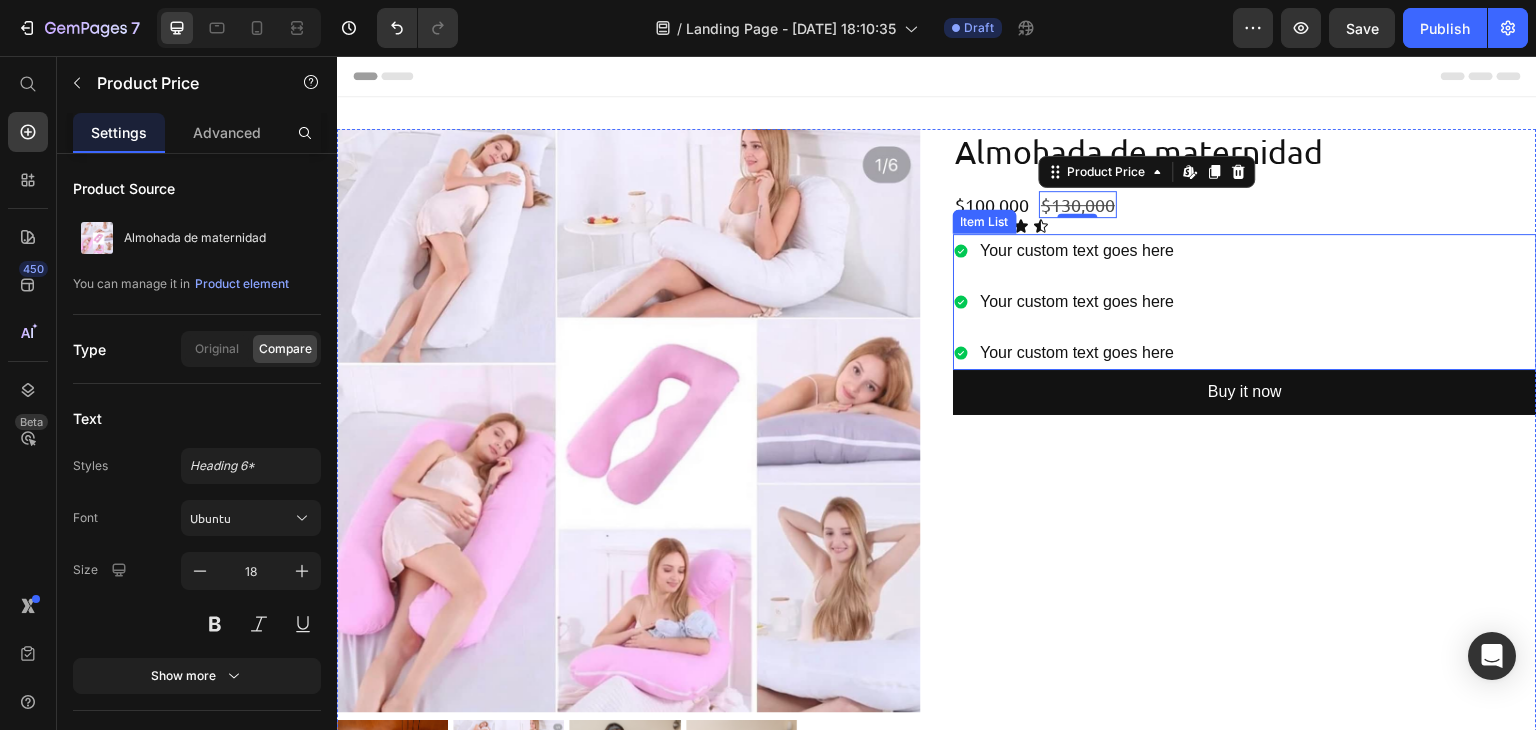 click on "Your custom text goes here" at bounding box center (1077, 251) 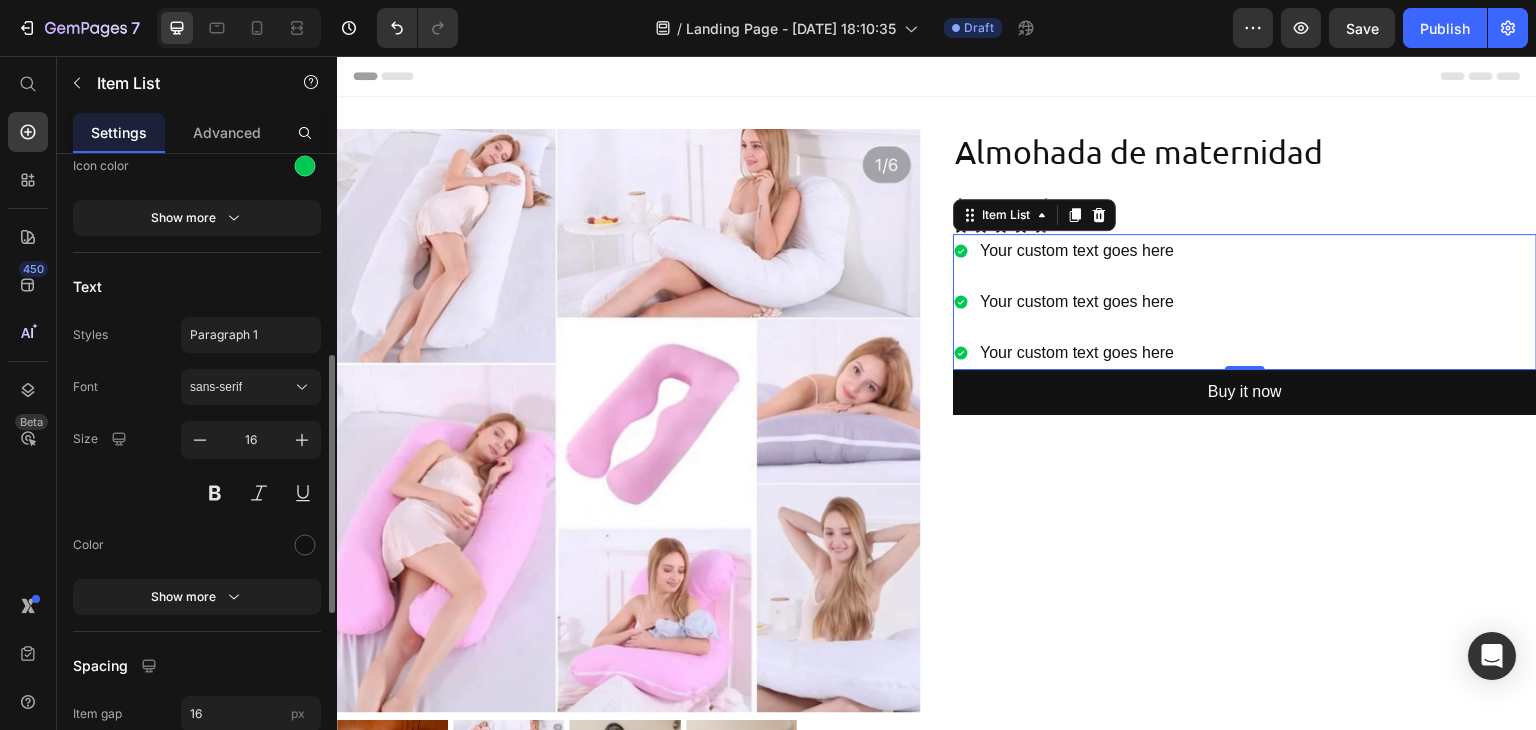scroll, scrollTop: 497, scrollLeft: 0, axis: vertical 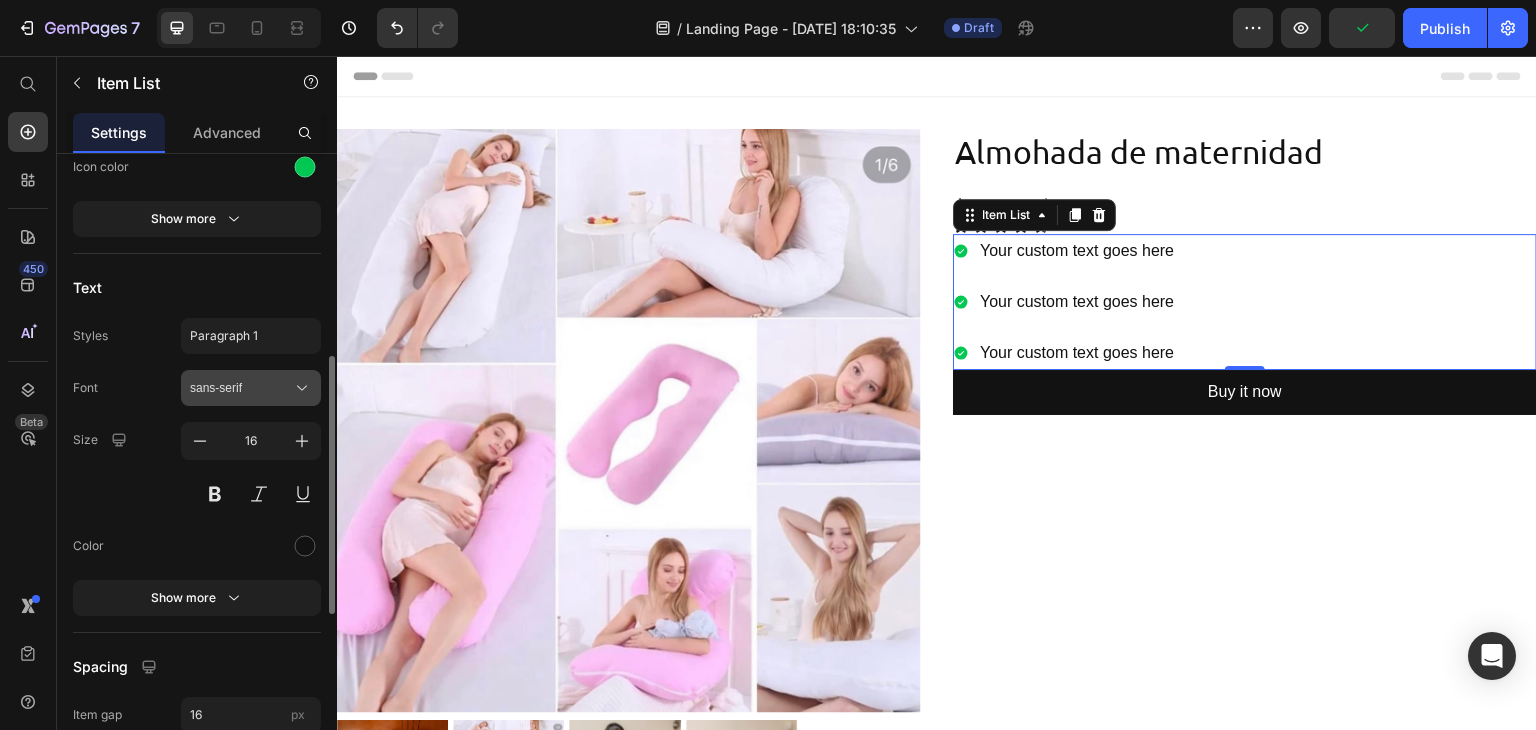 click on "sans-serif" at bounding box center [241, 388] 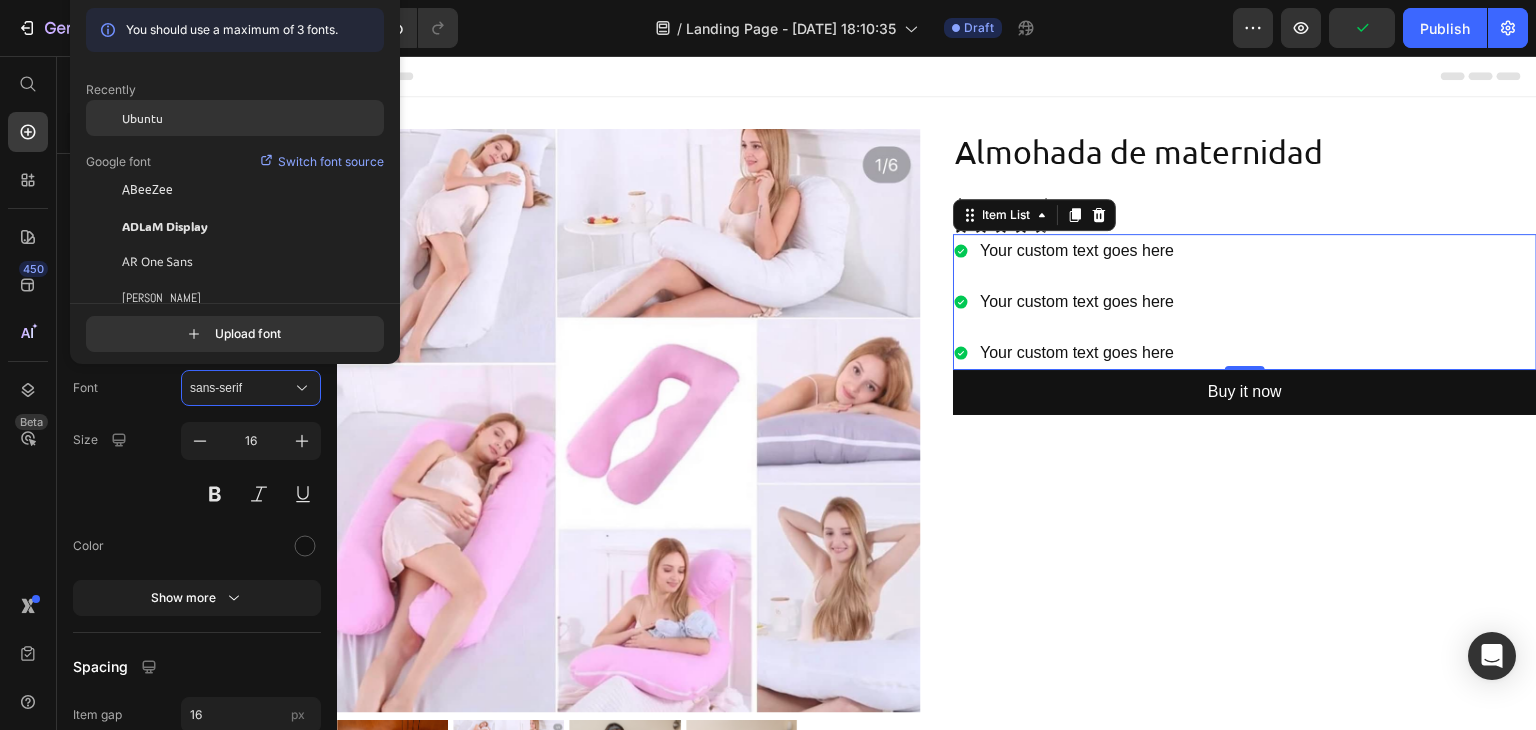 click on "Ubuntu" at bounding box center [142, 118] 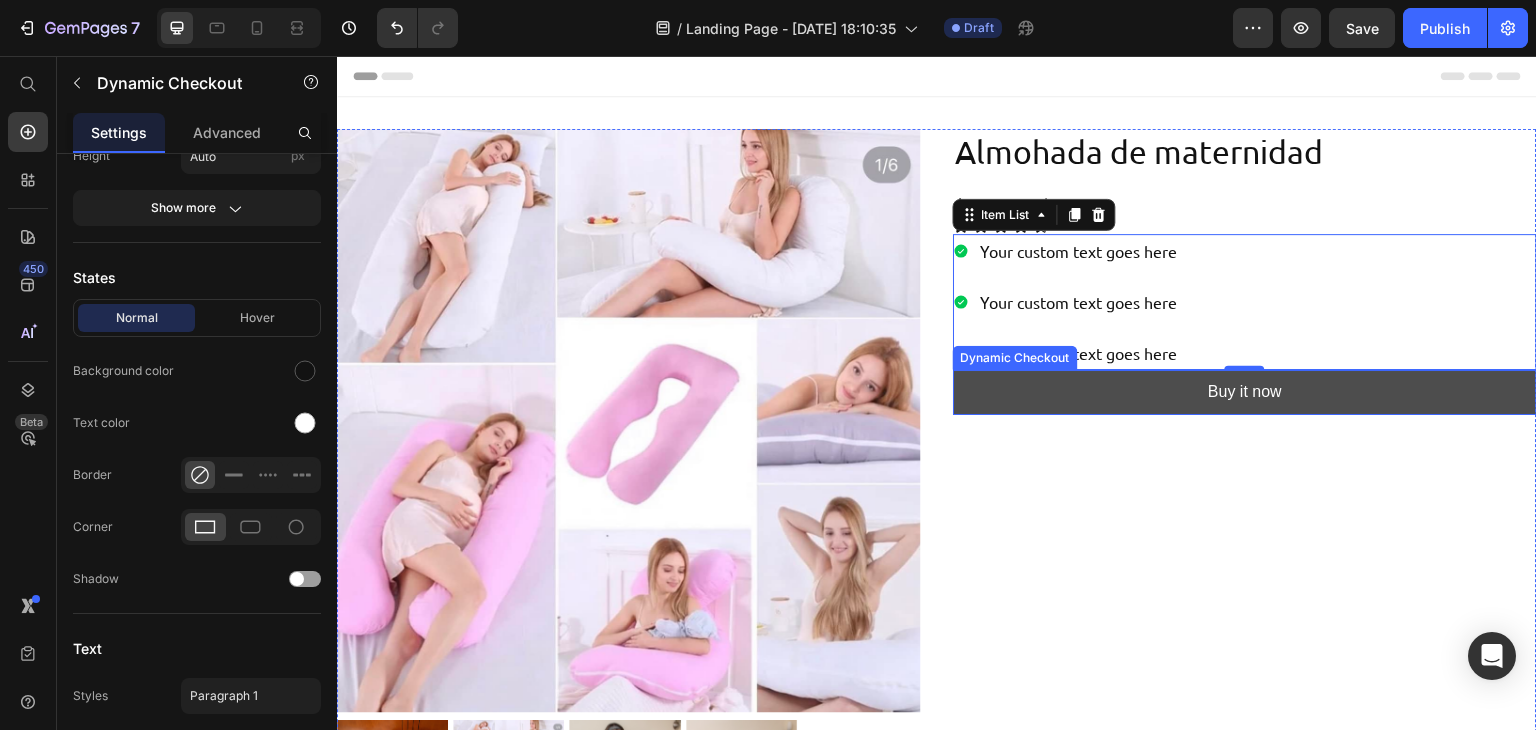 click on "Buy it now" at bounding box center (1245, 392) 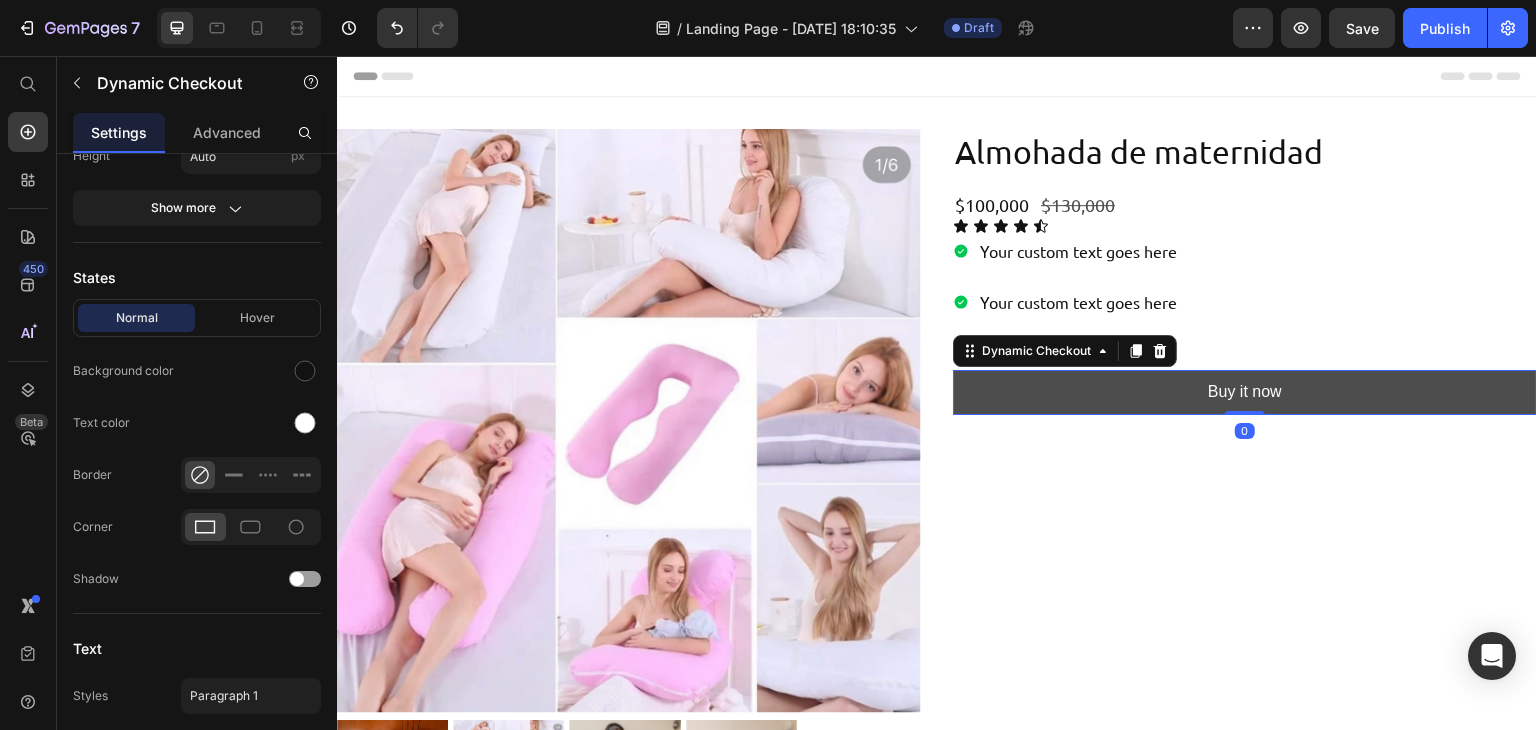 scroll, scrollTop: 0, scrollLeft: 0, axis: both 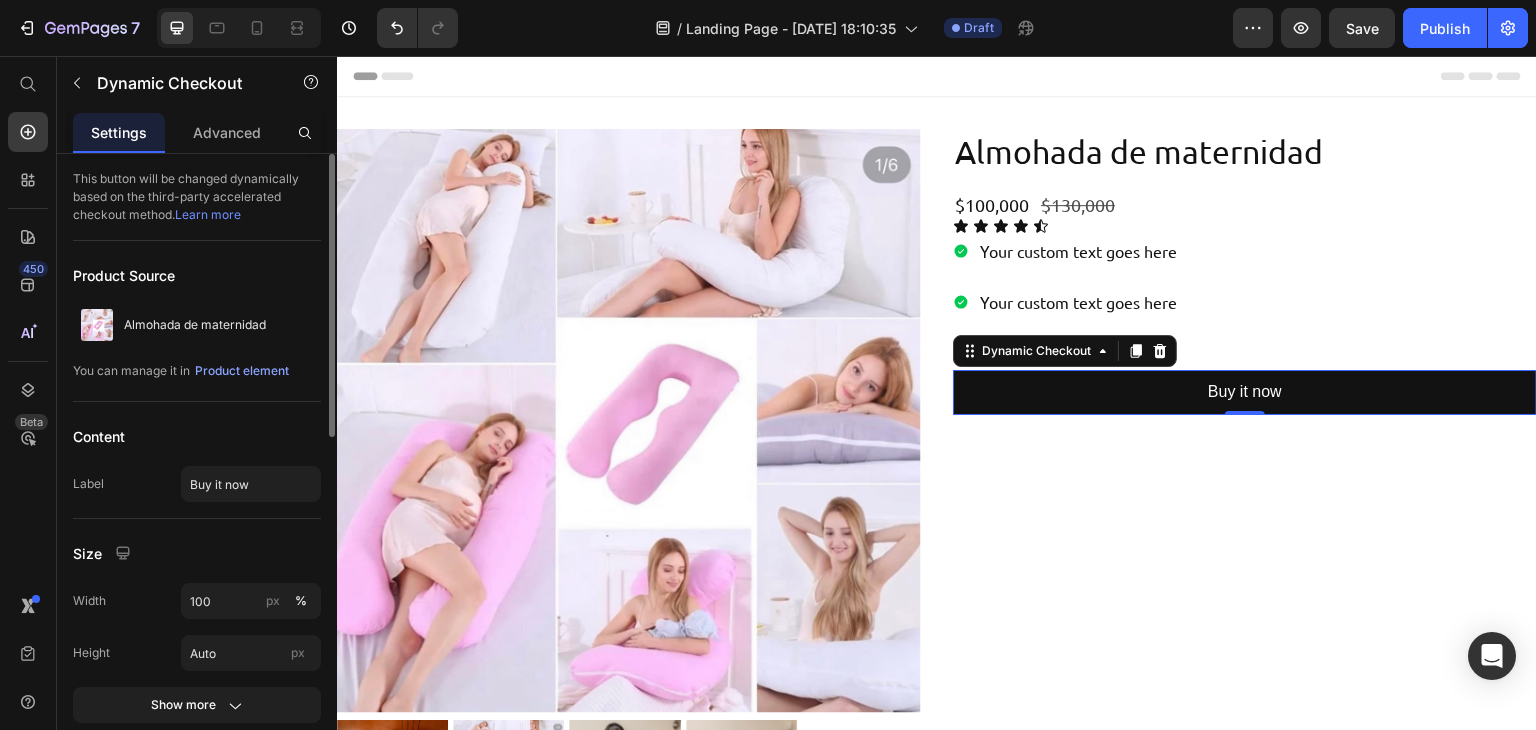 type 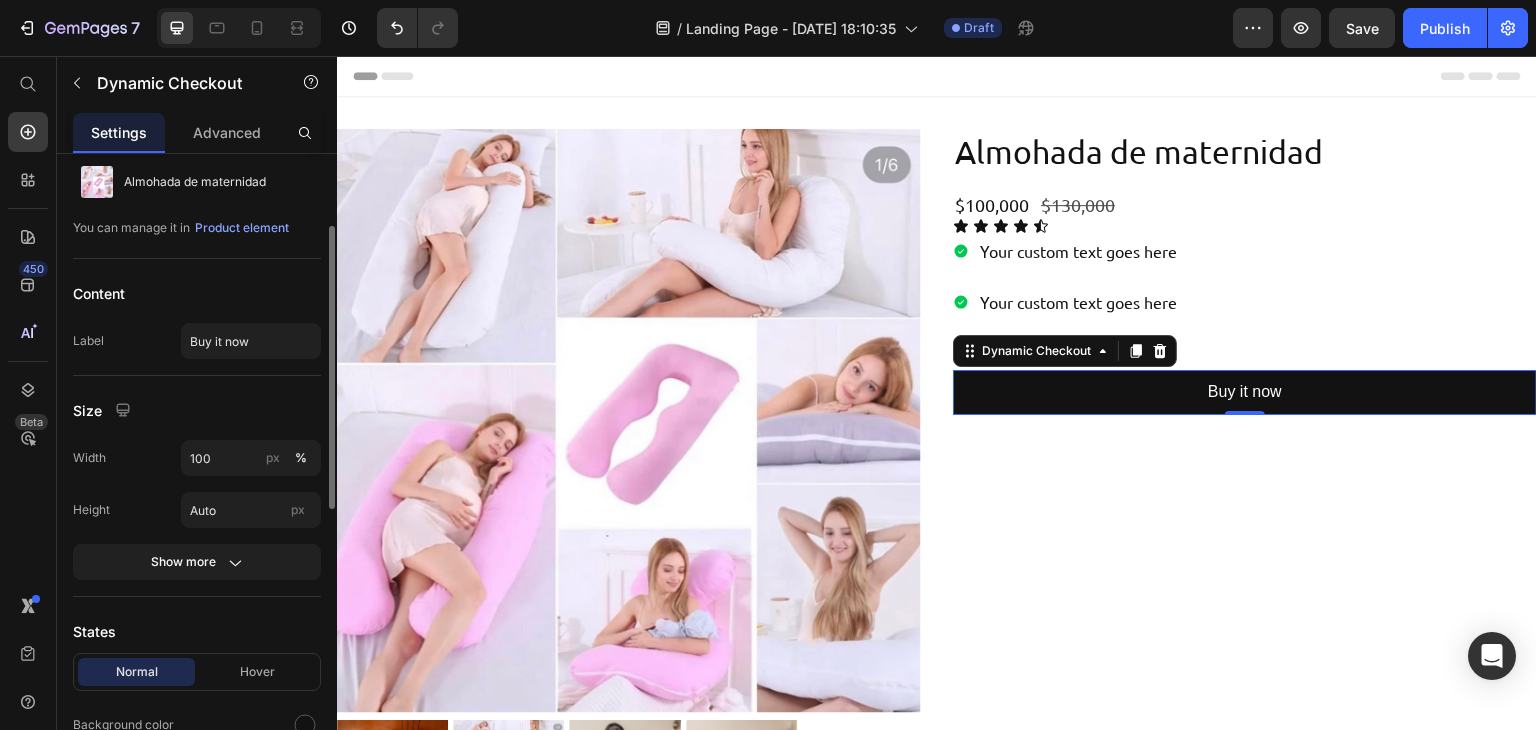scroll, scrollTop: 150, scrollLeft: 0, axis: vertical 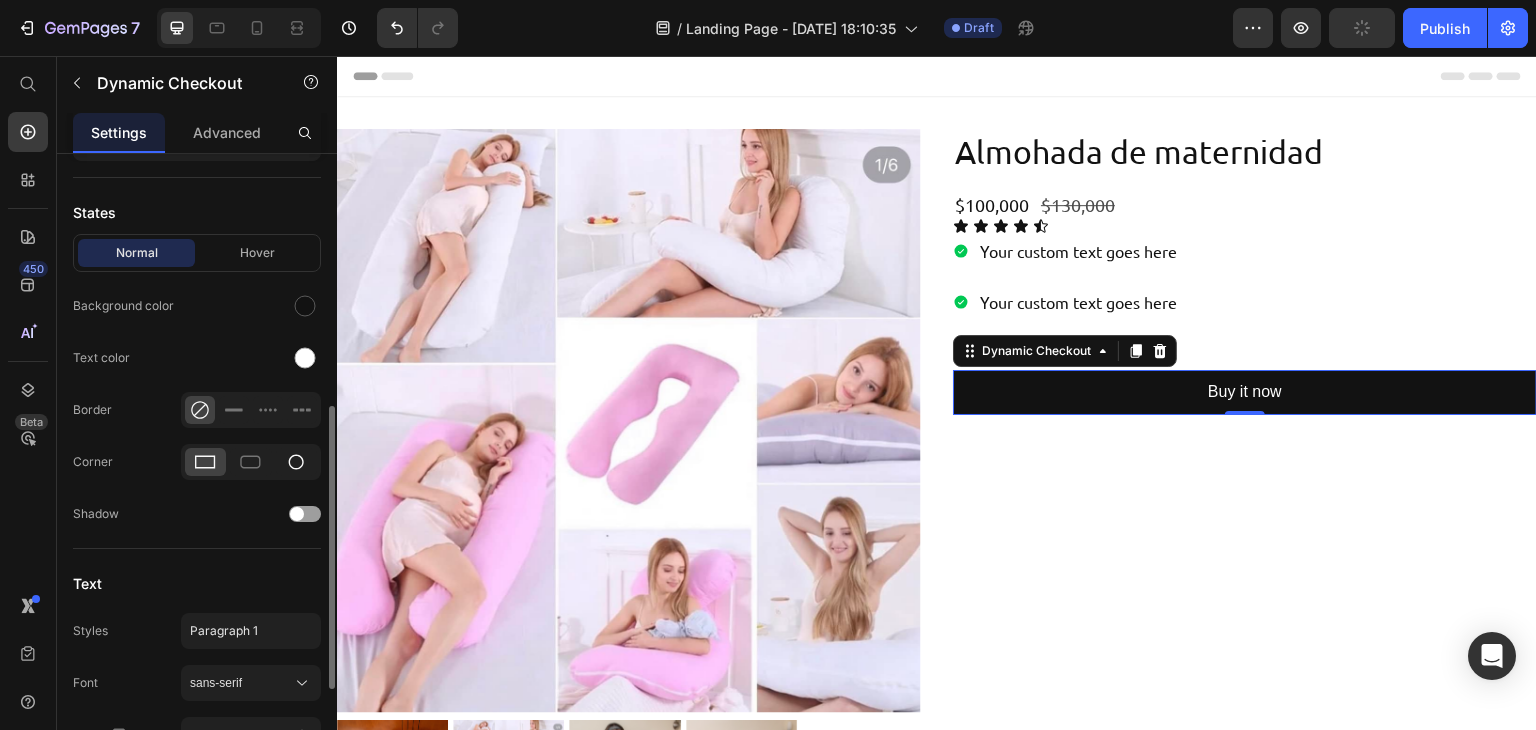 click 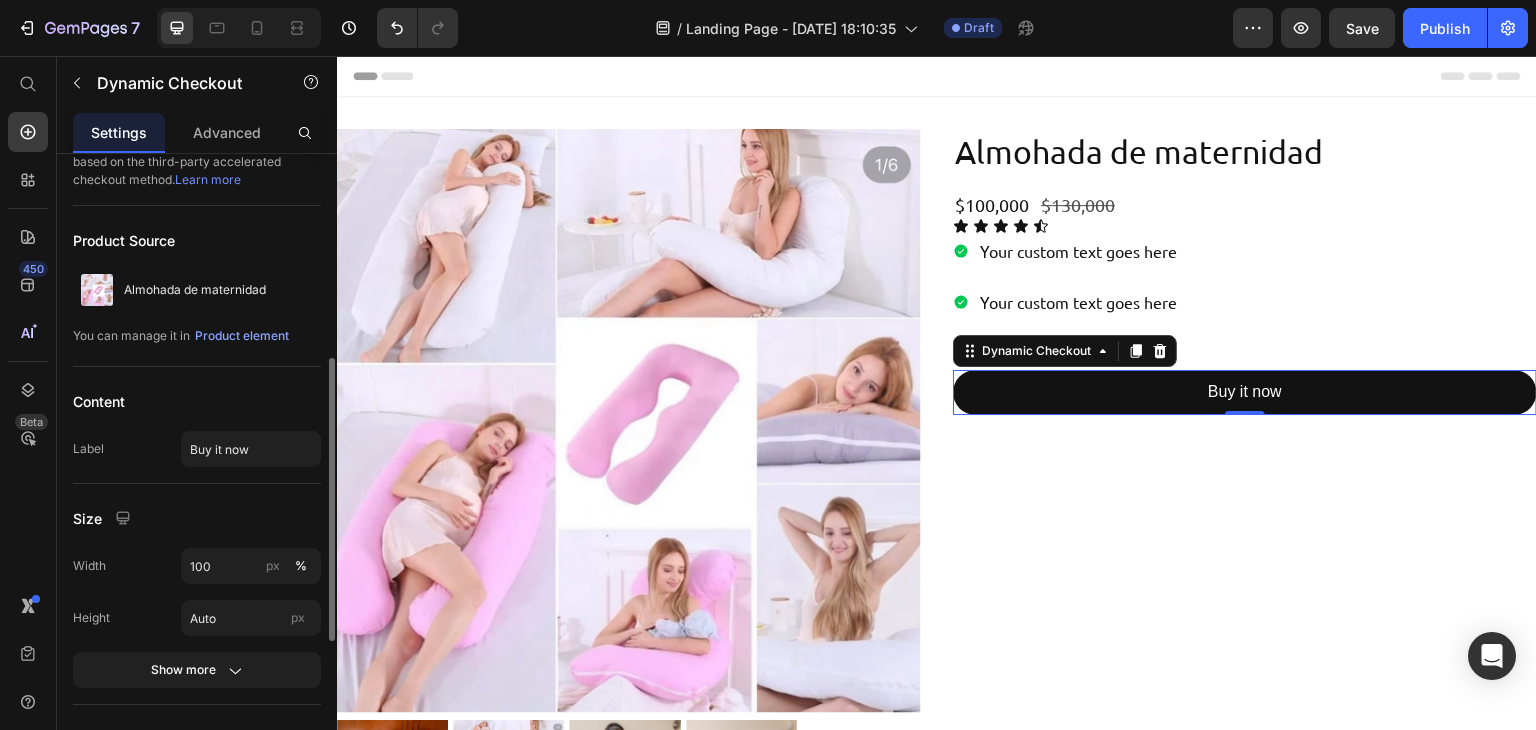 scroll, scrollTop: 0, scrollLeft: 0, axis: both 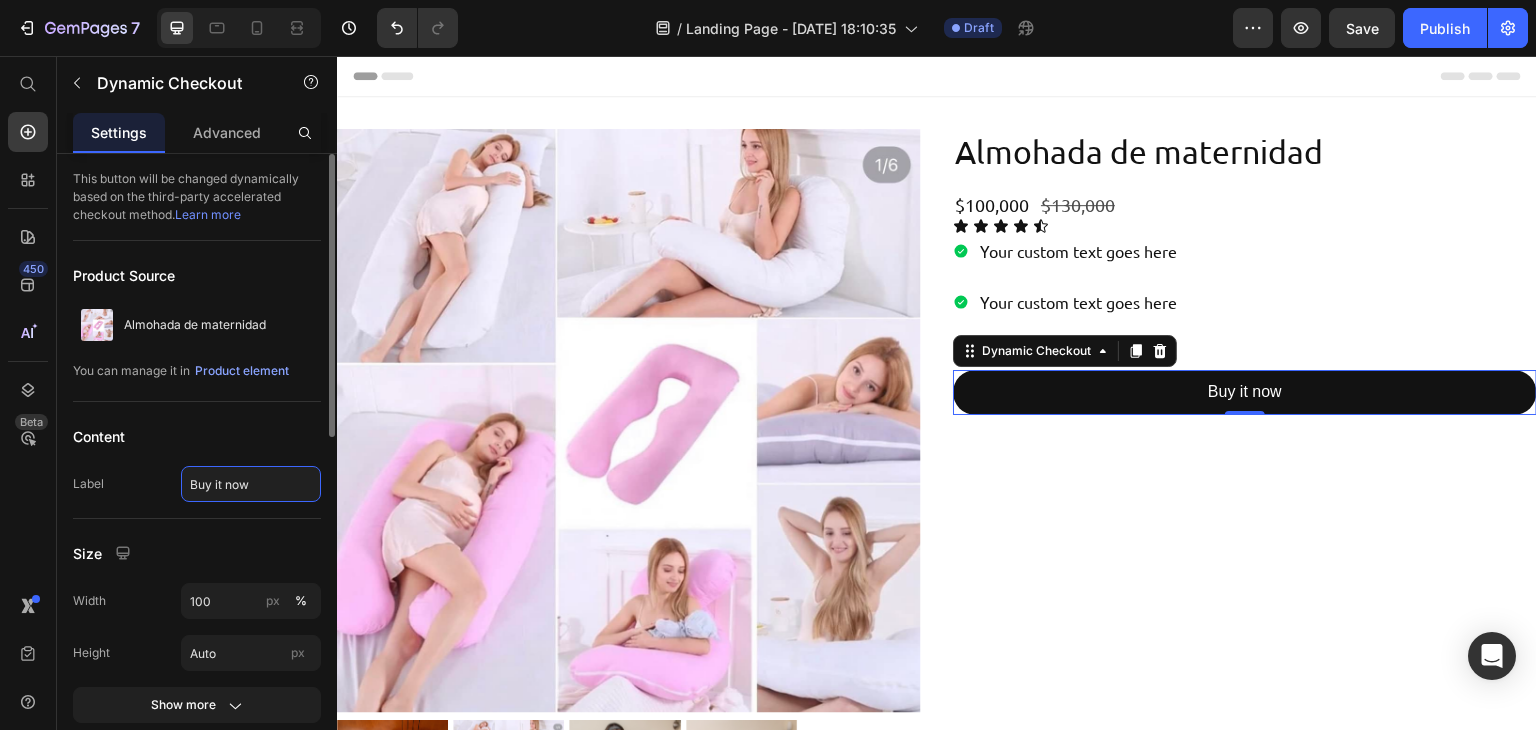 click on "Buy it now" 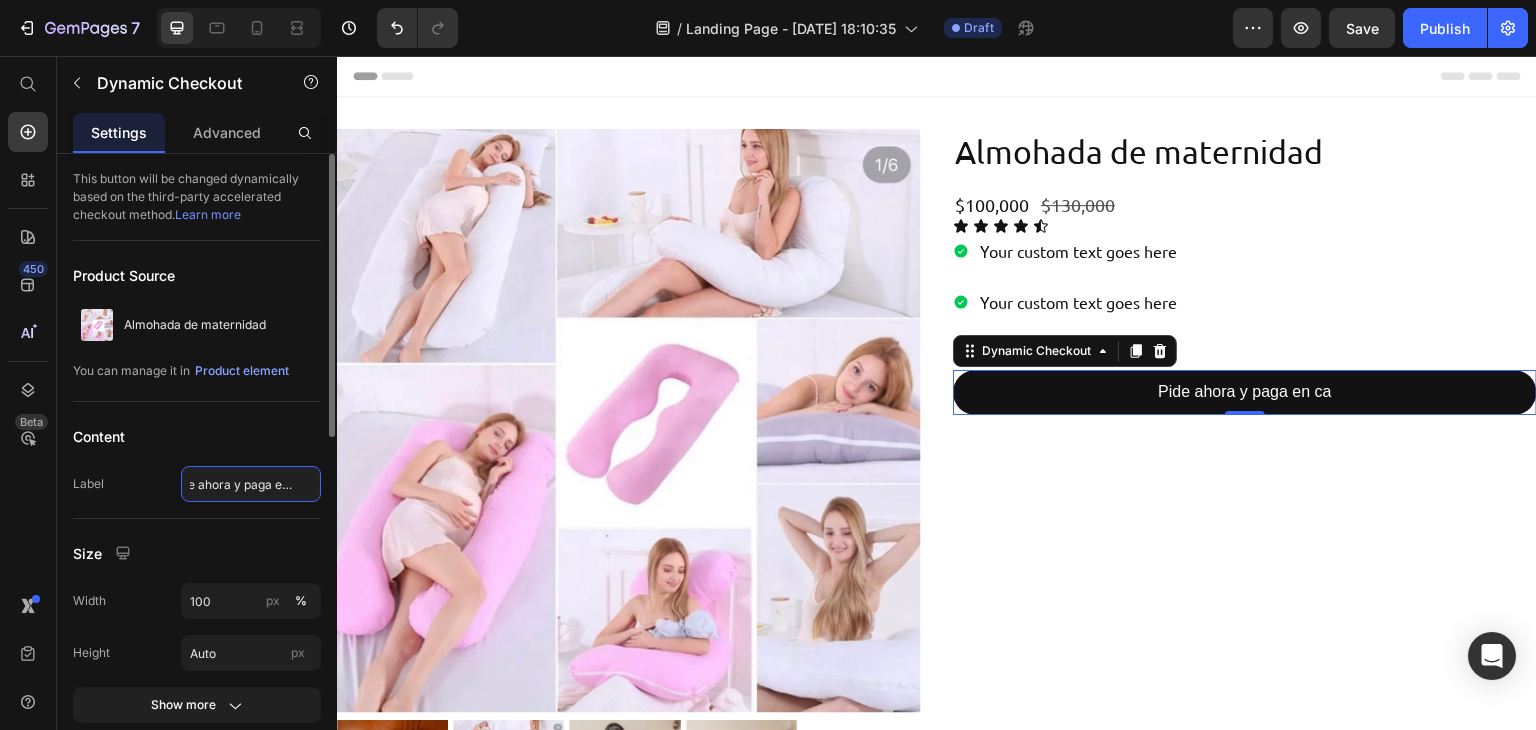 type on "Pide ahora y paga en casa" 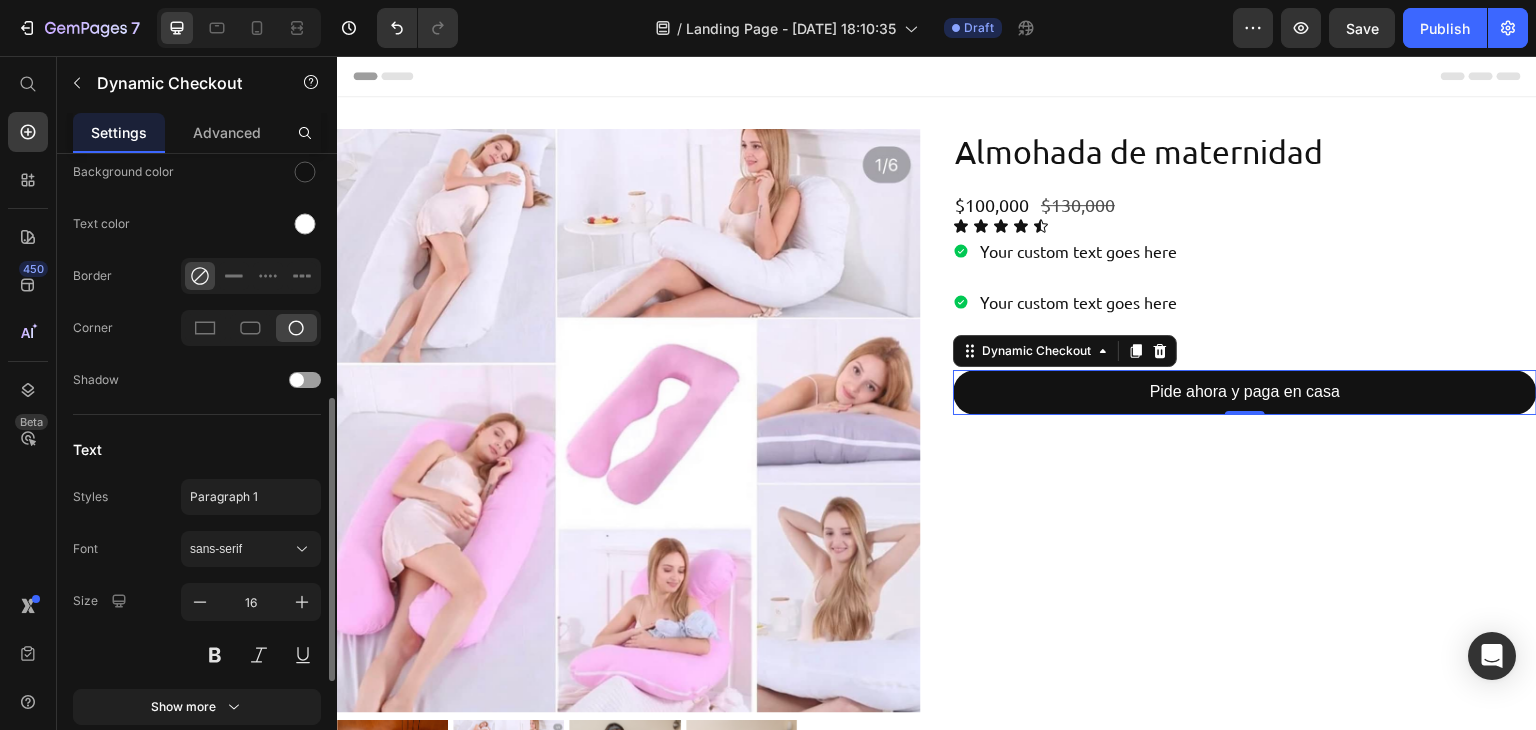 scroll, scrollTop: 780, scrollLeft: 0, axis: vertical 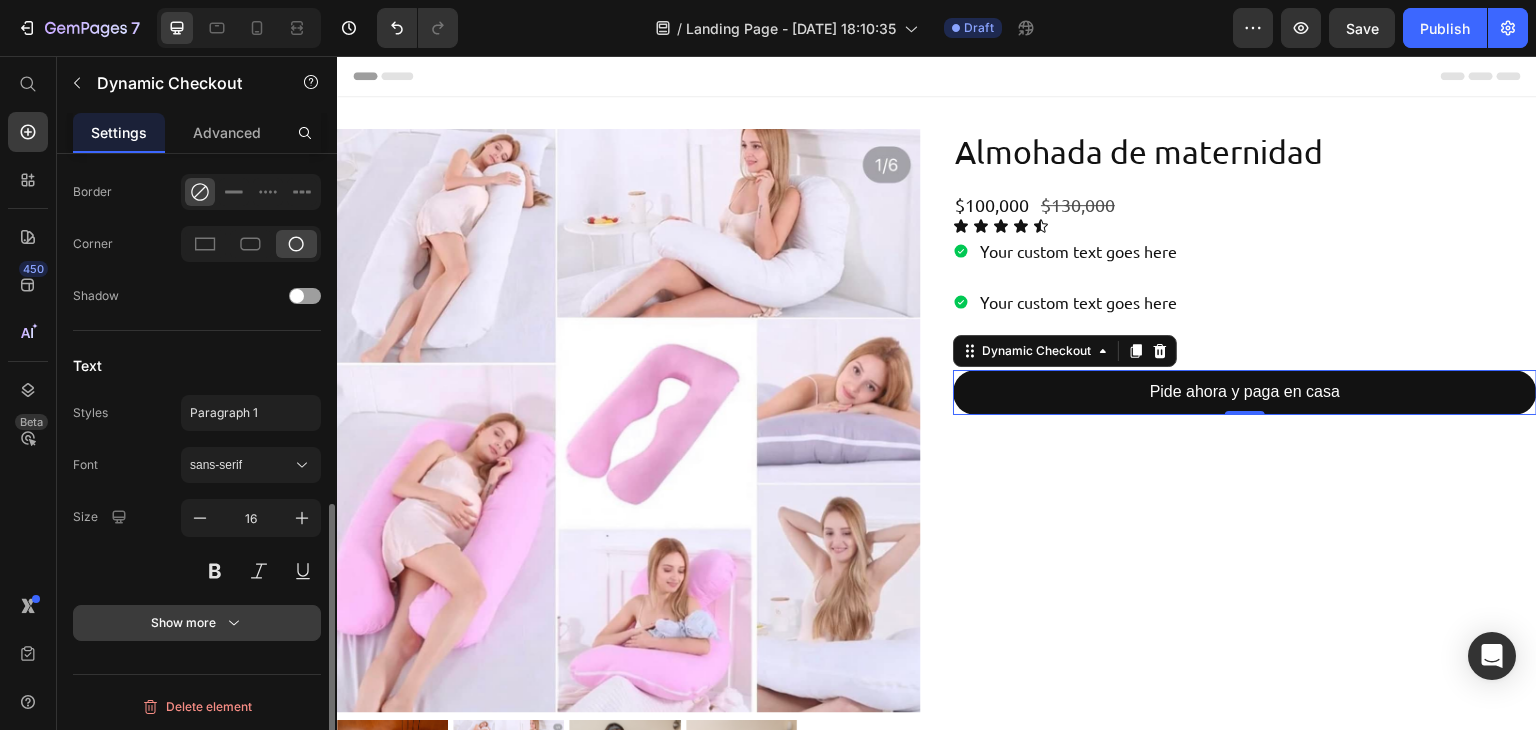 click on "Show more" at bounding box center (197, 623) 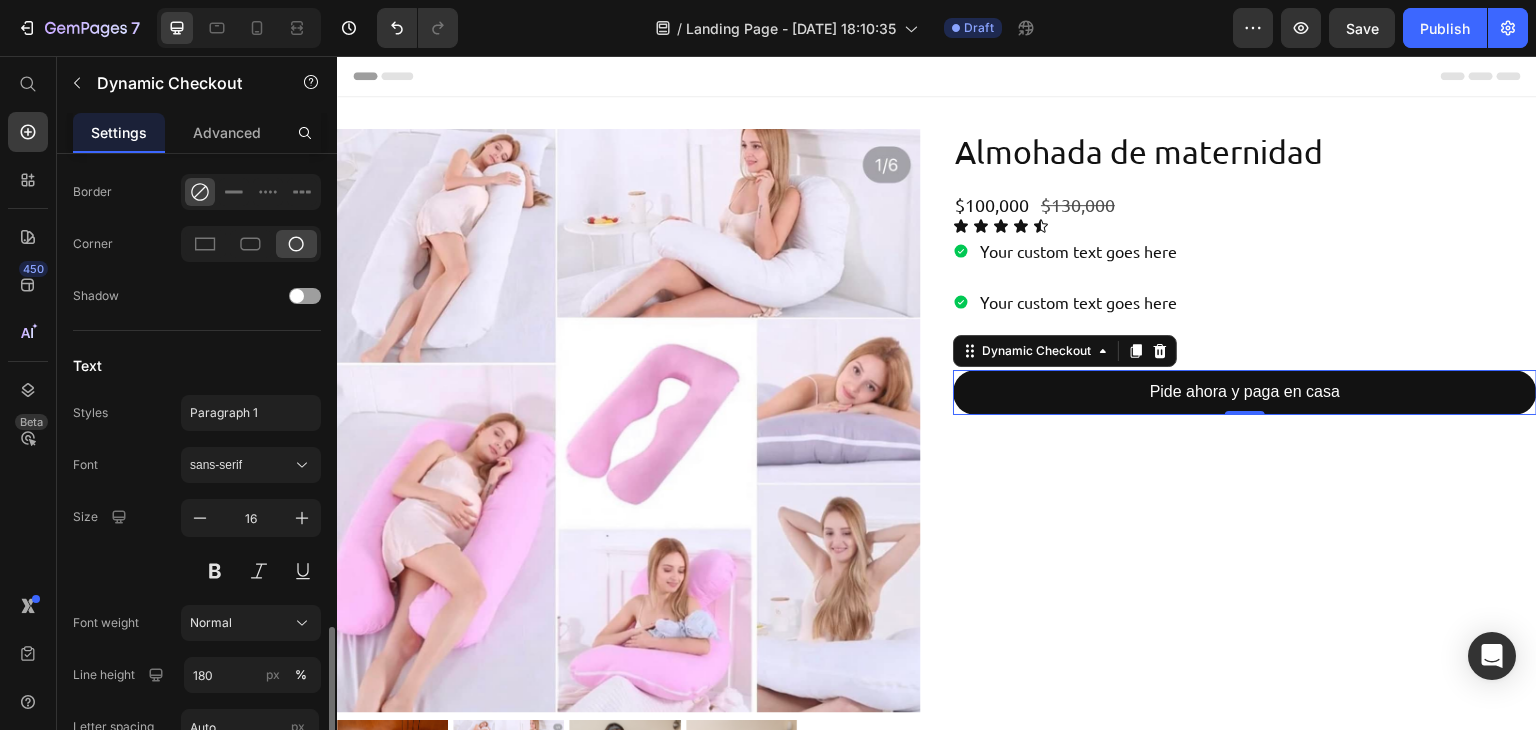 scroll, scrollTop: 988, scrollLeft: 0, axis: vertical 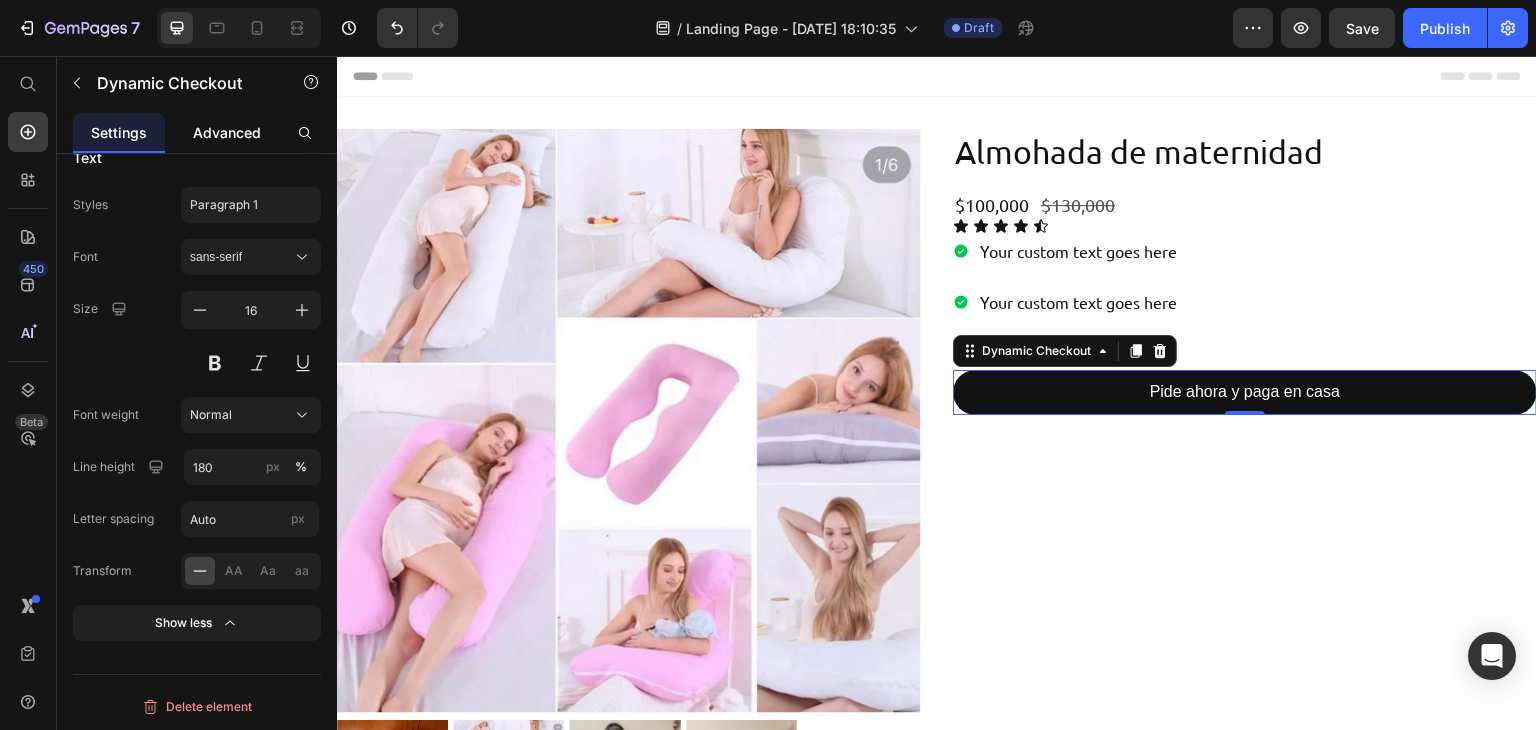 click on "Advanced" at bounding box center [227, 132] 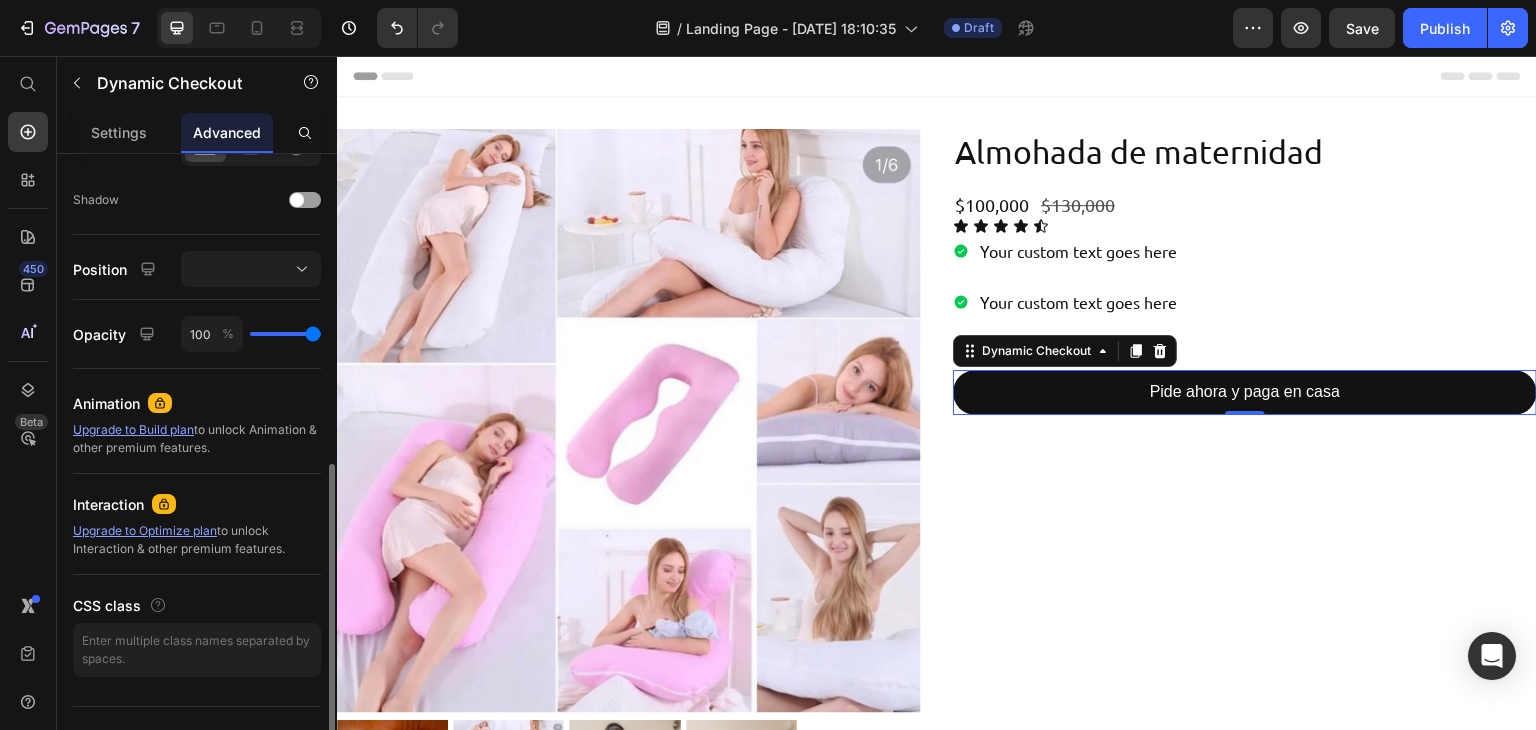 scroll, scrollTop: 670, scrollLeft: 0, axis: vertical 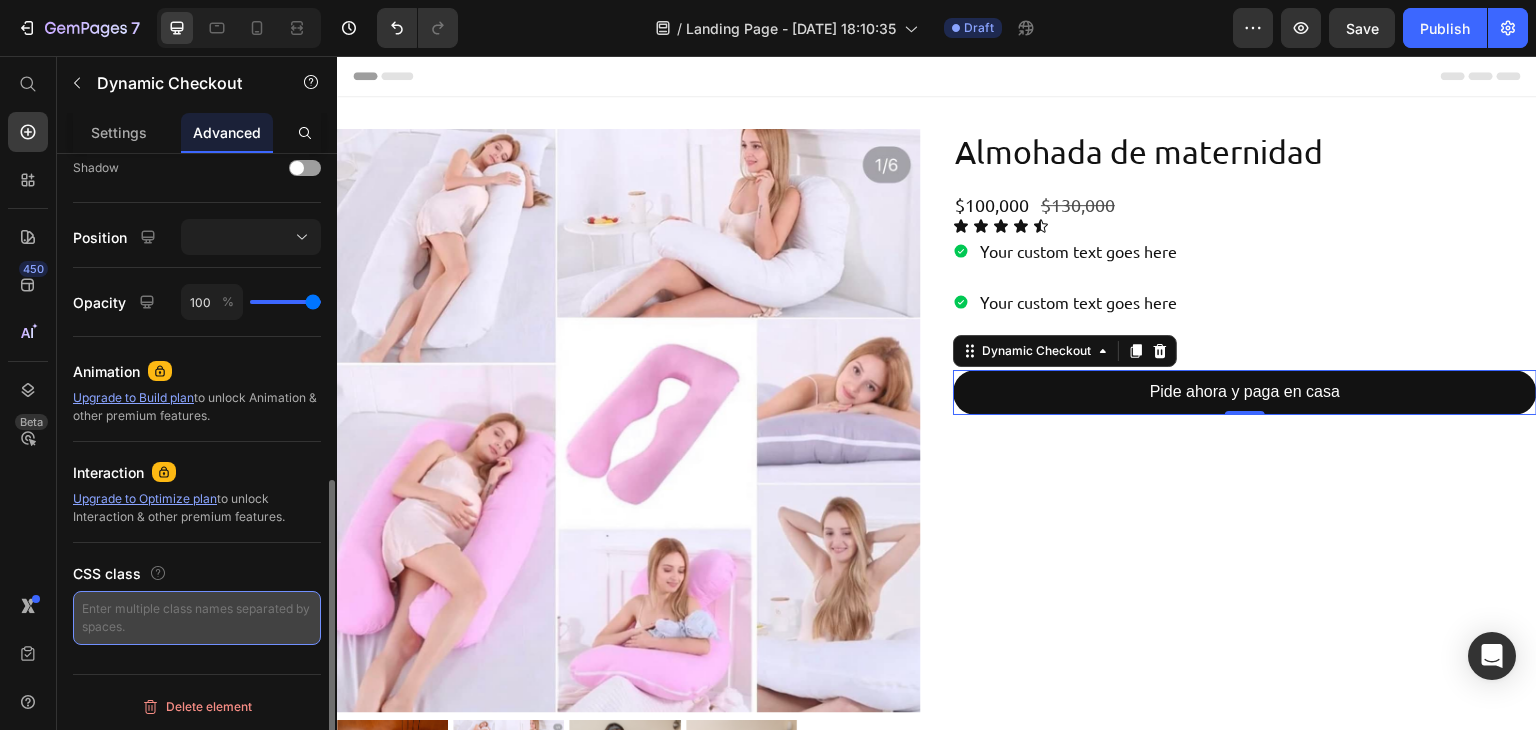 click at bounding box center [197, 618] 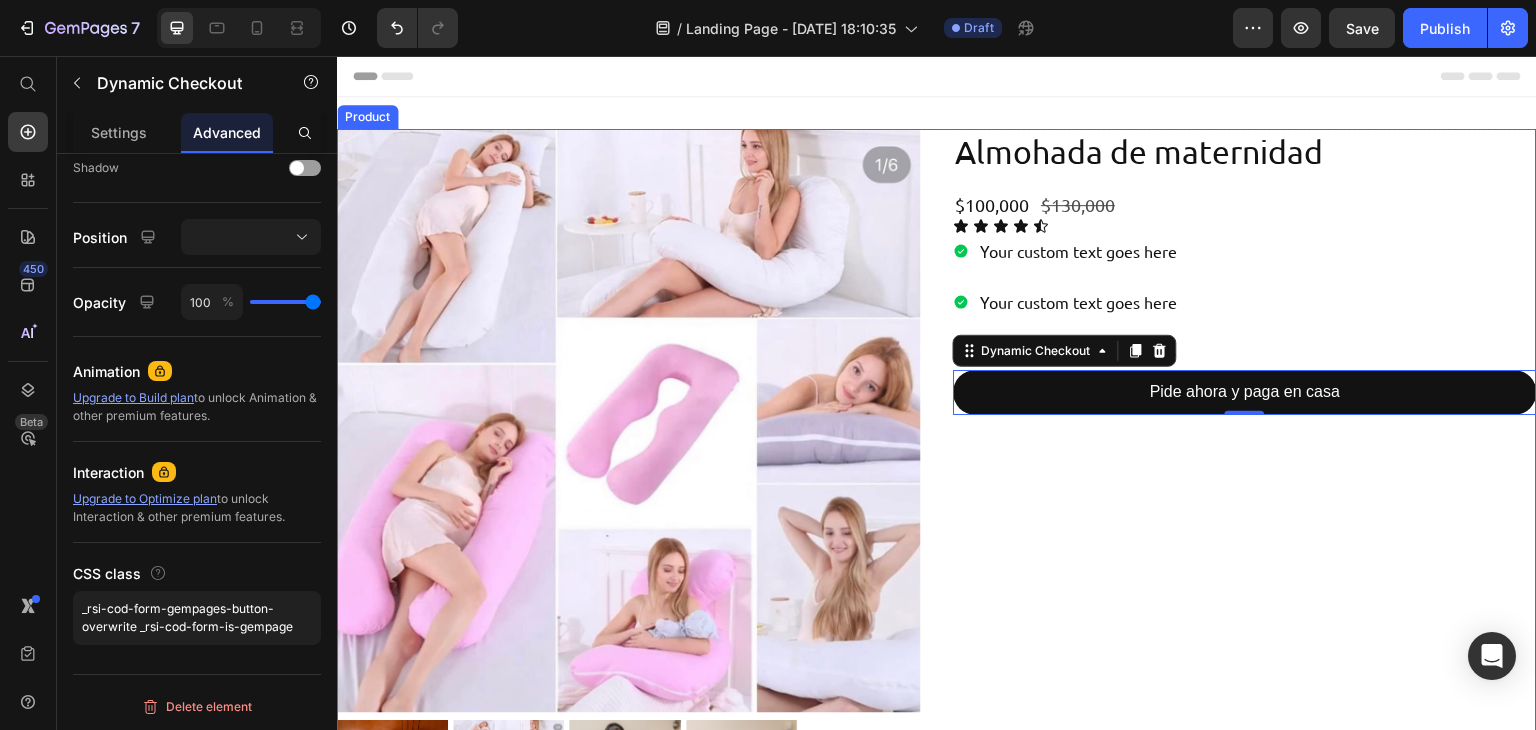 click on "Almohada de maternidad Product Title $100,000 Product Price $130,000 Product Price Row Icon Icon Icon Icon Icon Icon List Your custom text goes here Your custom text goes here Your custom text goes here Item List Pide ahora y paga en casa Dynamic Checkout   0" at bounding box center [1245, 488] 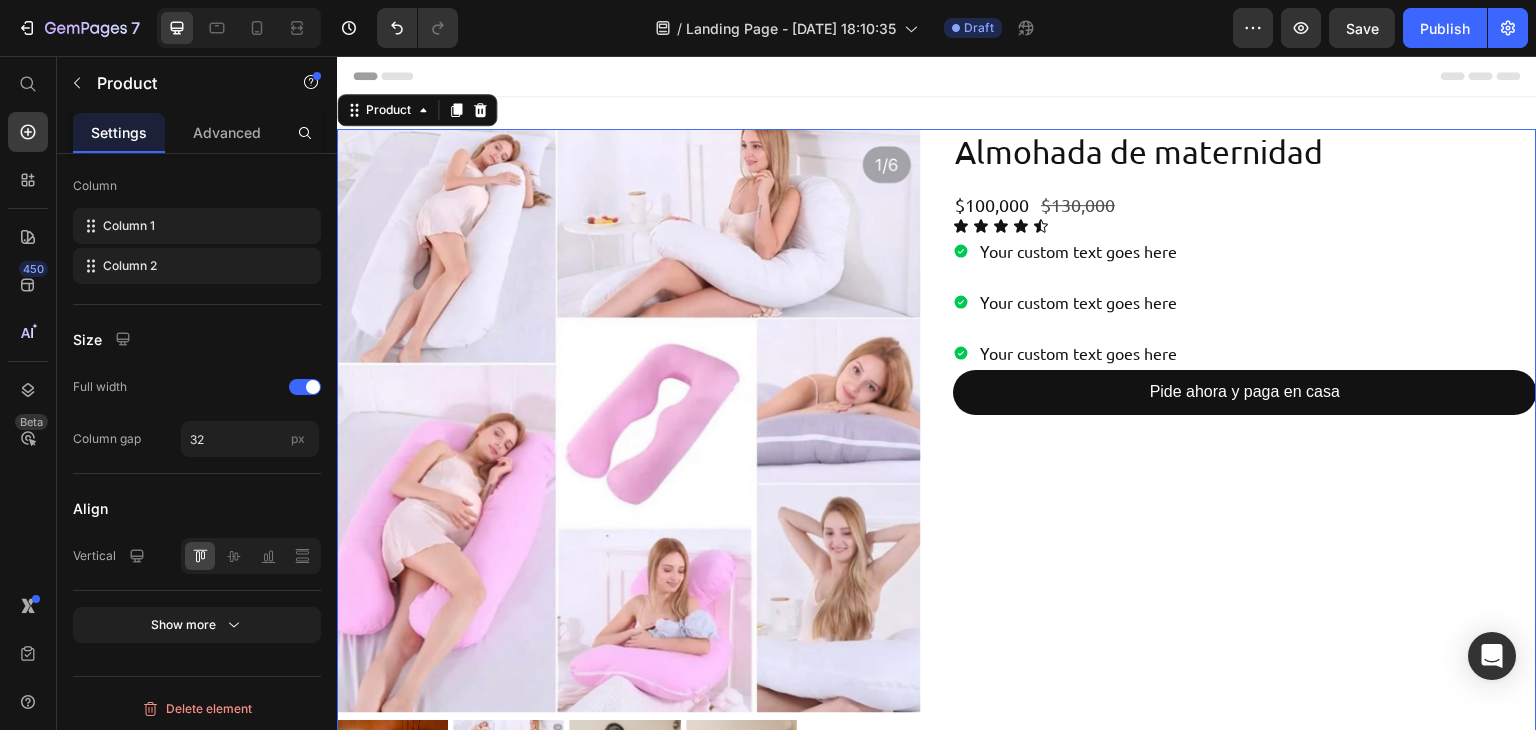 scroll, scrollTop: 0, scrollLeft: 0, axis: both 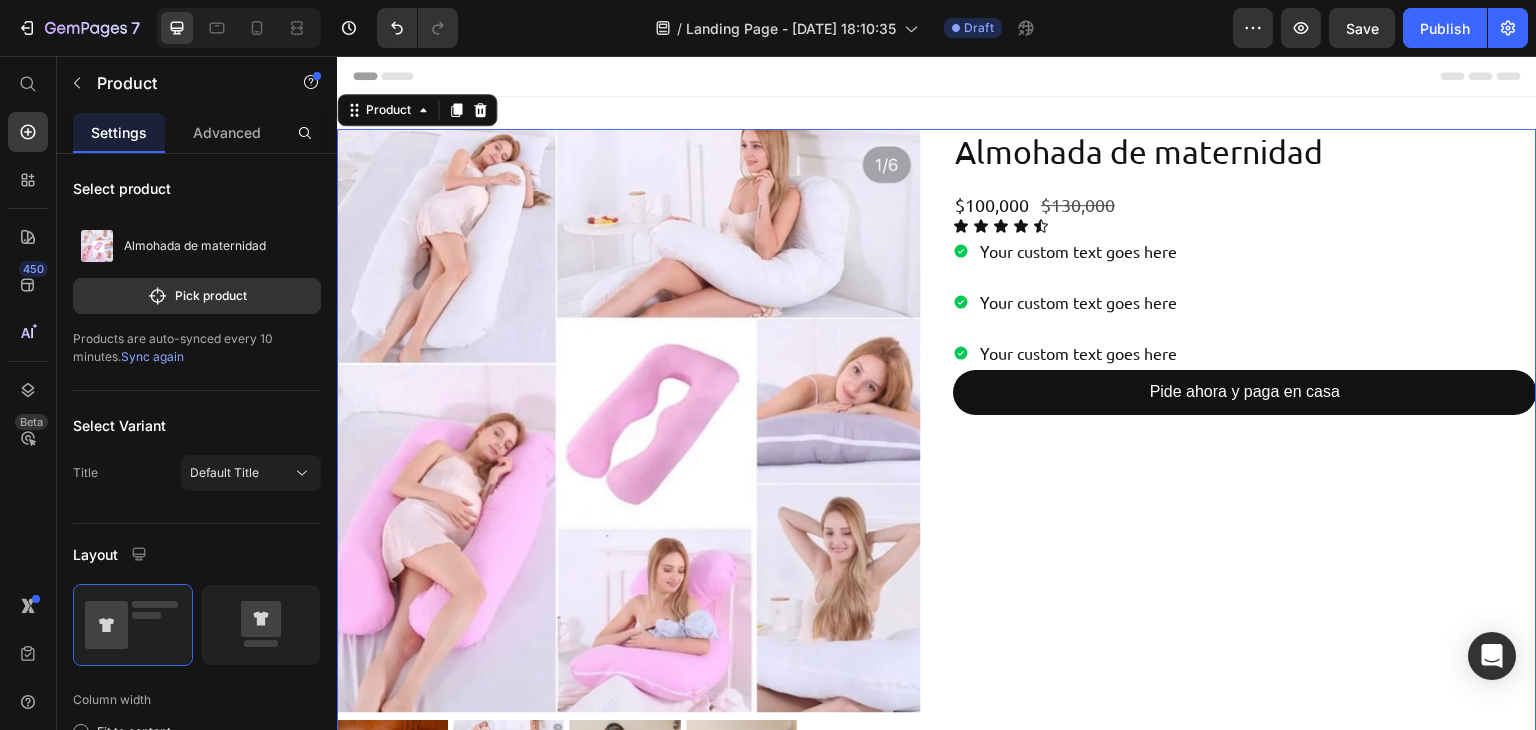 click on "Your custom text goes here Your custom text goes here Your custom text goes here" at bounding box center (1245, 302) 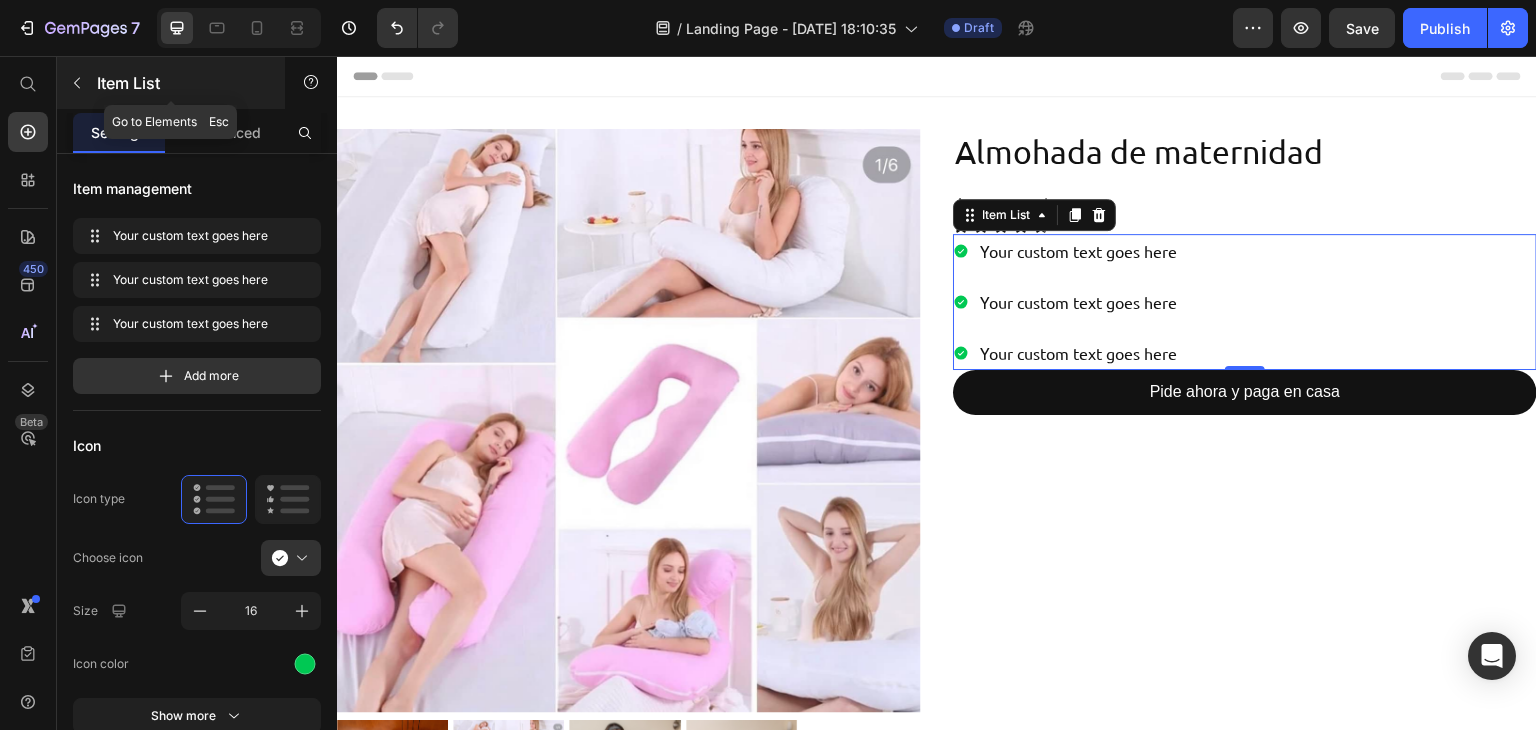 click on "Item List" at bounding box center (171, 83) 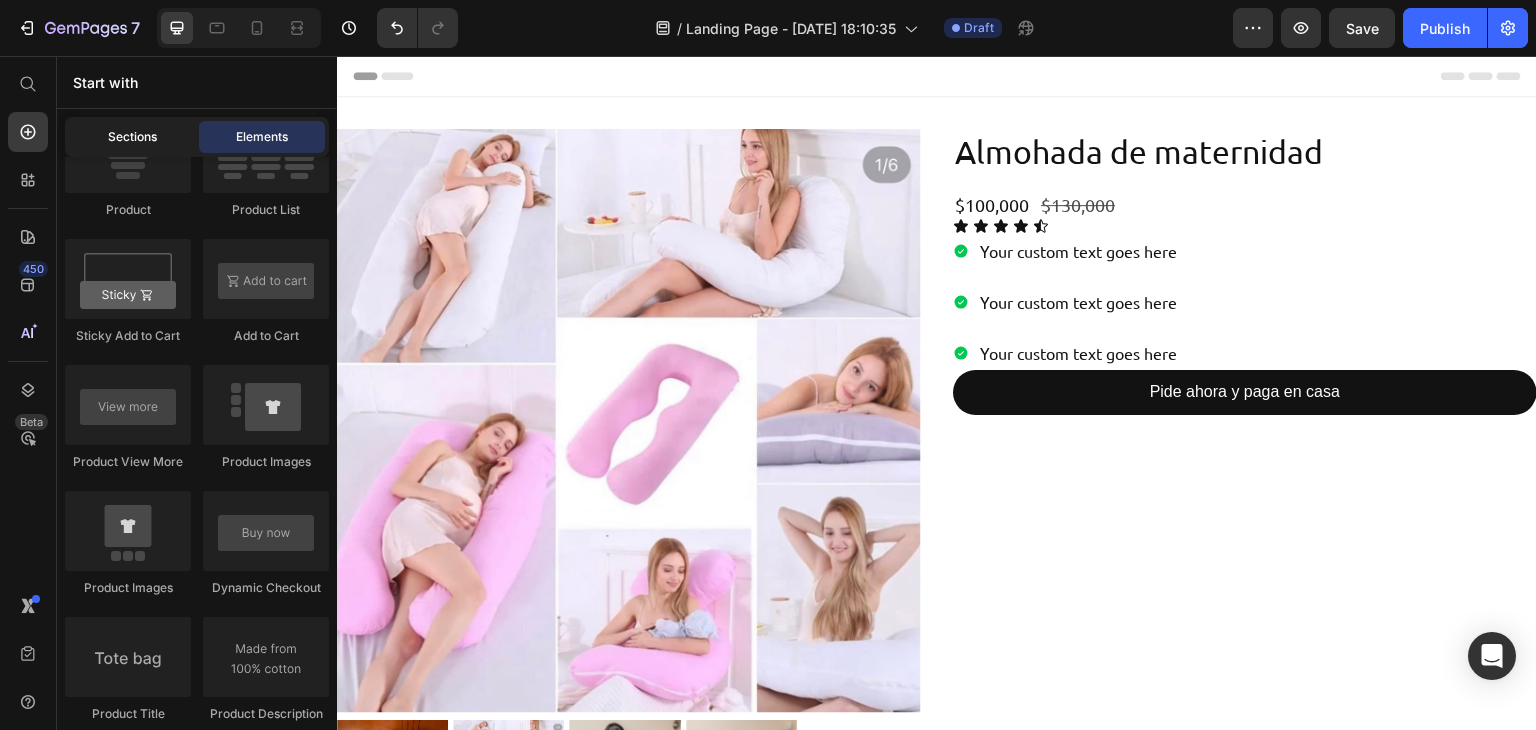 click on "Sections" at bounding box center [132, 137] 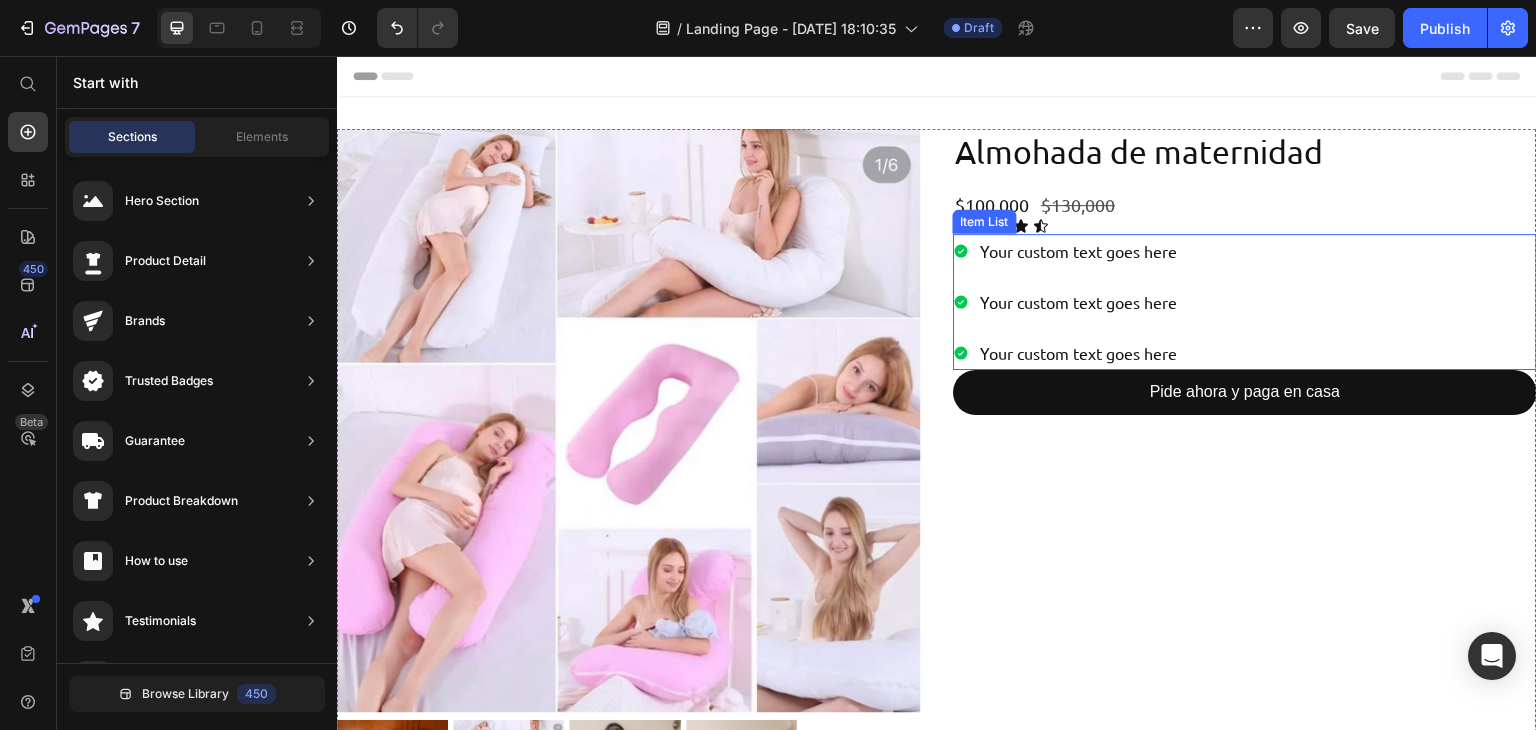 click on "Your custom text goes here Your custom text goes here Your custom text goes here" at bounding box center (1245, 302) 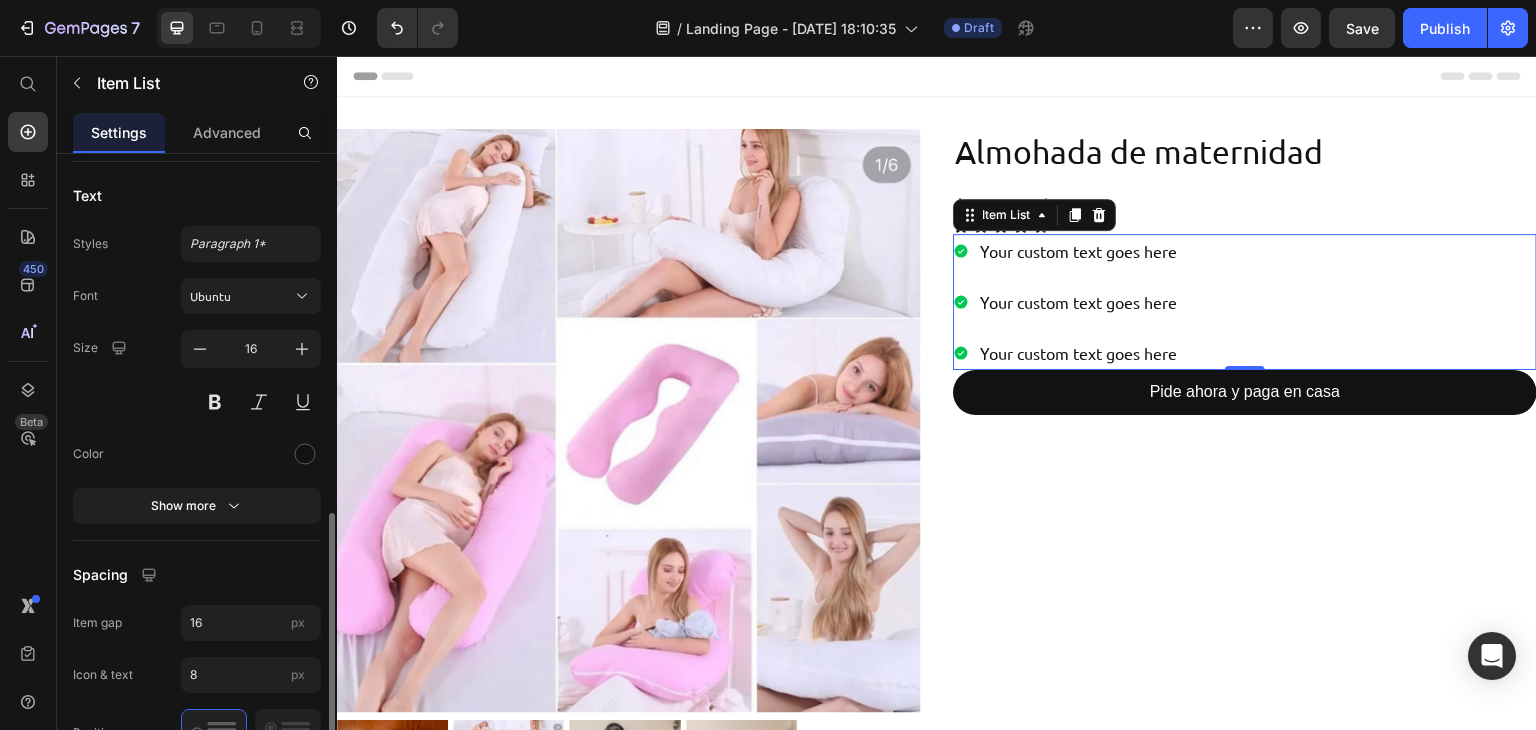 scroll, scrollTop: 704, scrollLeft: 0, axis: vertical 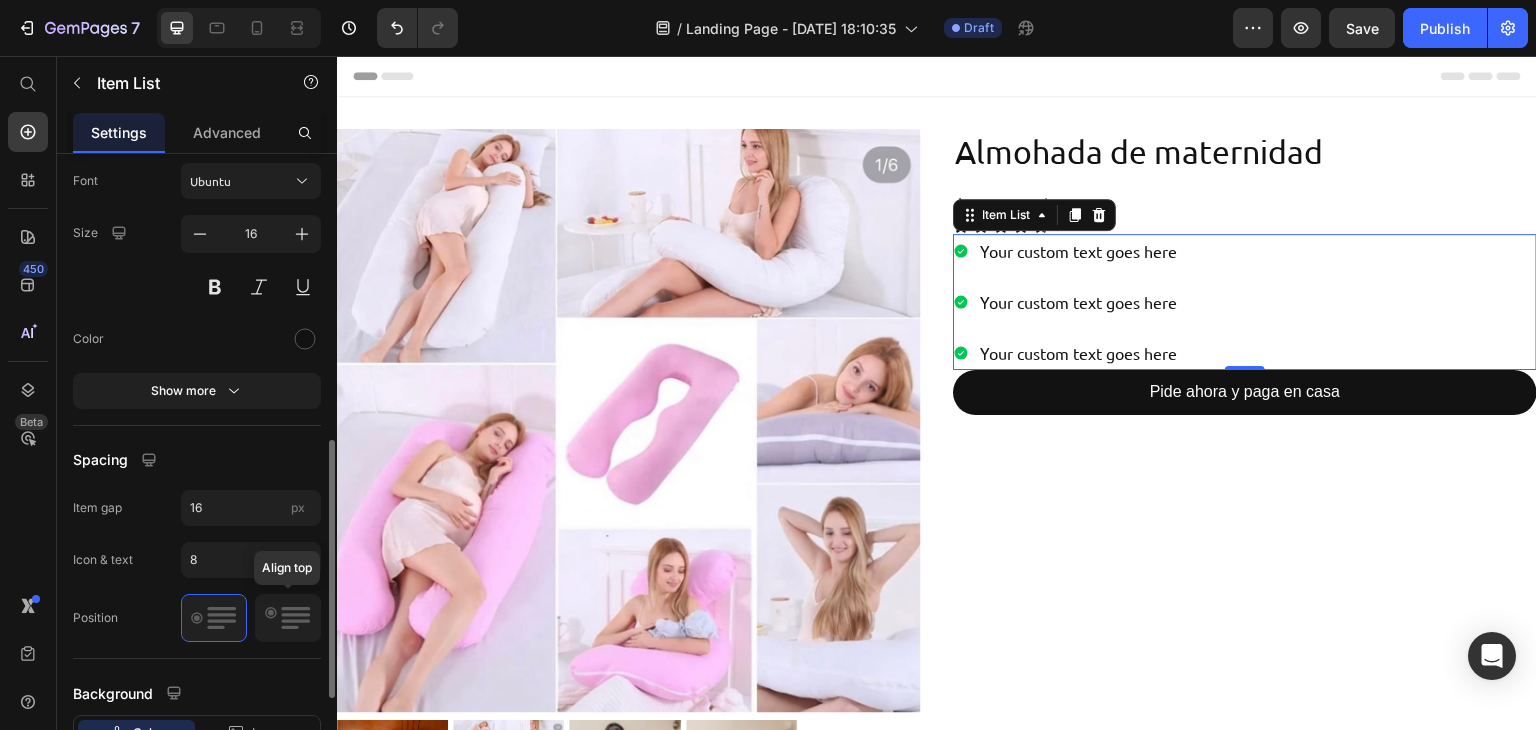 click 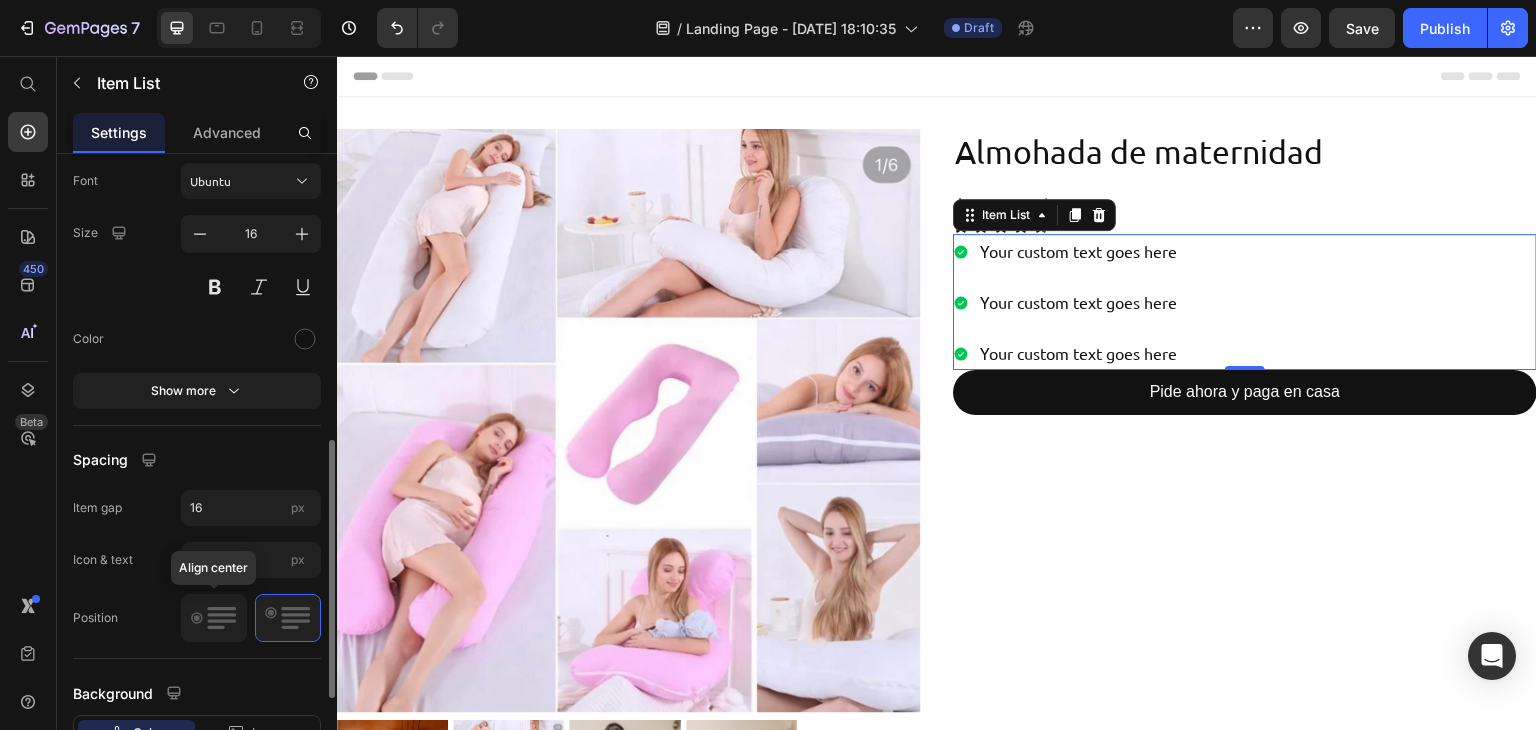 click 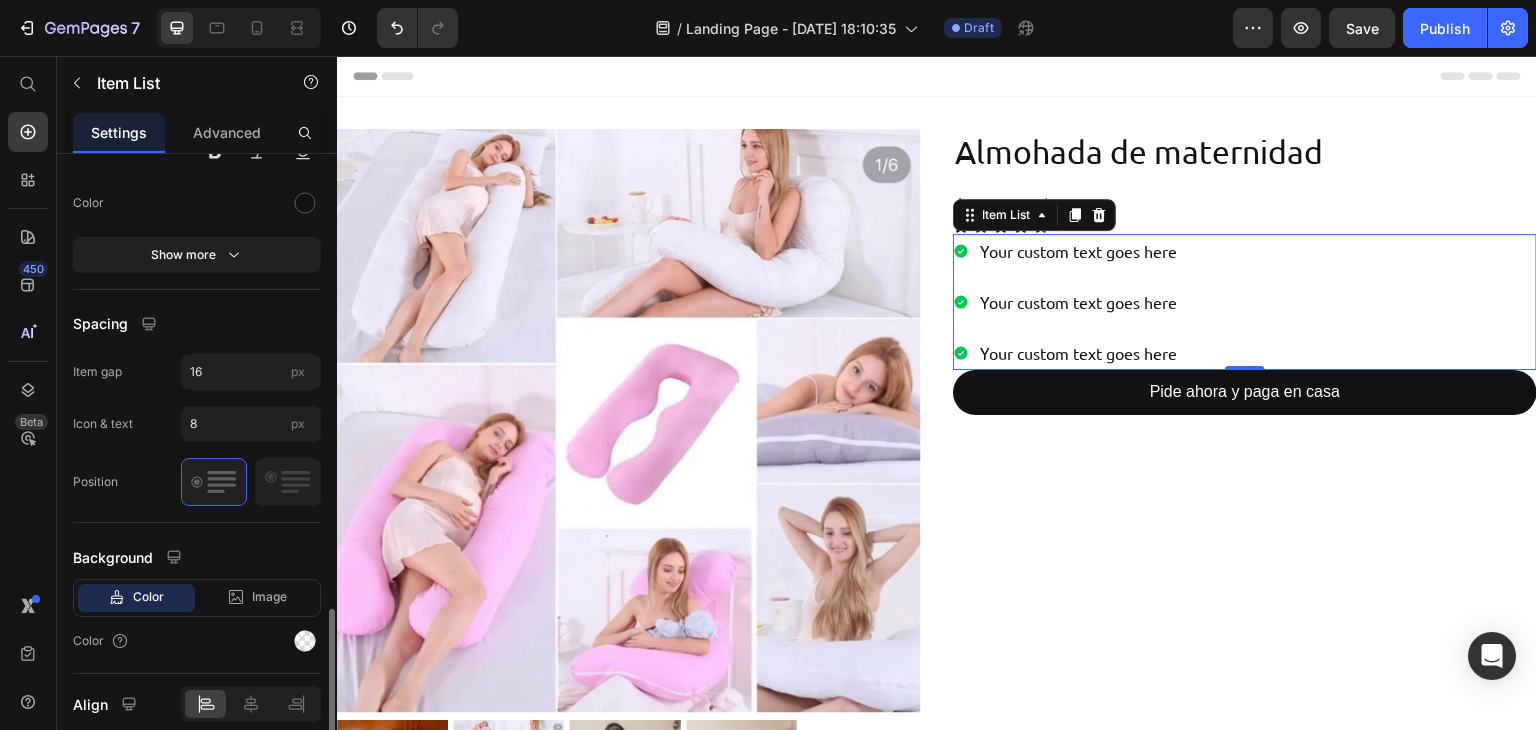 scroll, scrollTop: 920, scrollLeft: 0, axis: vertical 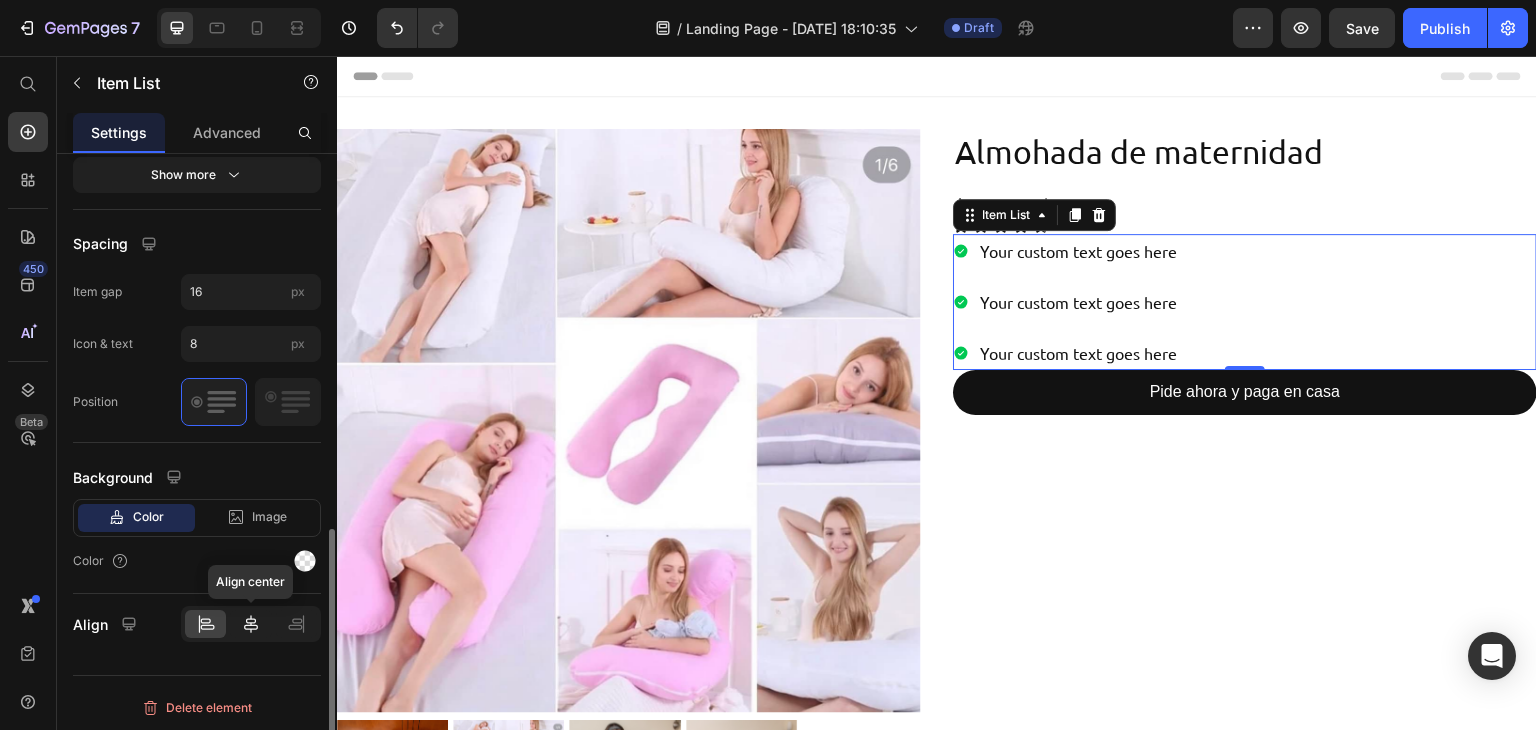 click 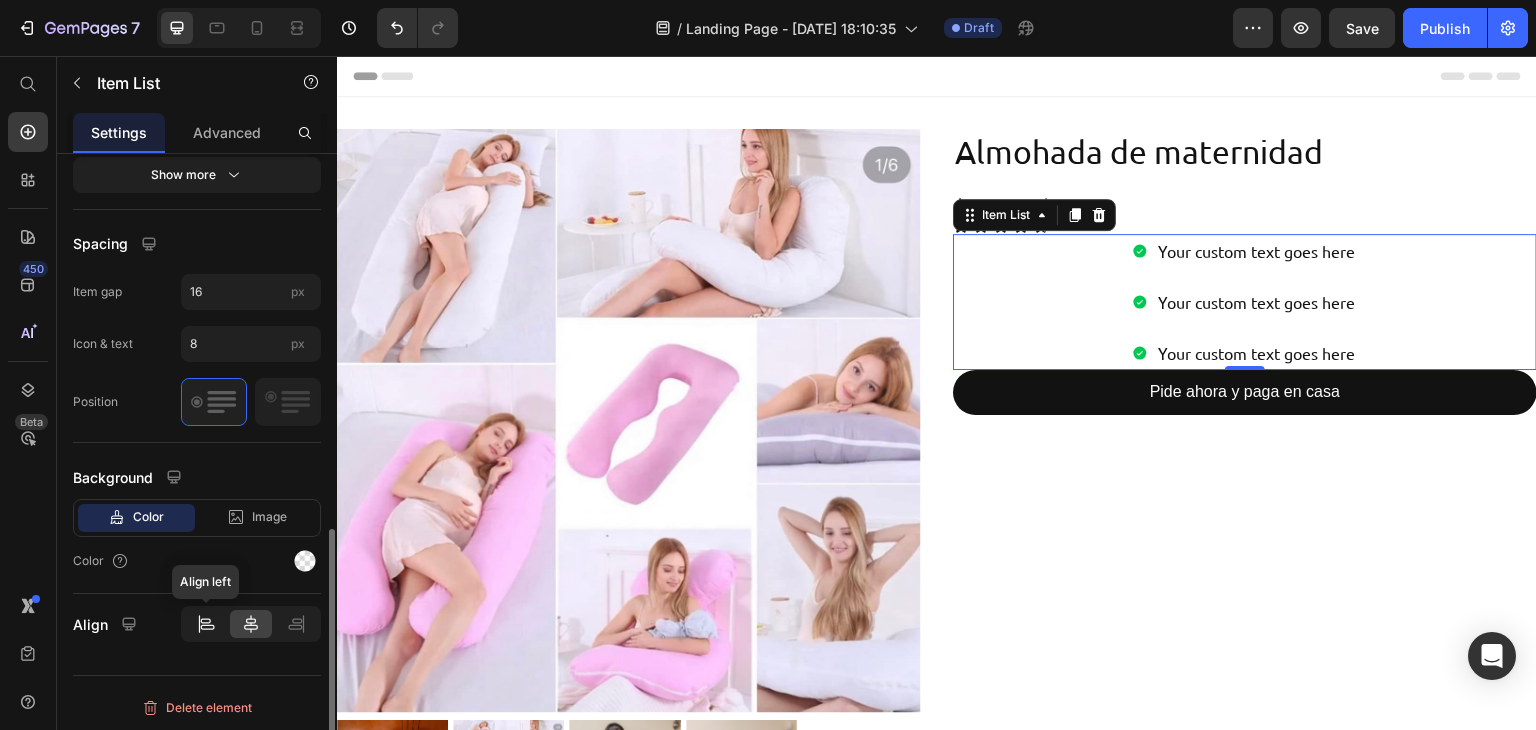 click 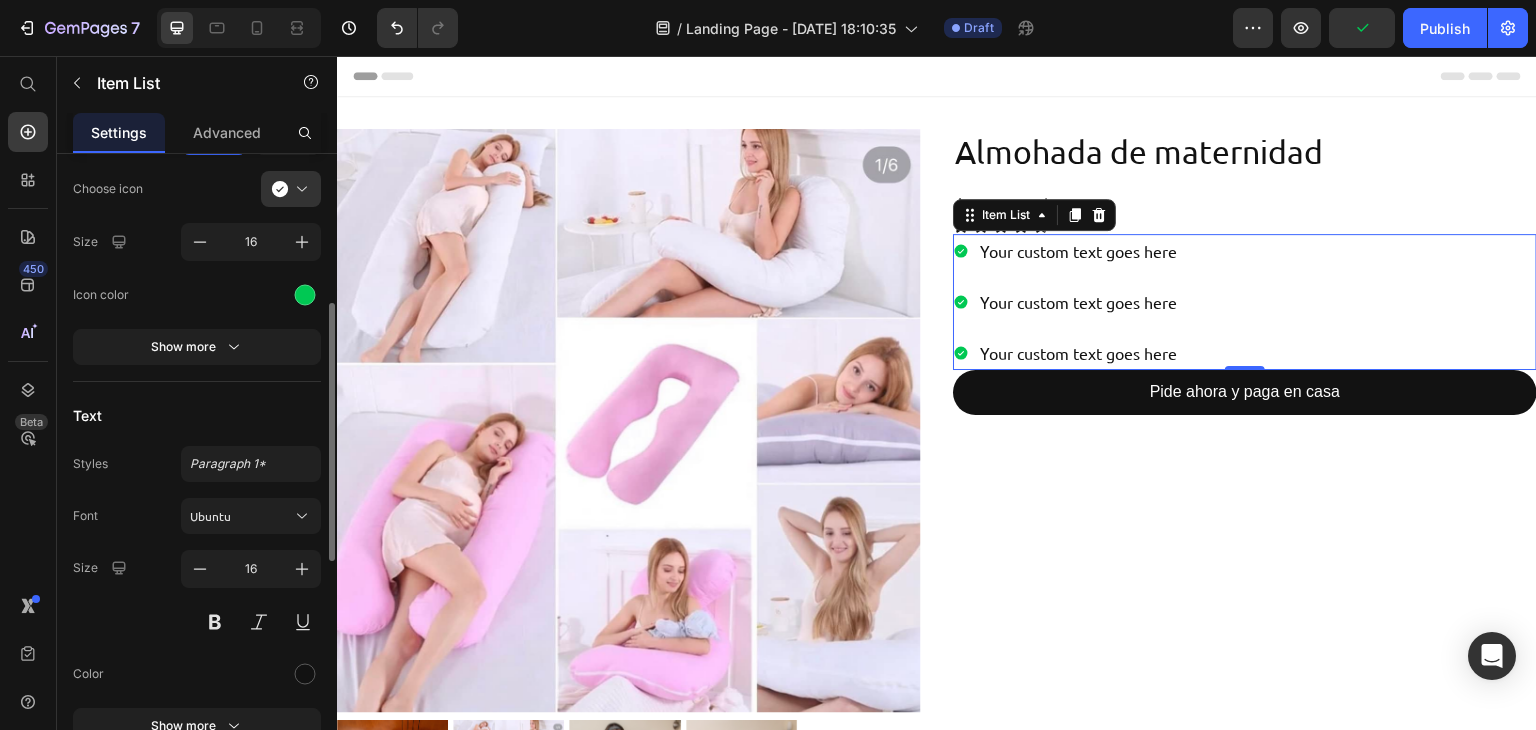 scroll, scrollTop: 368, scrollLeft: 0, axis: vertical 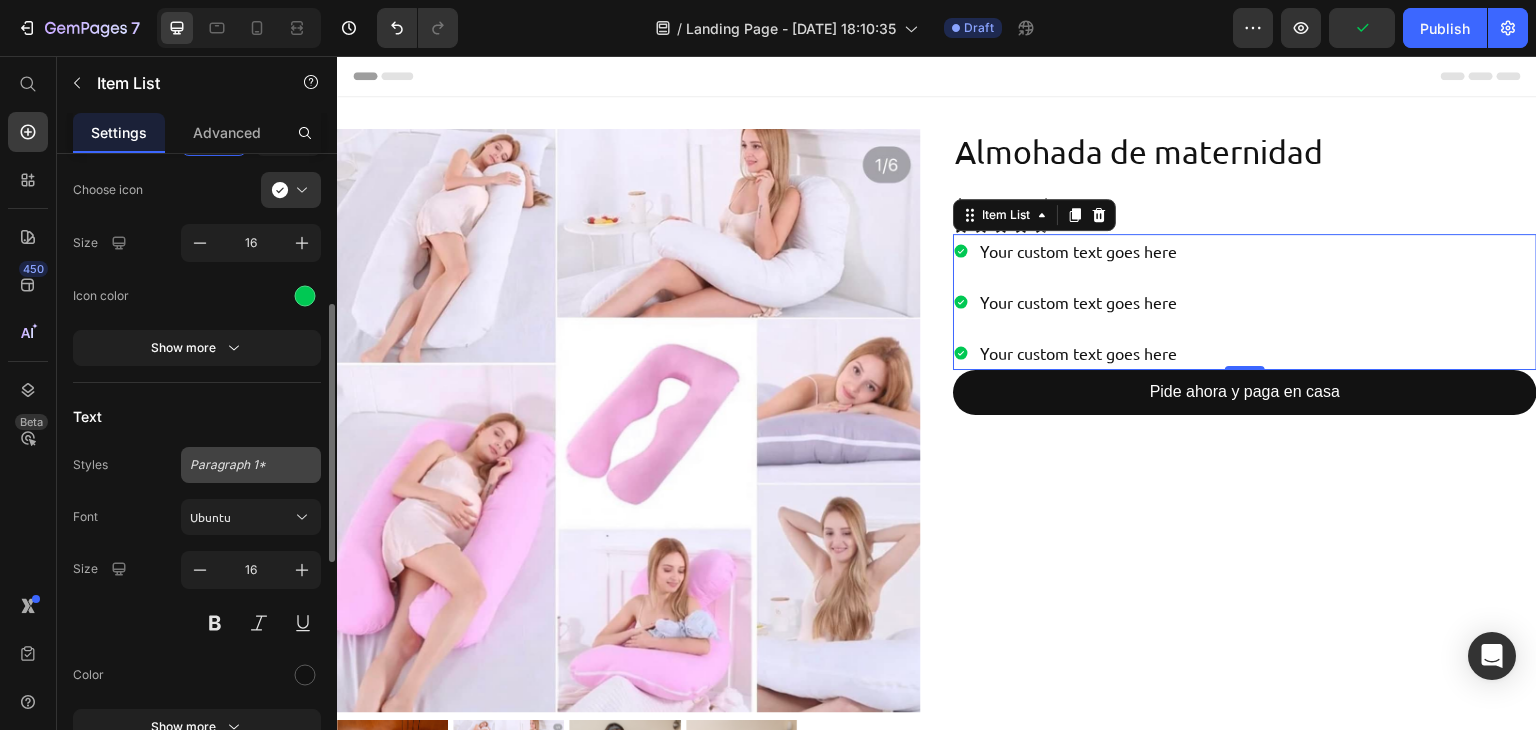 click on "Paragraph 1*" 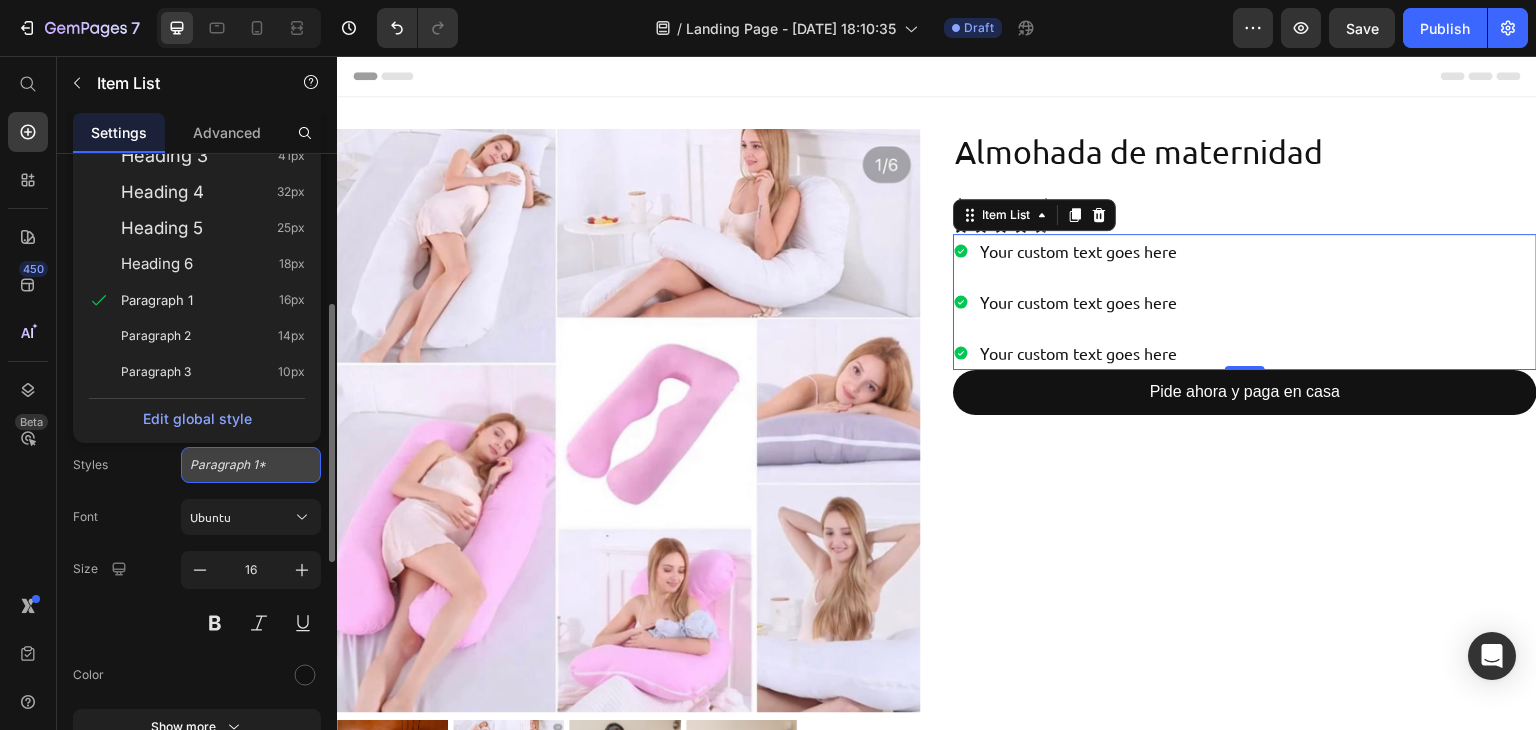 click on "Paragraph 1*" 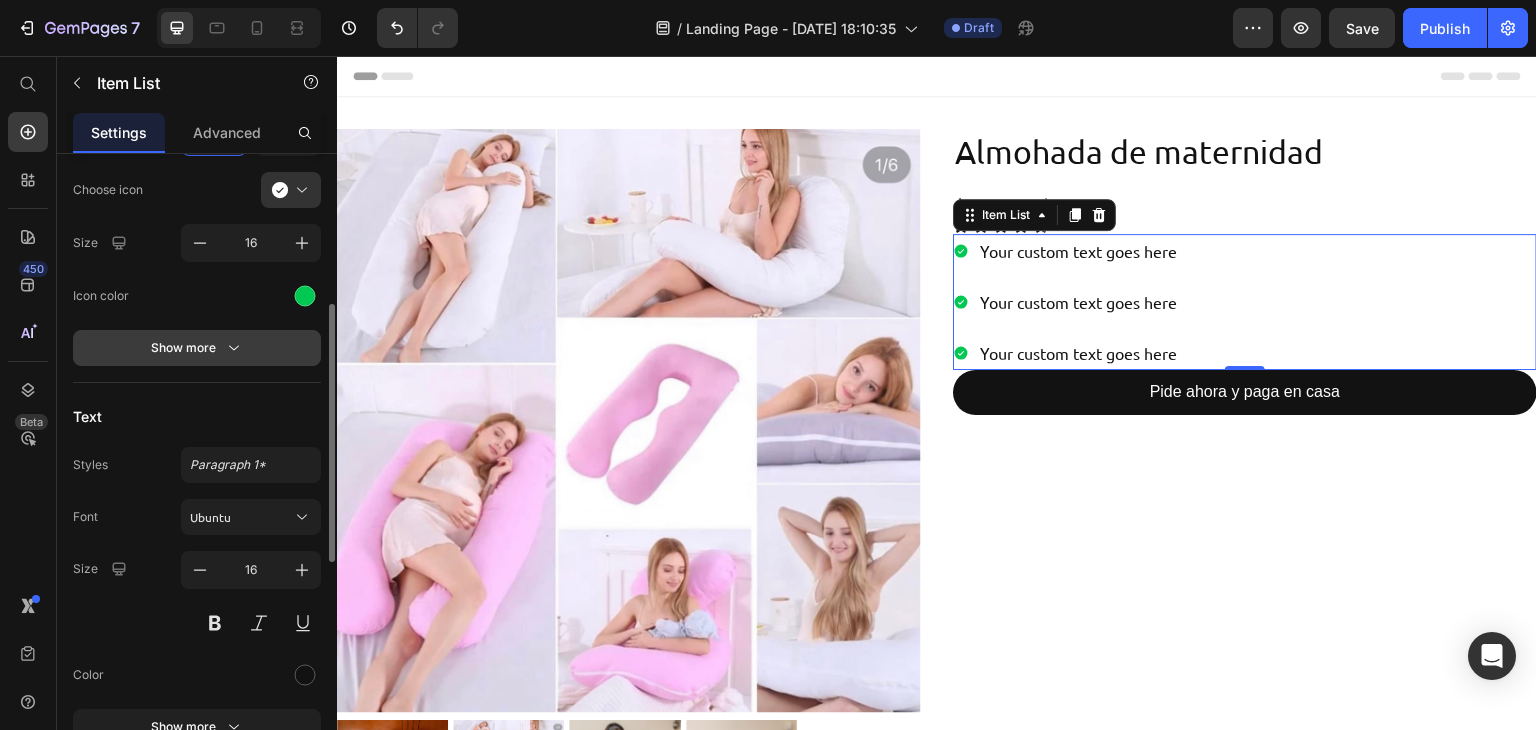 click 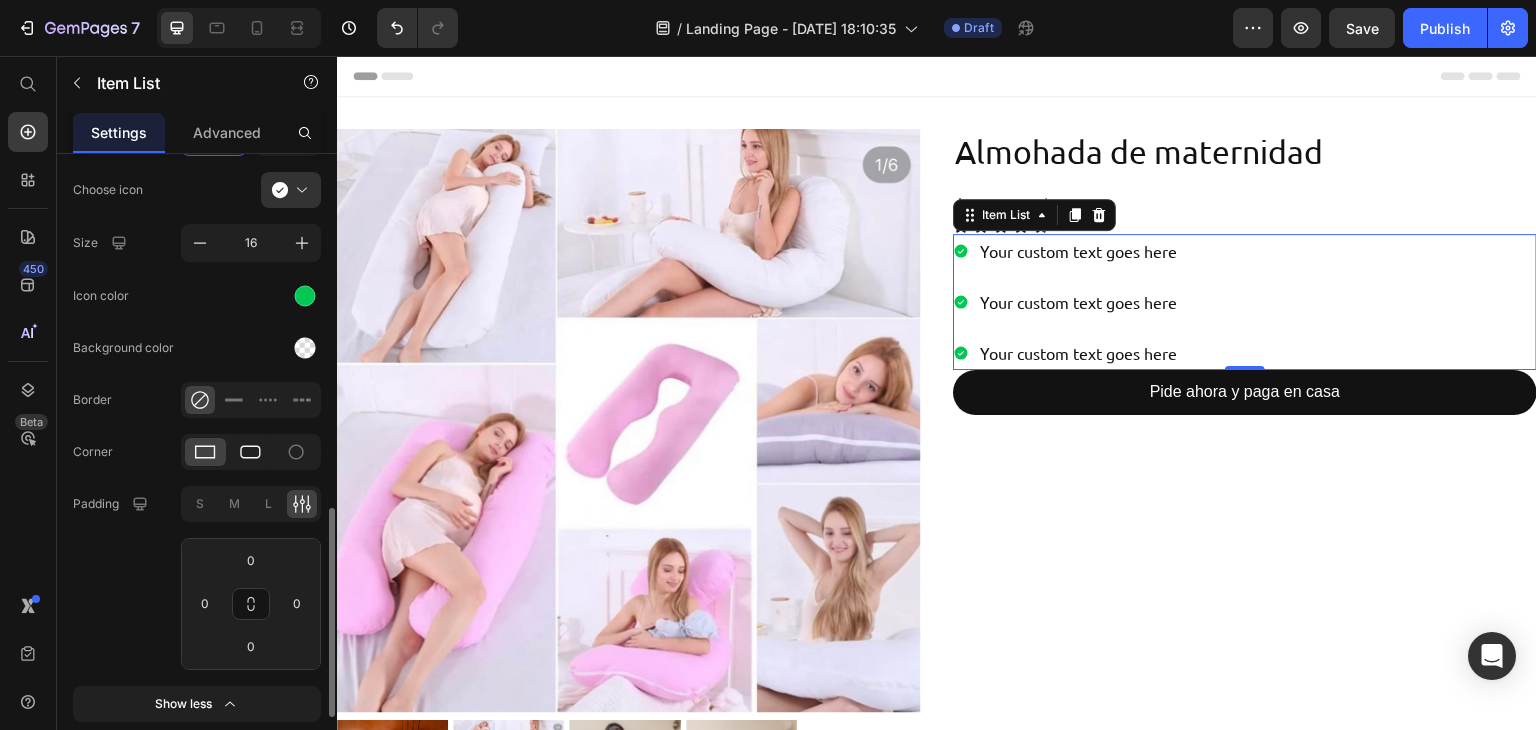 scroll, scrollTop: 549, scrollLeft: 0, axis: vertical 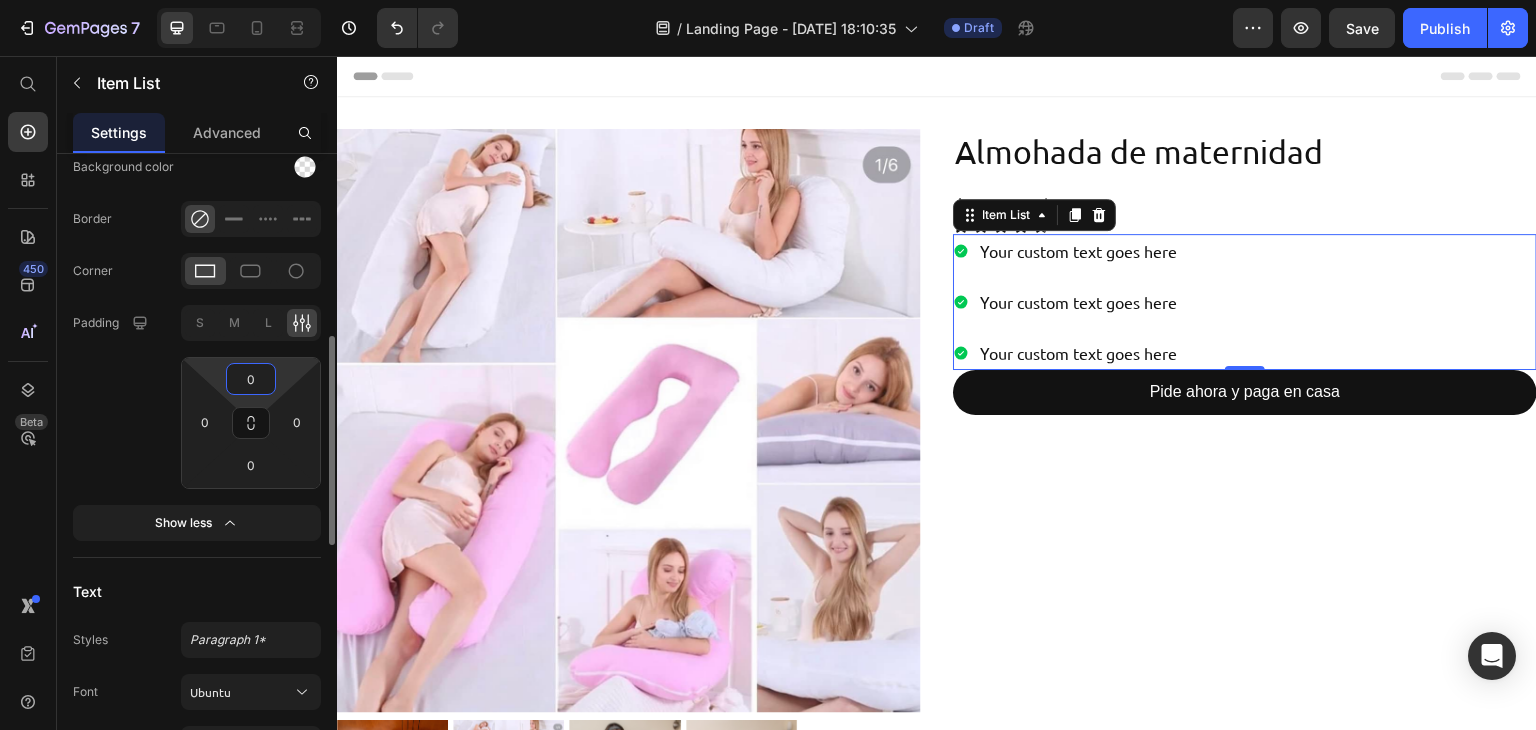 click on "0" at bounding box center [251, 379] 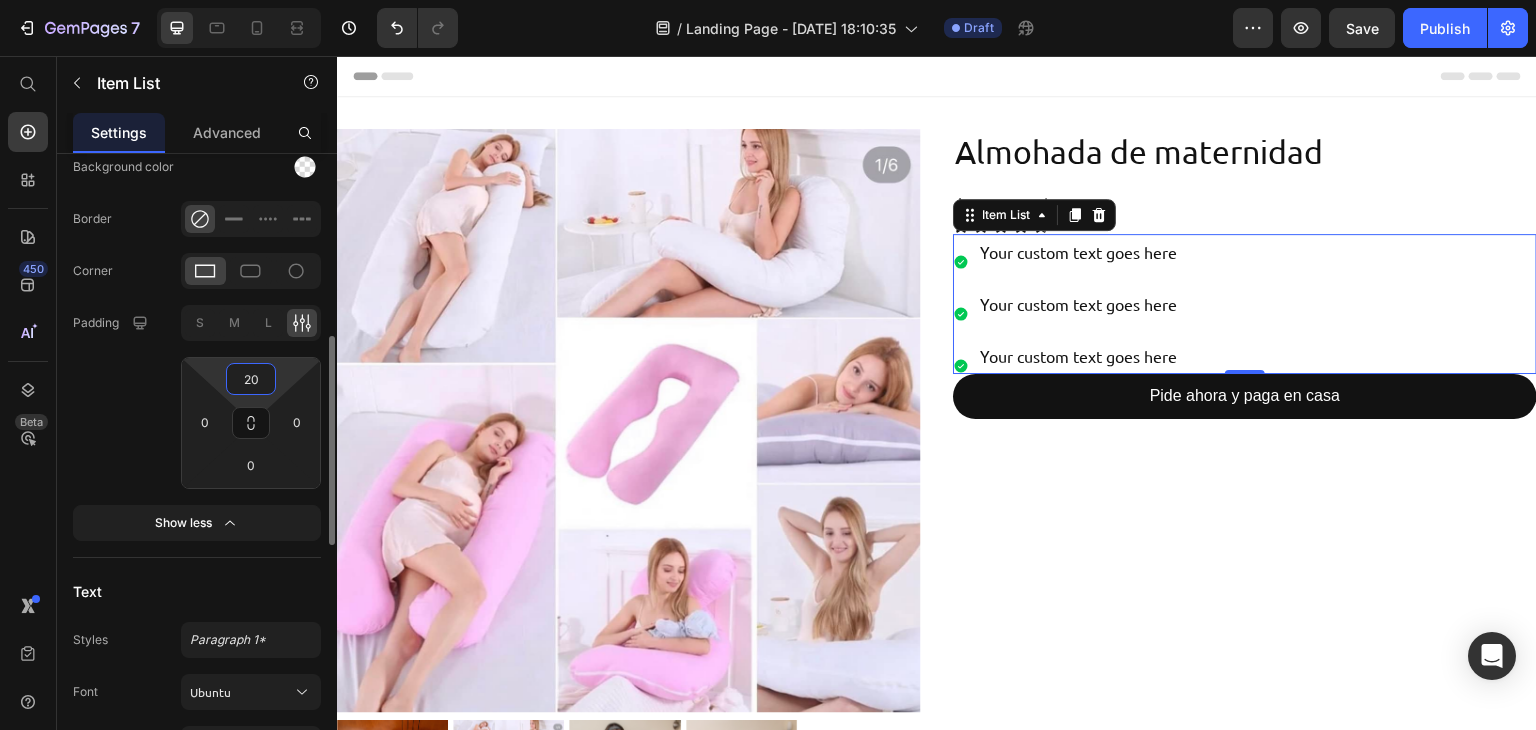 type on "0" 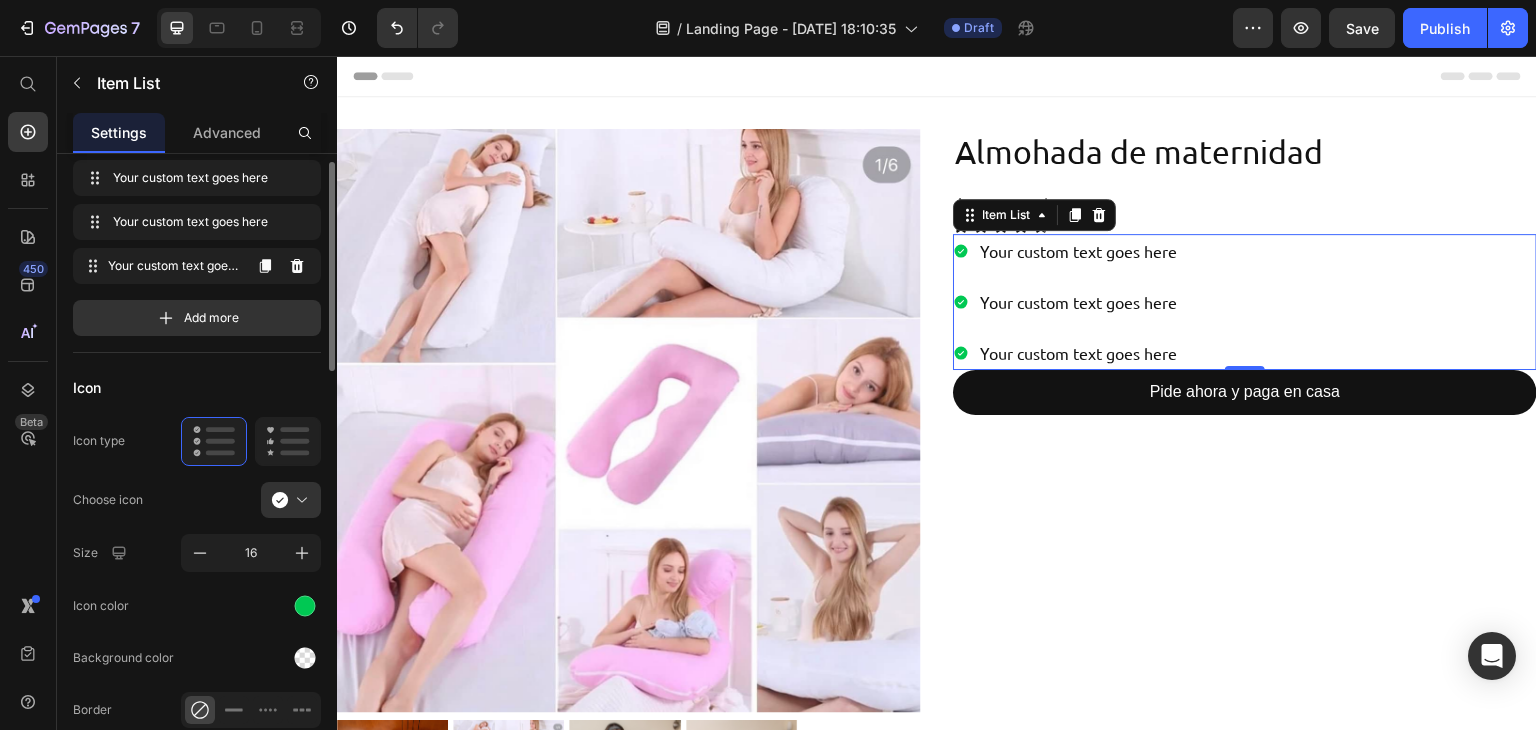 scroll, scrollTop: 0, scrollLeft: 0, axis: both 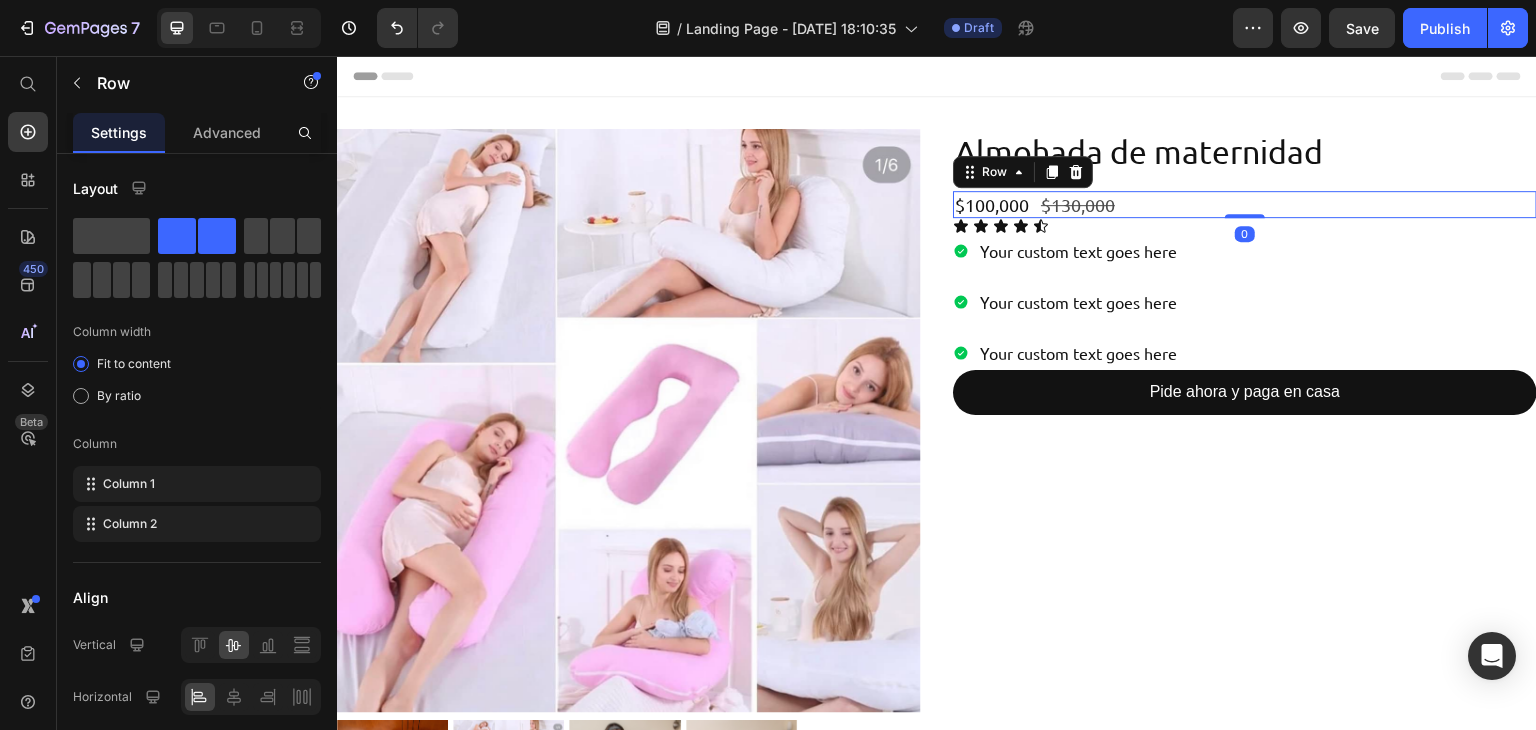 click on "$100,000 Product Price $130,000 Product Price Row   0" at bounding box center [1245, 204] 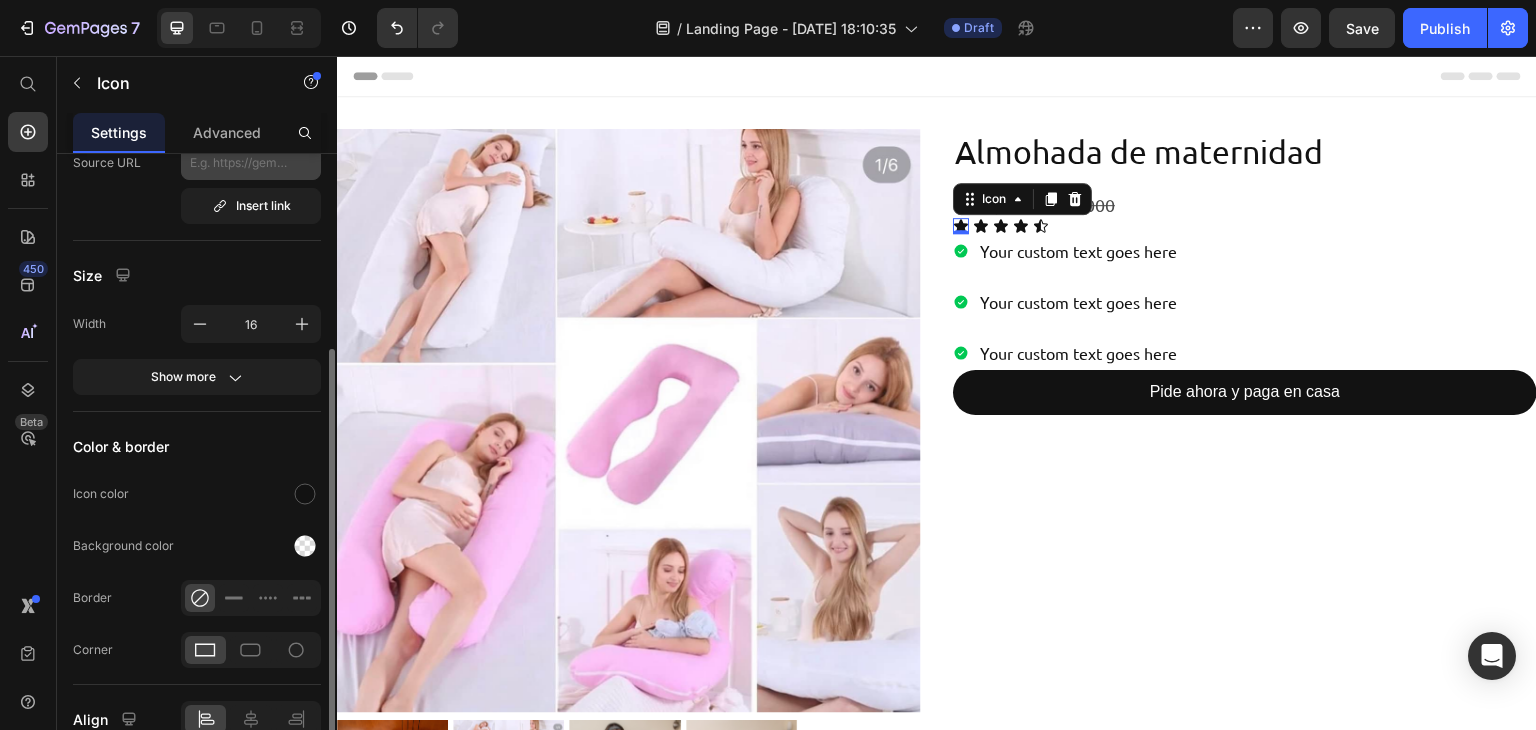 scroll, scrollTop: 241, scrollLeft: 0, axis: vertical 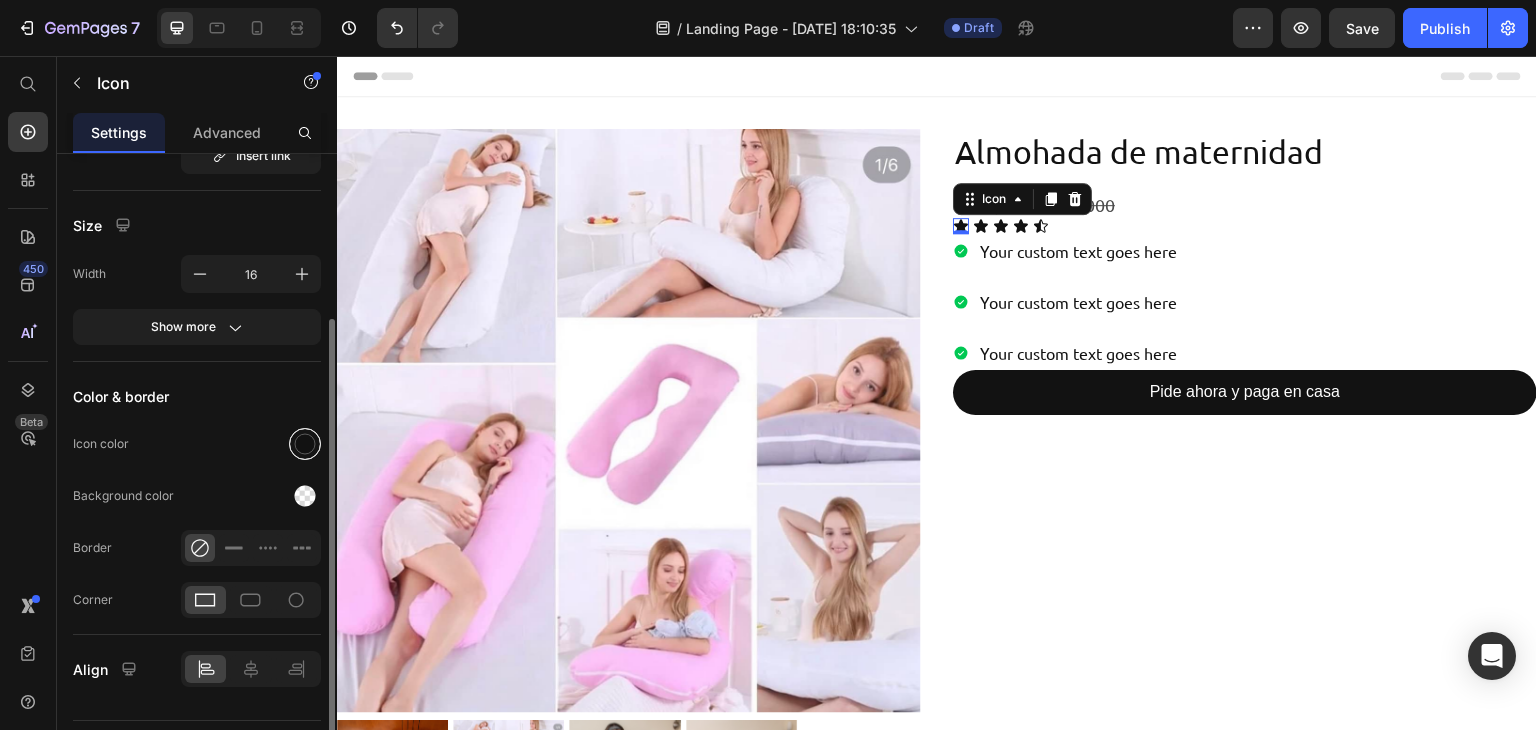 click at bounding box center (305, 444) 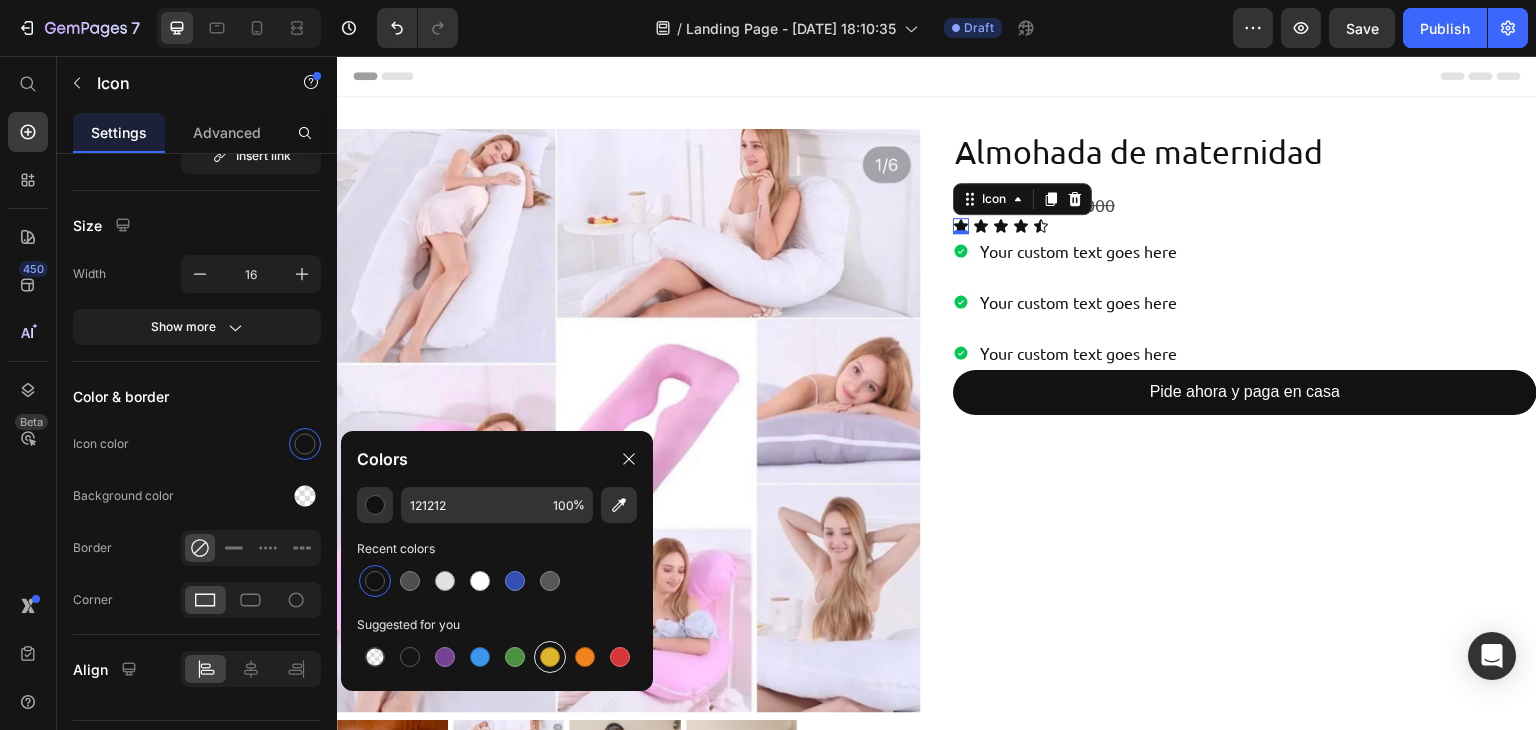 click at bounding box center (550, 657) 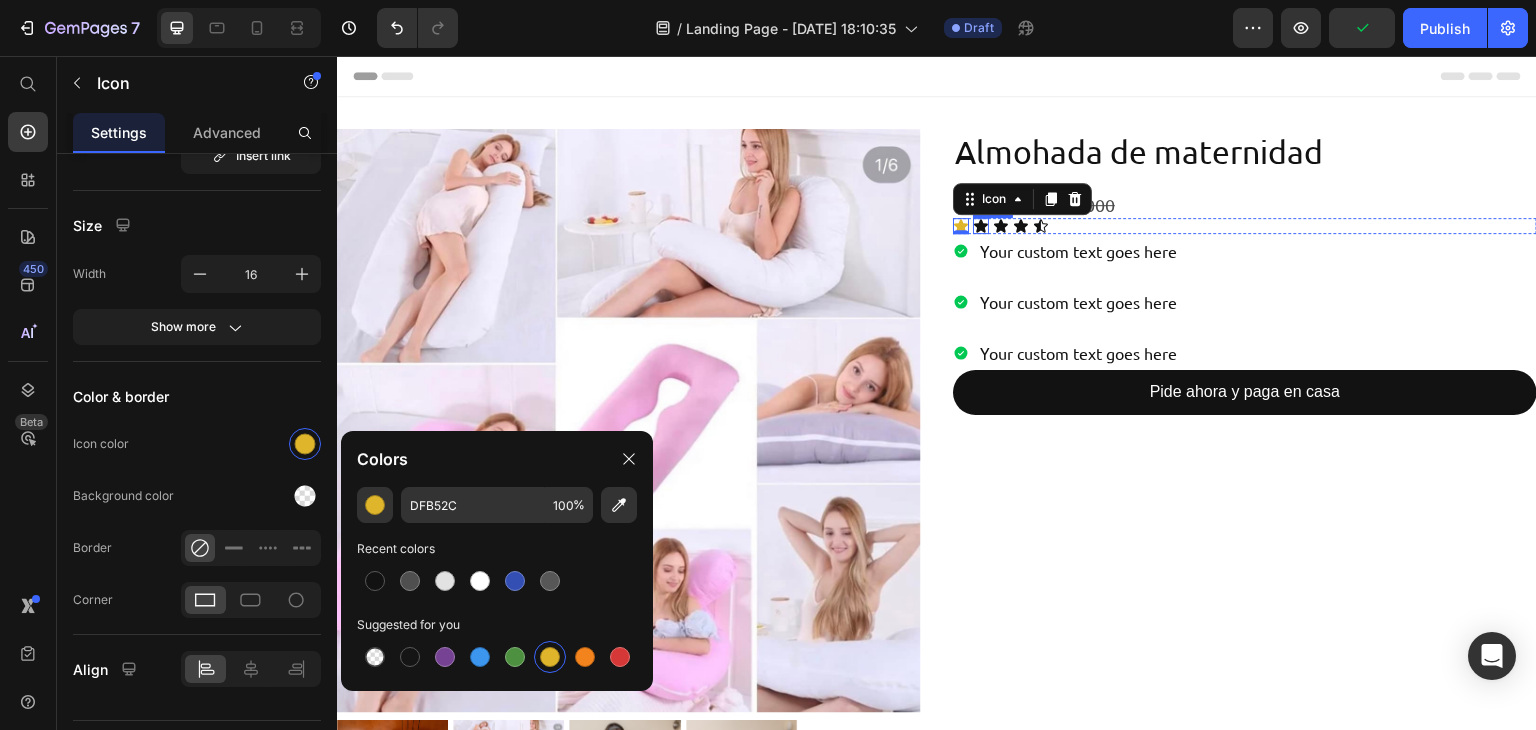 click 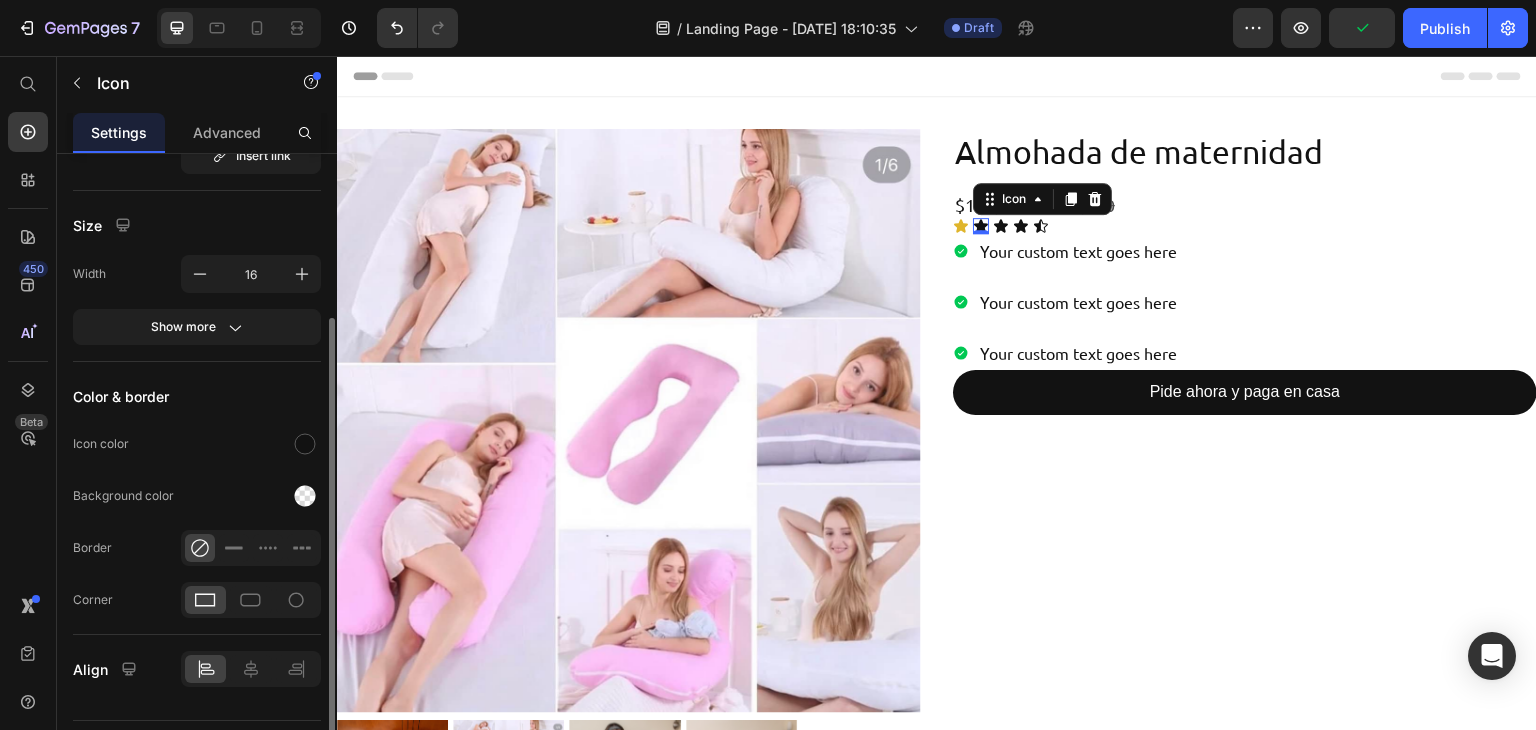 scroll, scrollTop: 240, scrollLeft: 0, axis: vertical 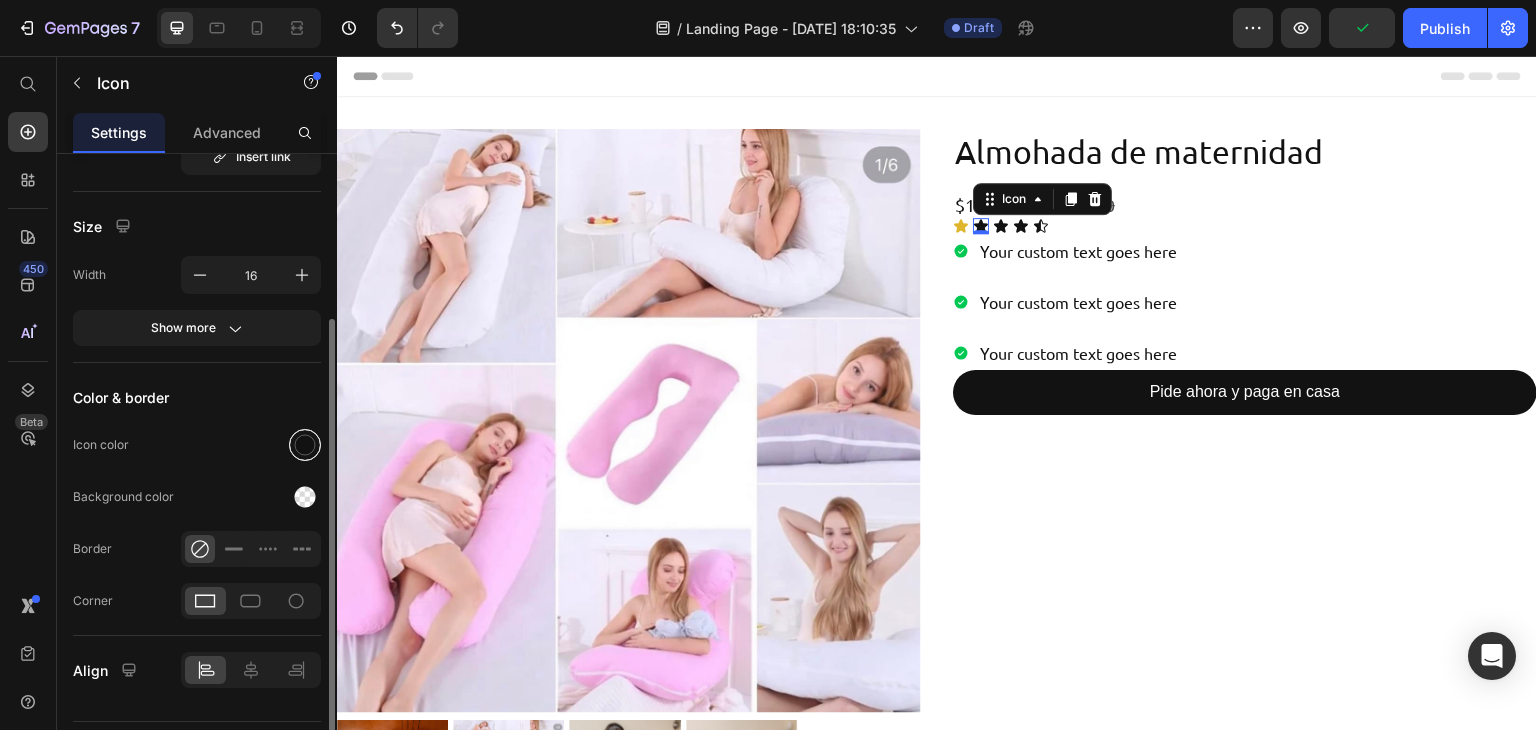 click at bounding box center (305, 445) 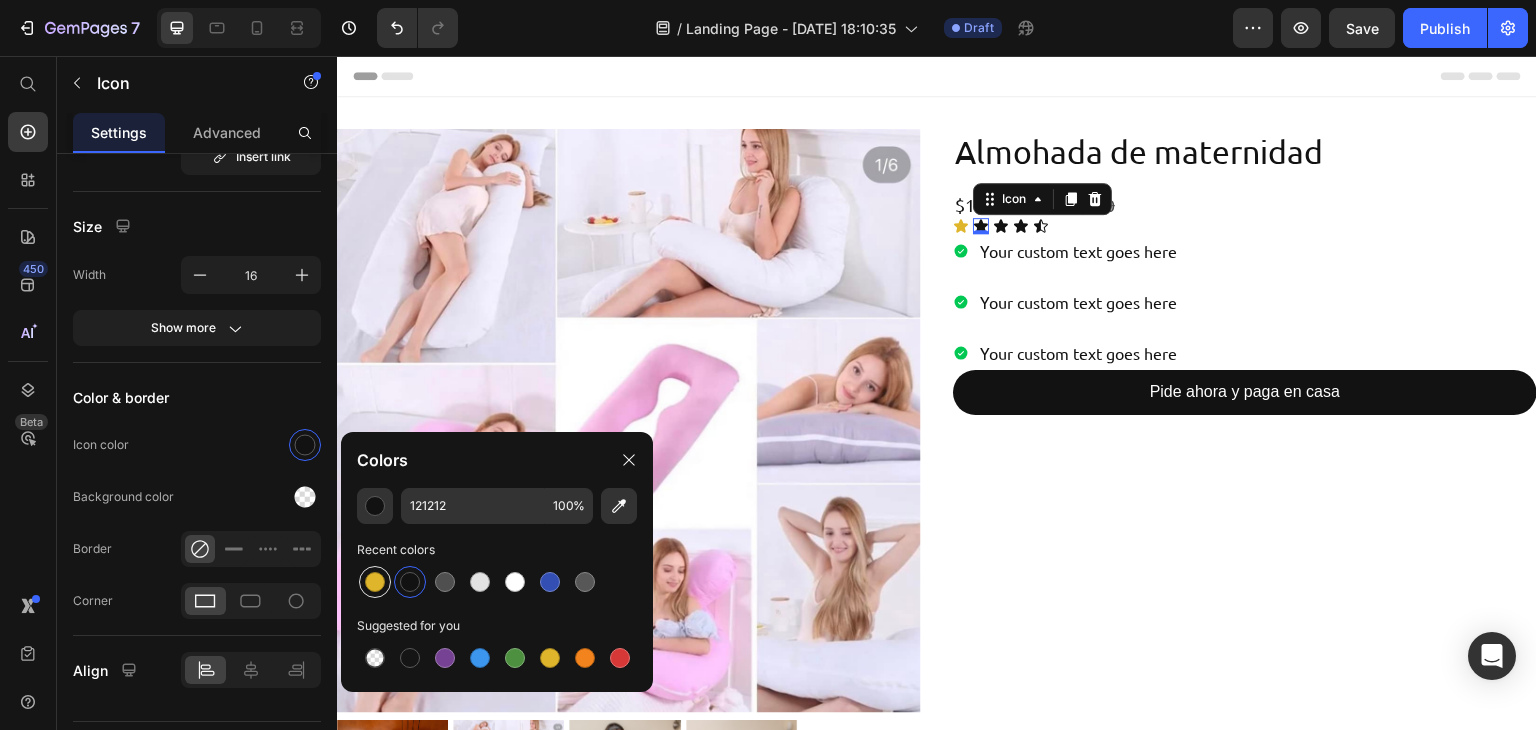 click at bounding box center [375, 582] 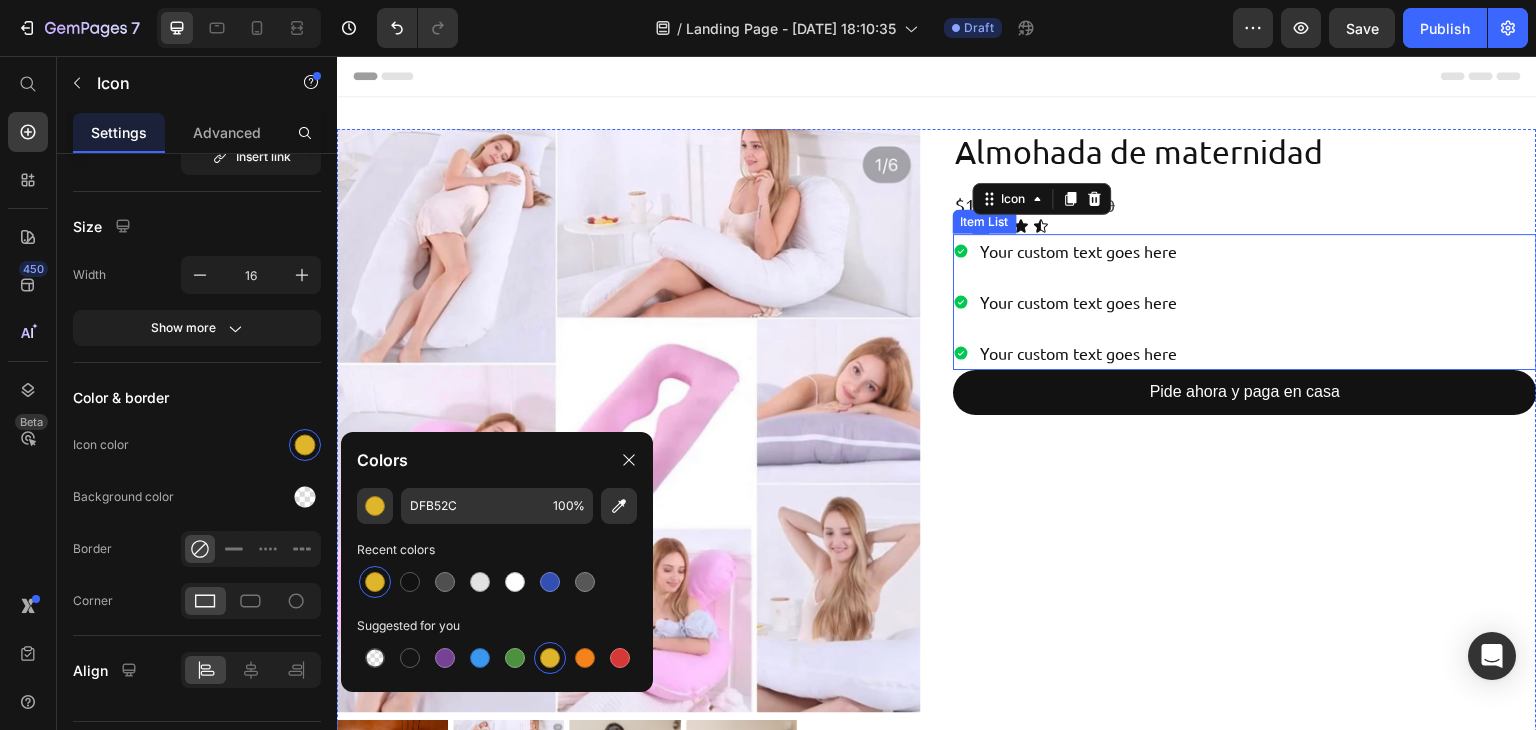 click on "Item List" at bounding box center [985, 222] 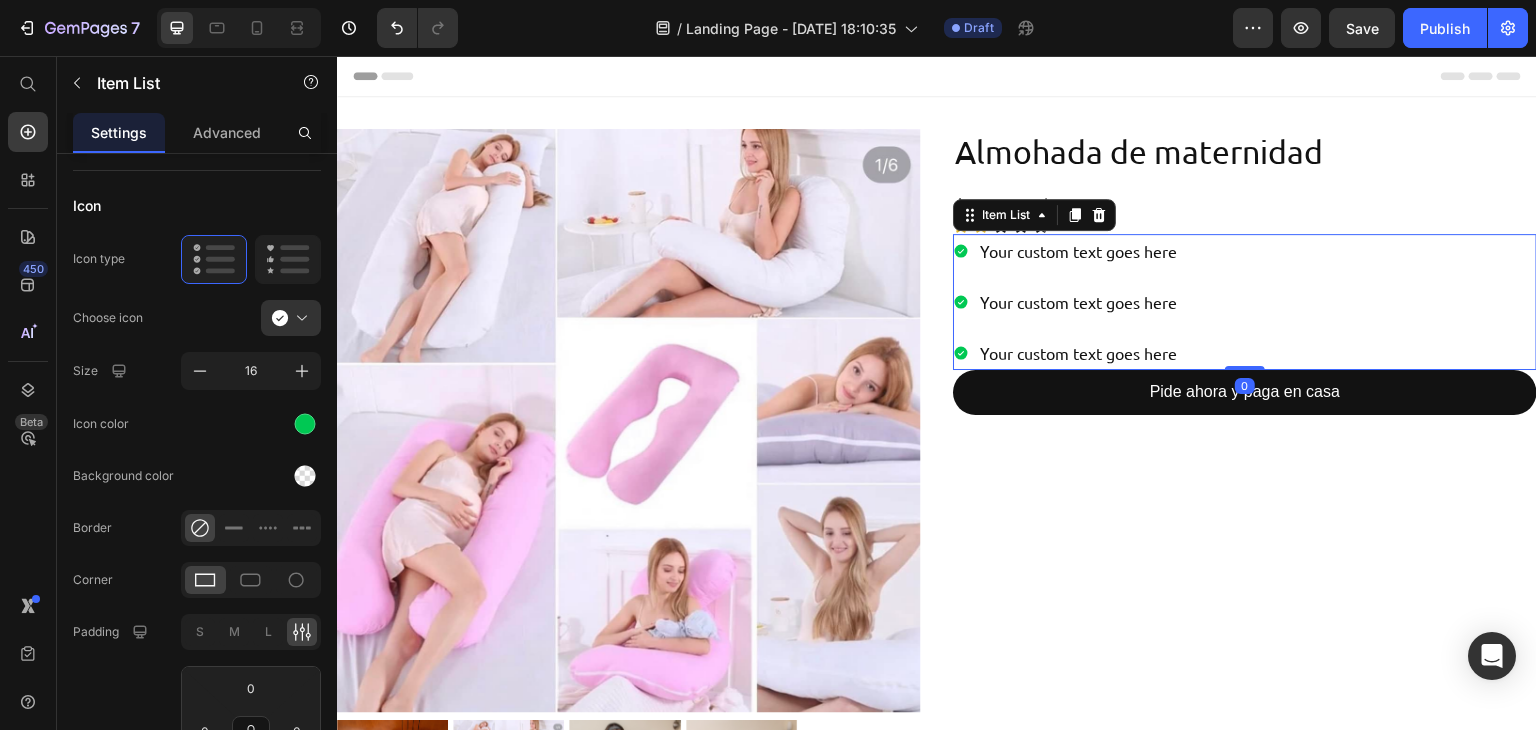 scroll, scrollTop: 0, scrollLeft: 0, axis: both 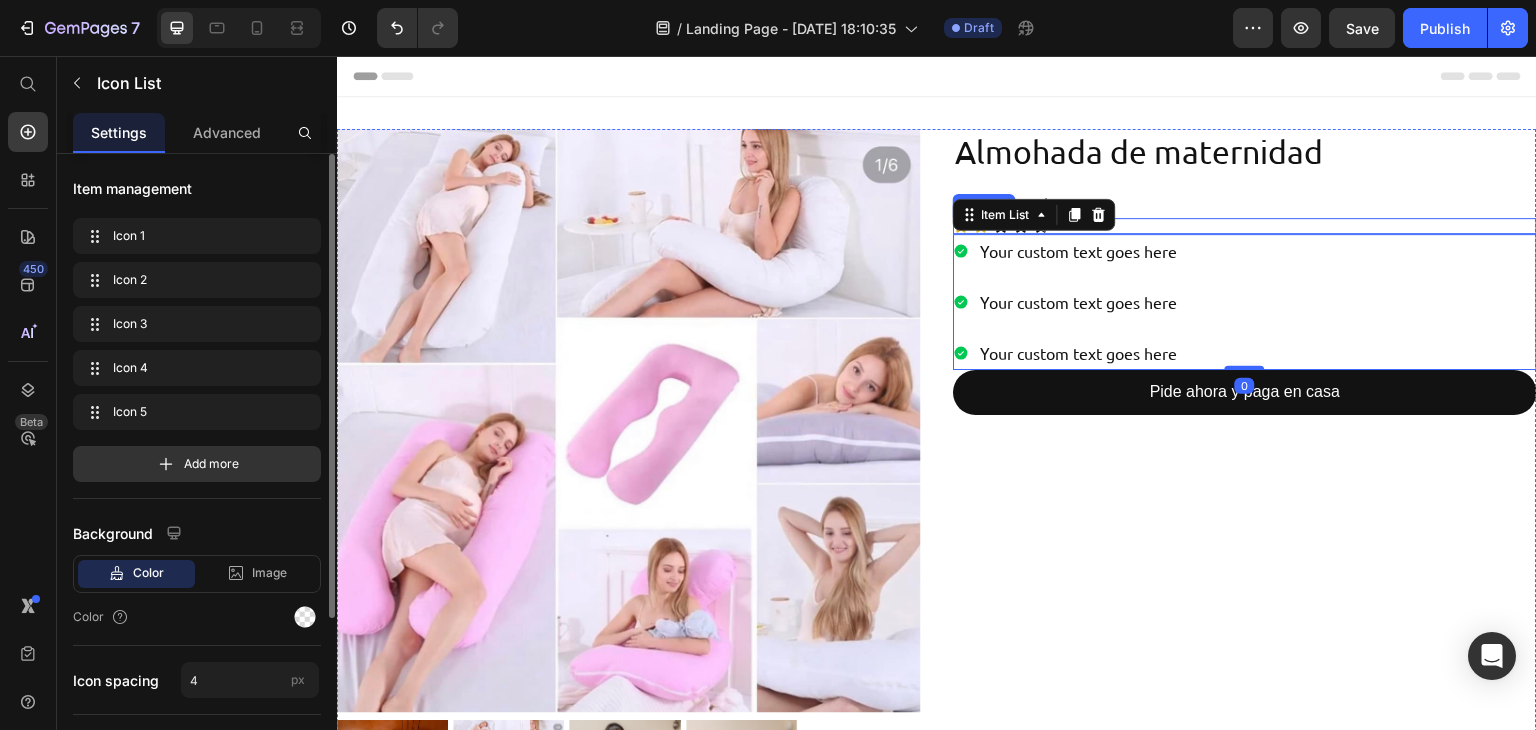 click on "Icon Icon Icon Icon Icon" at bounding box center [1245, 226] 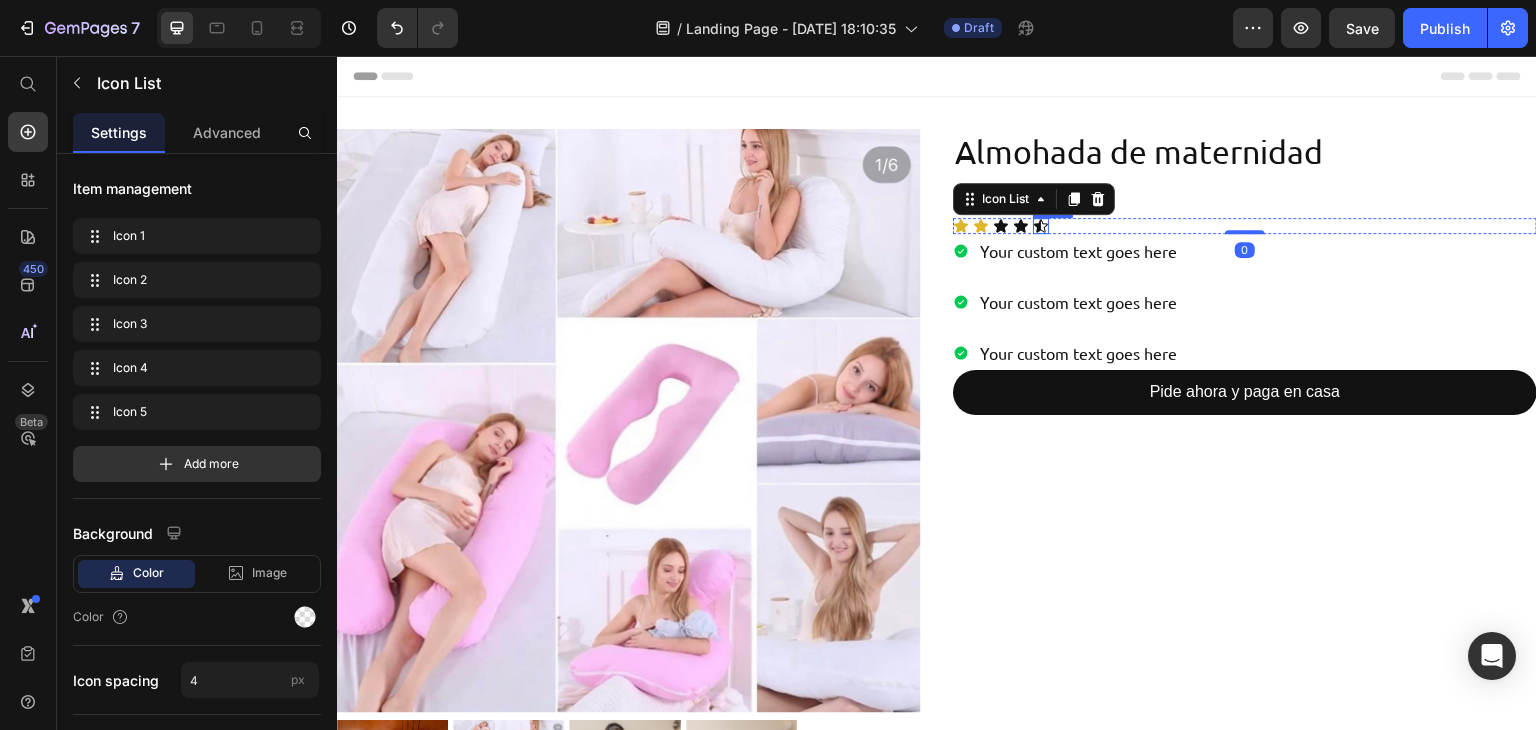 click 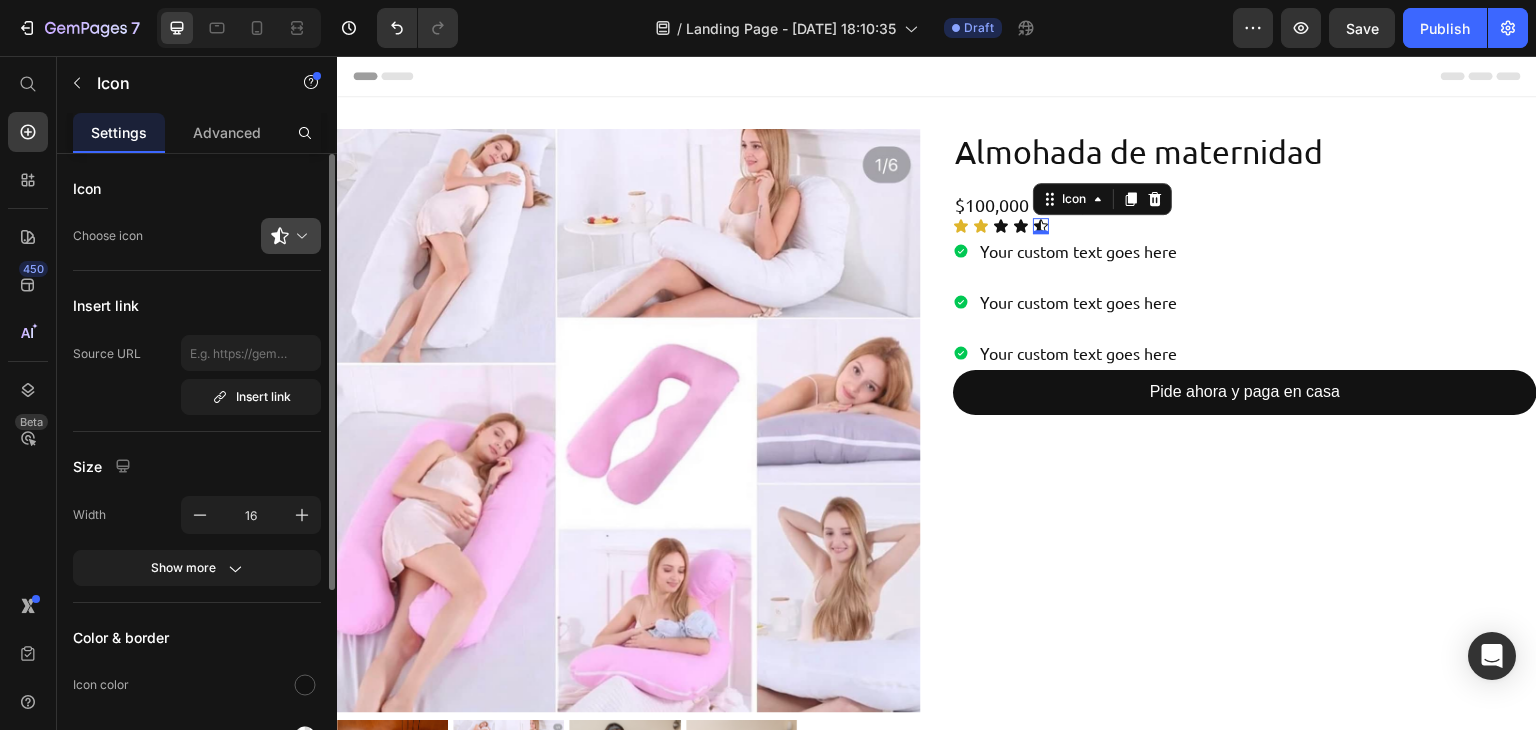 click at bounding box center (299, 236) 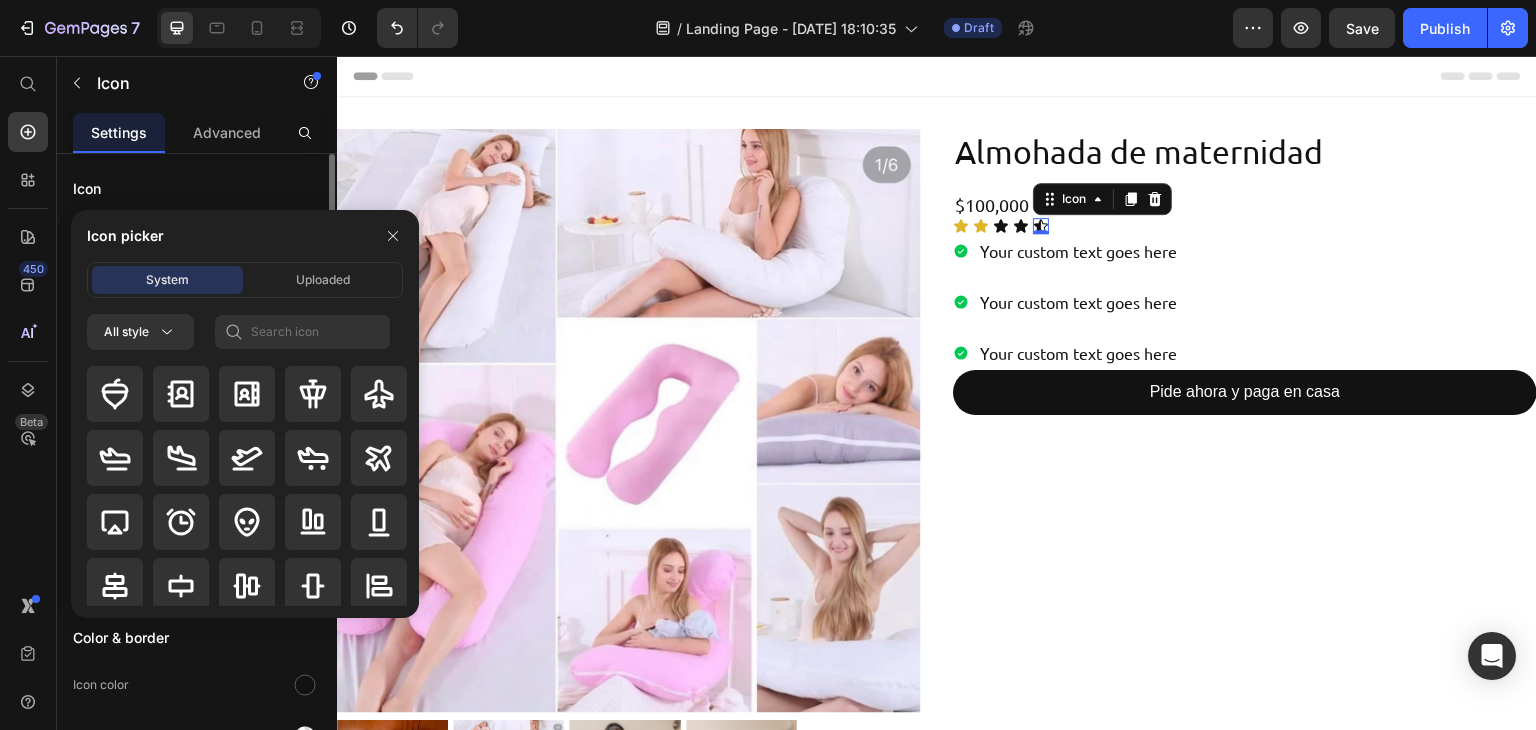 click on "Icon picker" at bounding box center [245, 236] 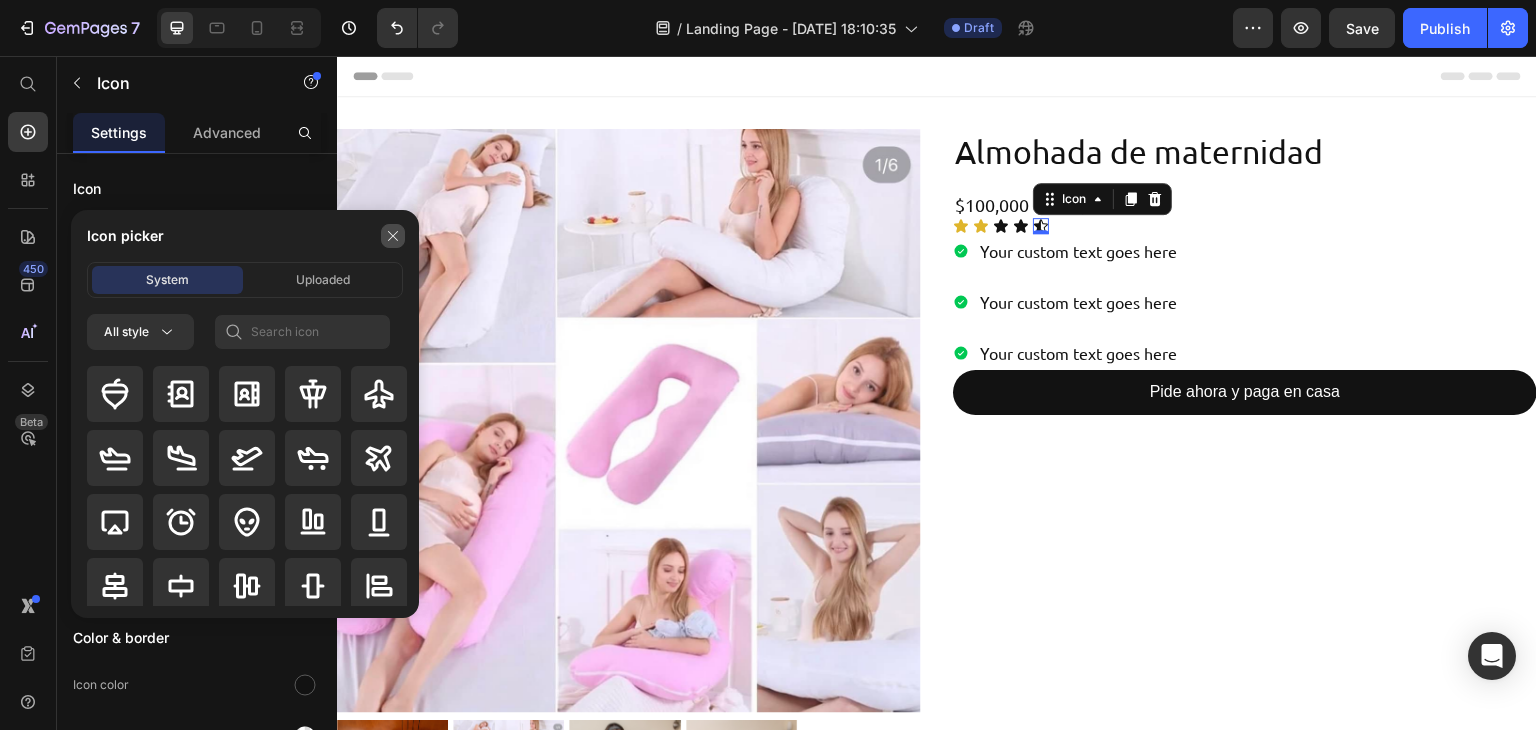 click at bounding box center (393, 236) 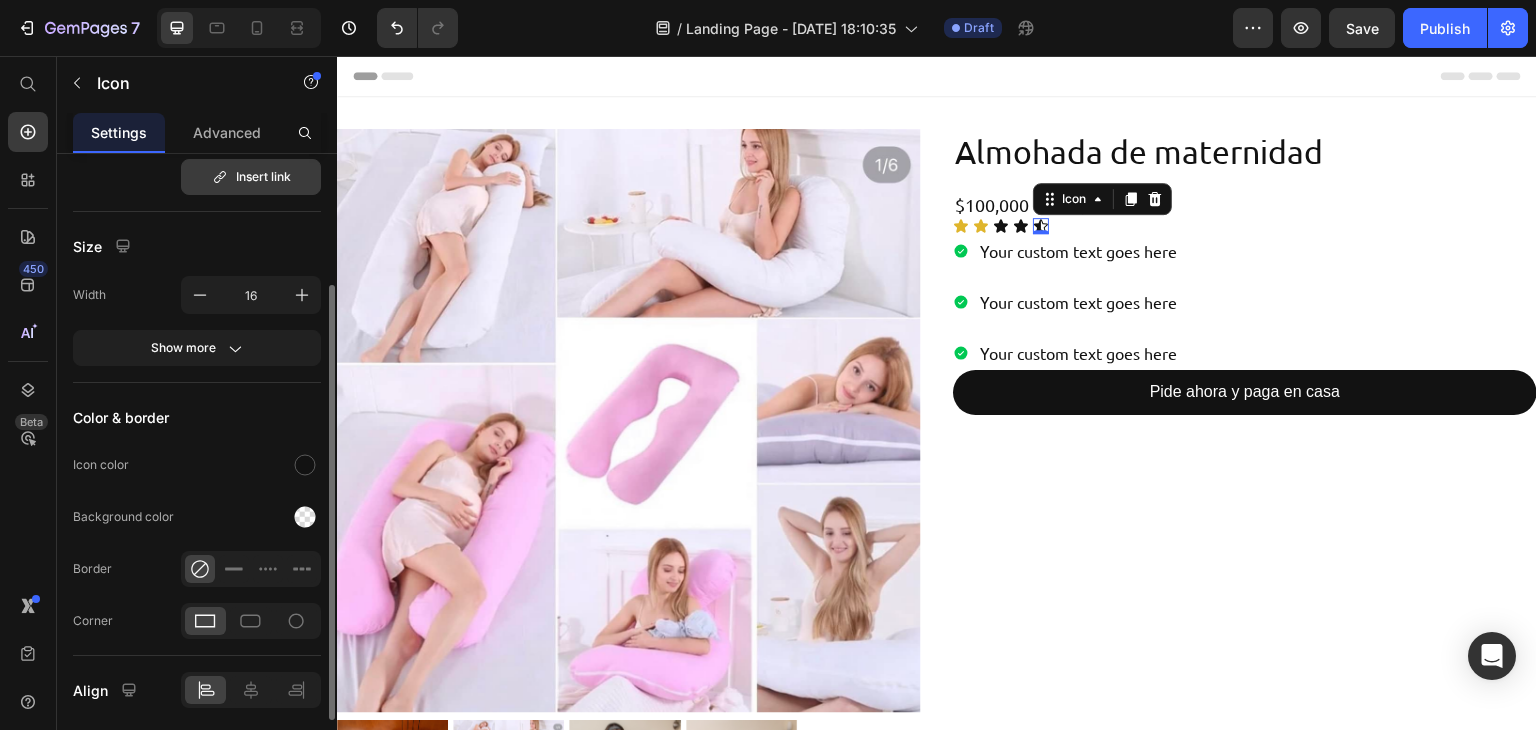 scroll, scrollTop: 227, scrollLeft: 0, axis: vertical 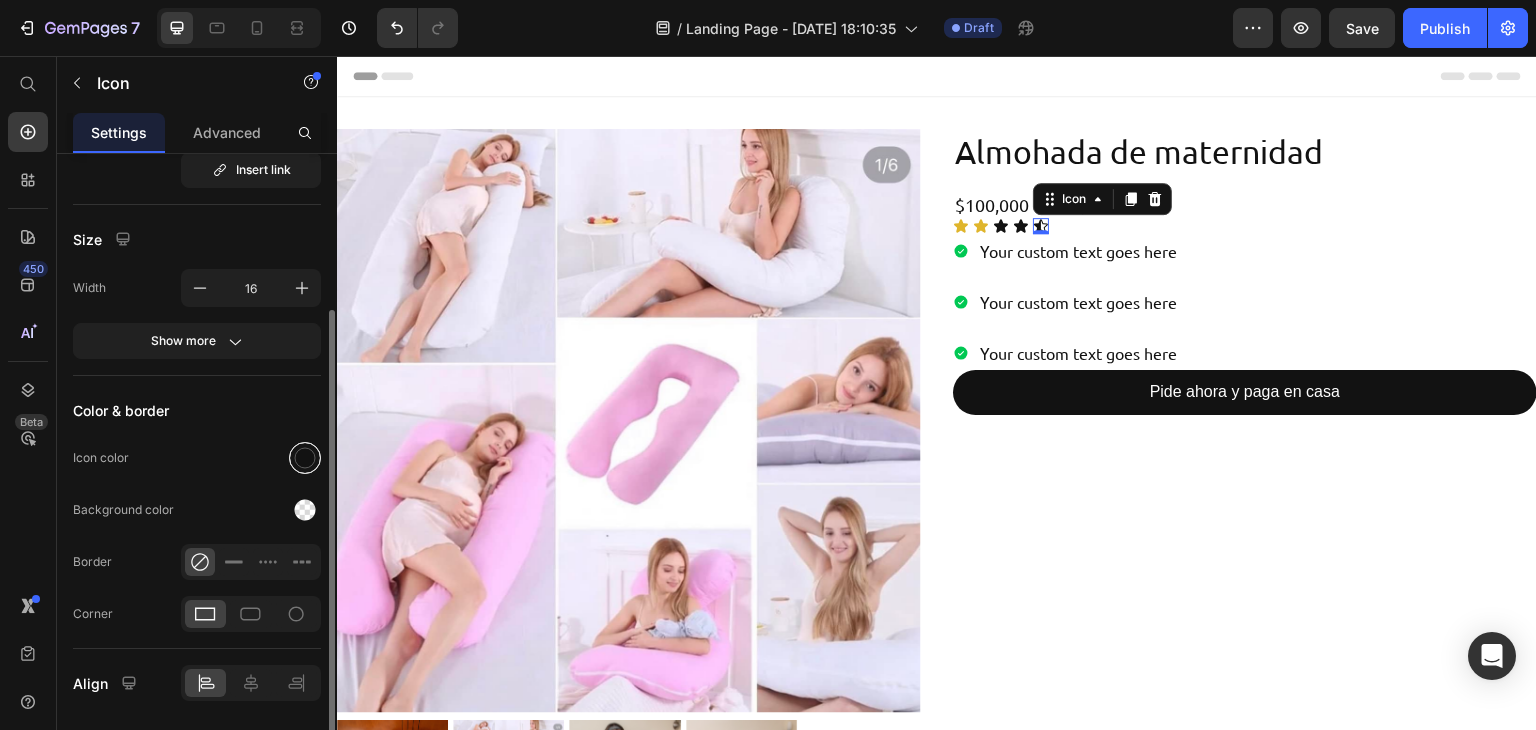 click at bounding box center [305, 458] 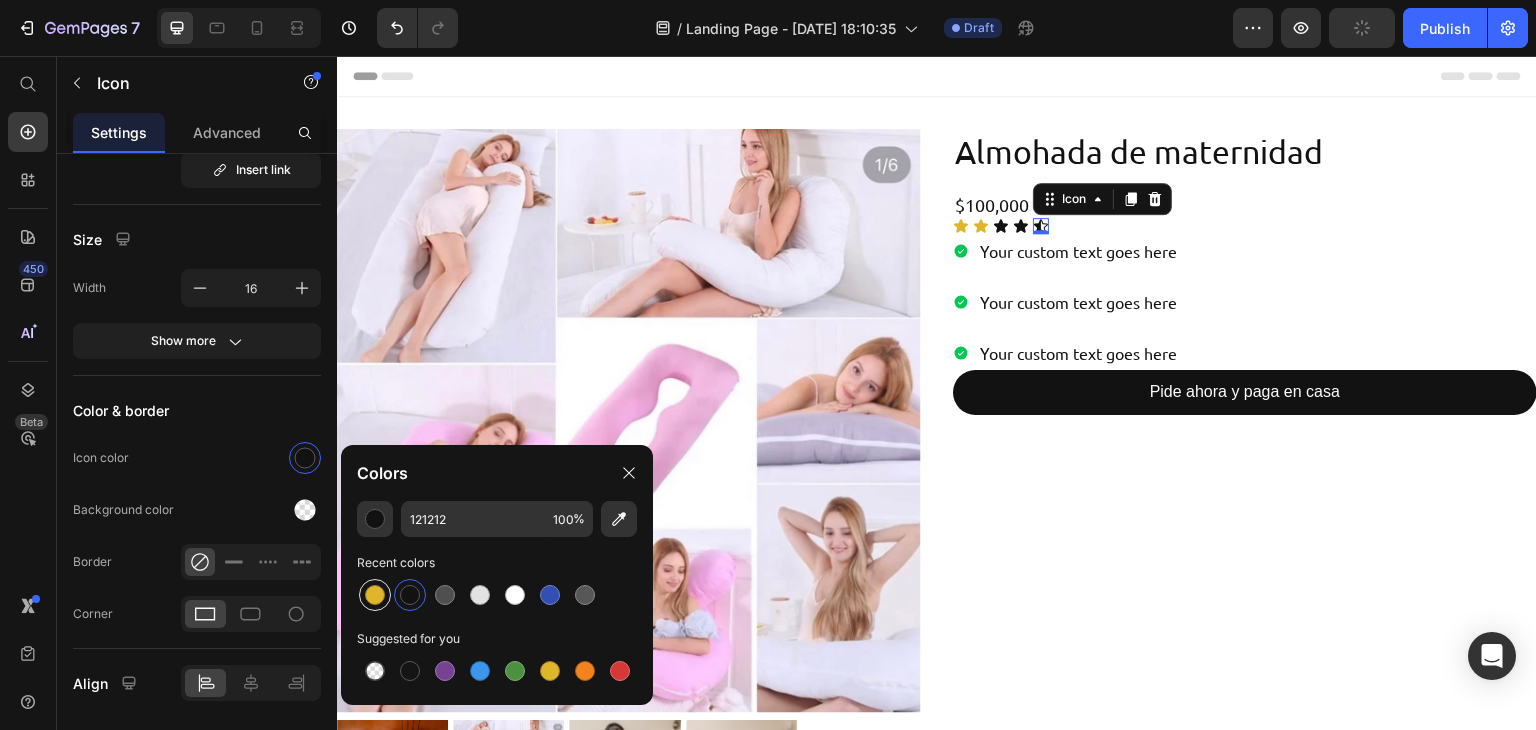 click at bounding box center (375, 595) 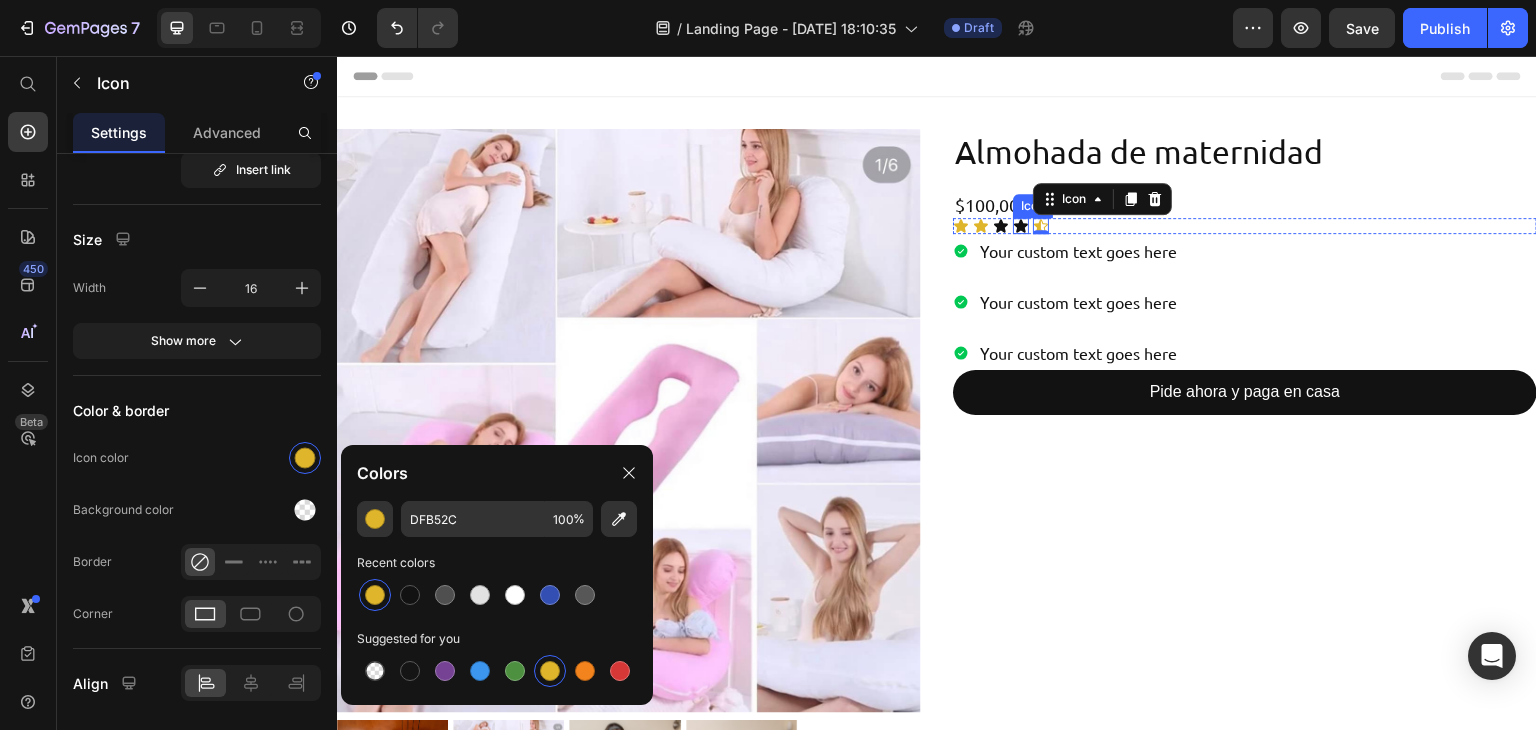click 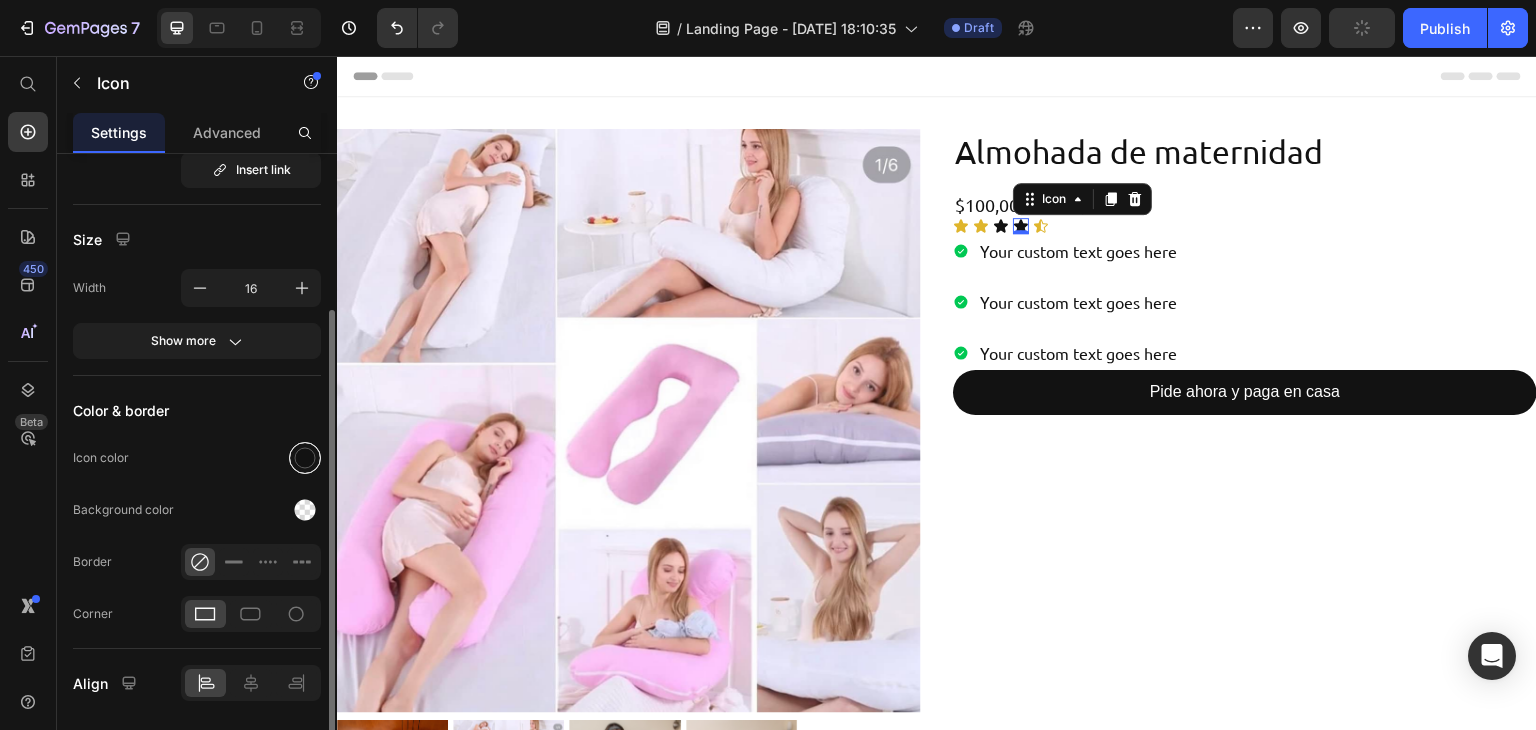 click at bounding box center [305, 458] 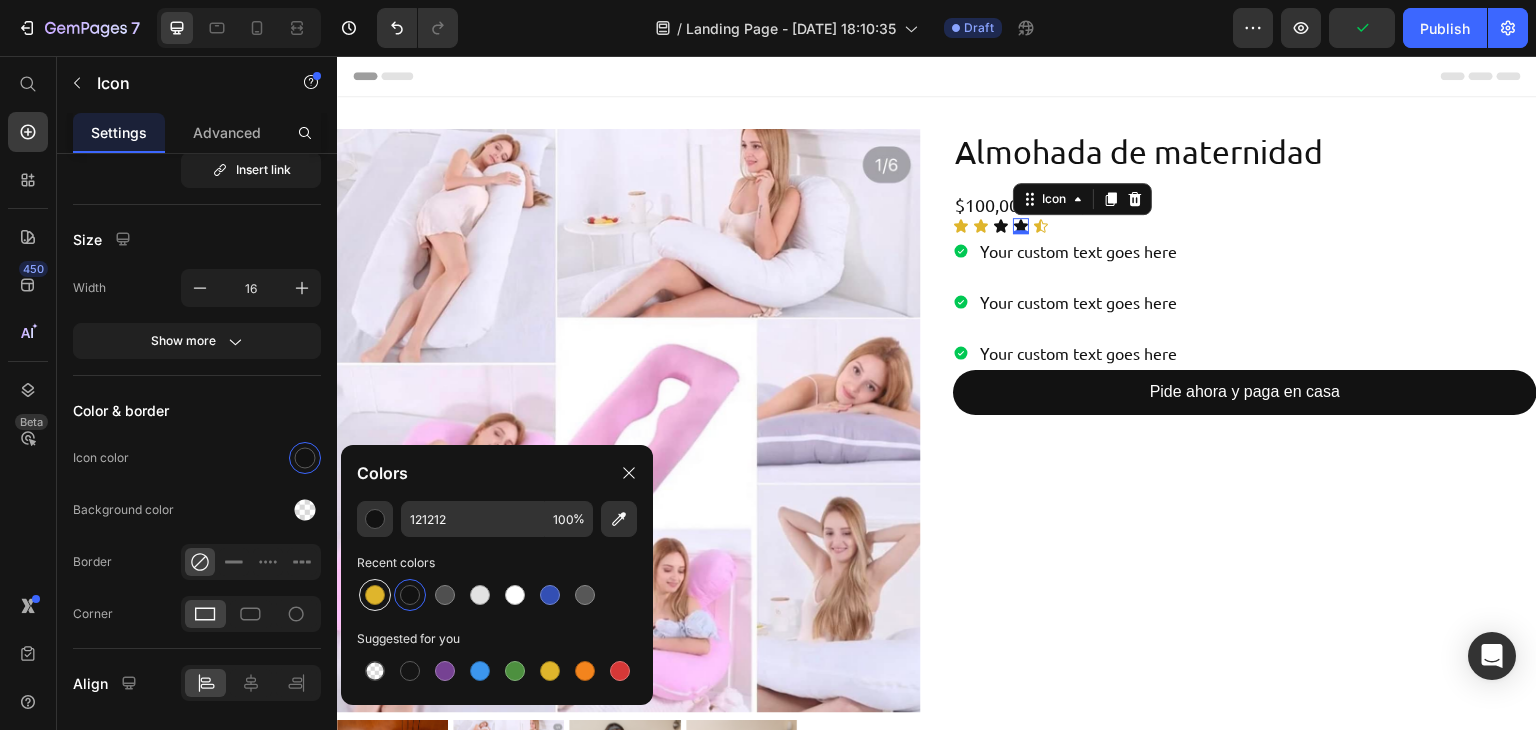 click at bounding box center (375, 595) 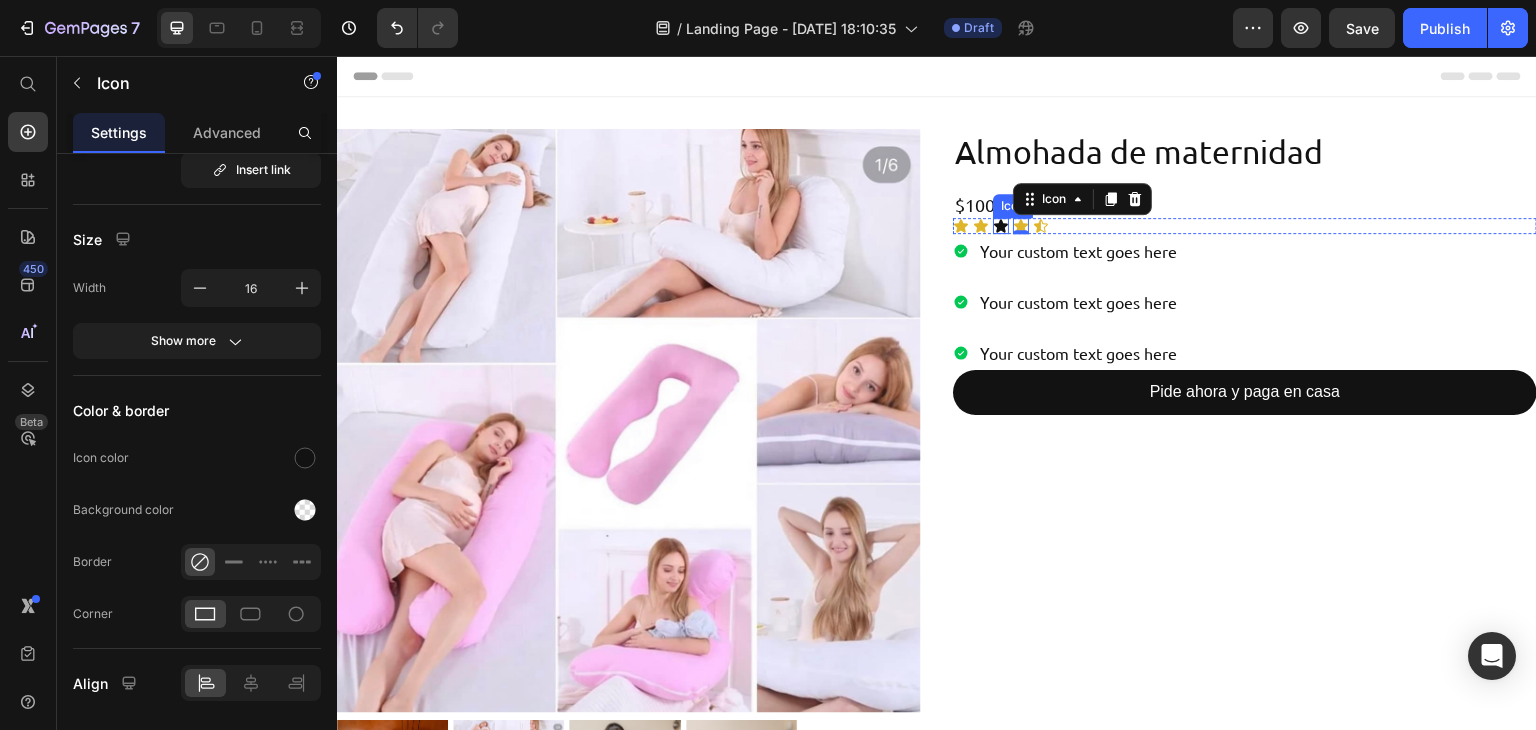 click on "Icon" at bounding box center [1001, 226] 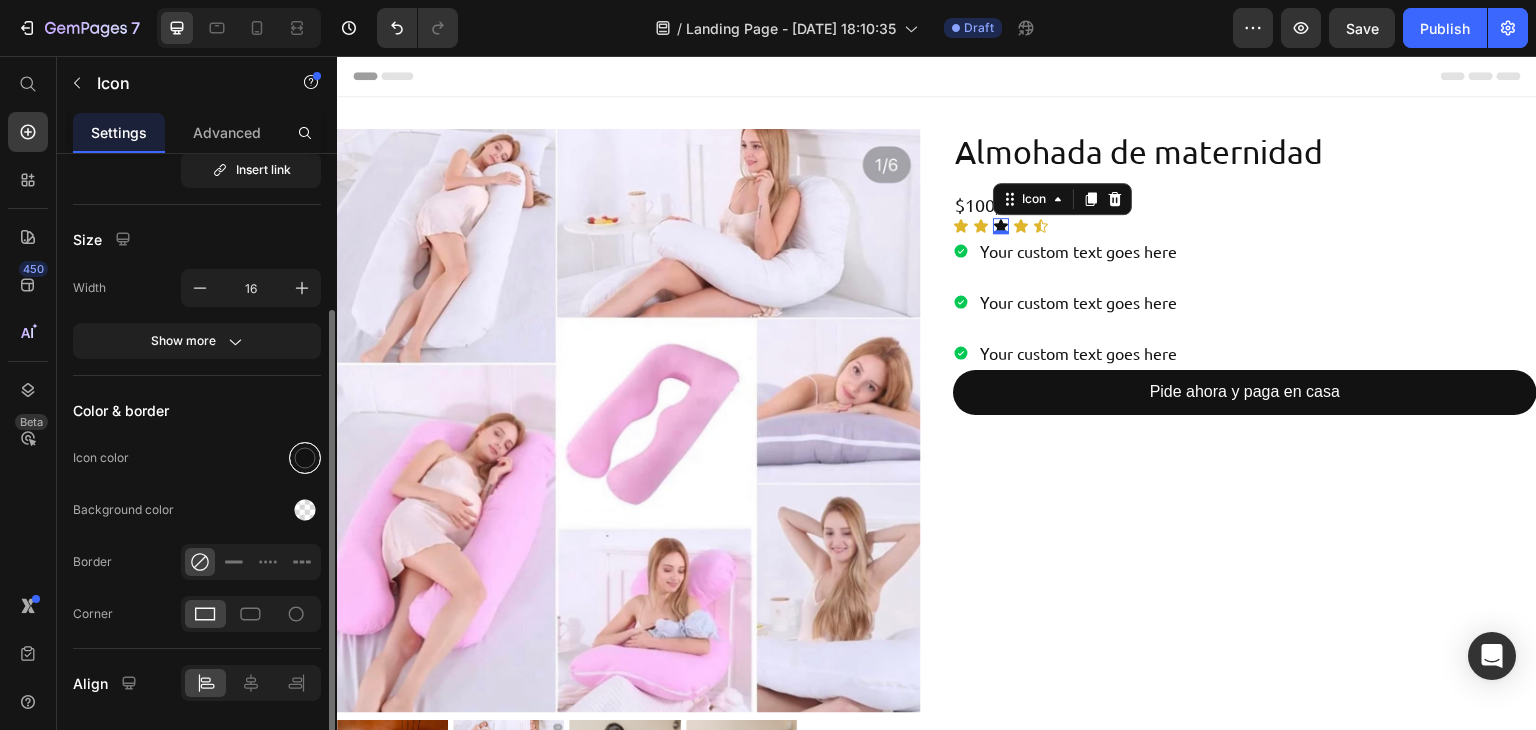 click at bounding box center (305, 458) 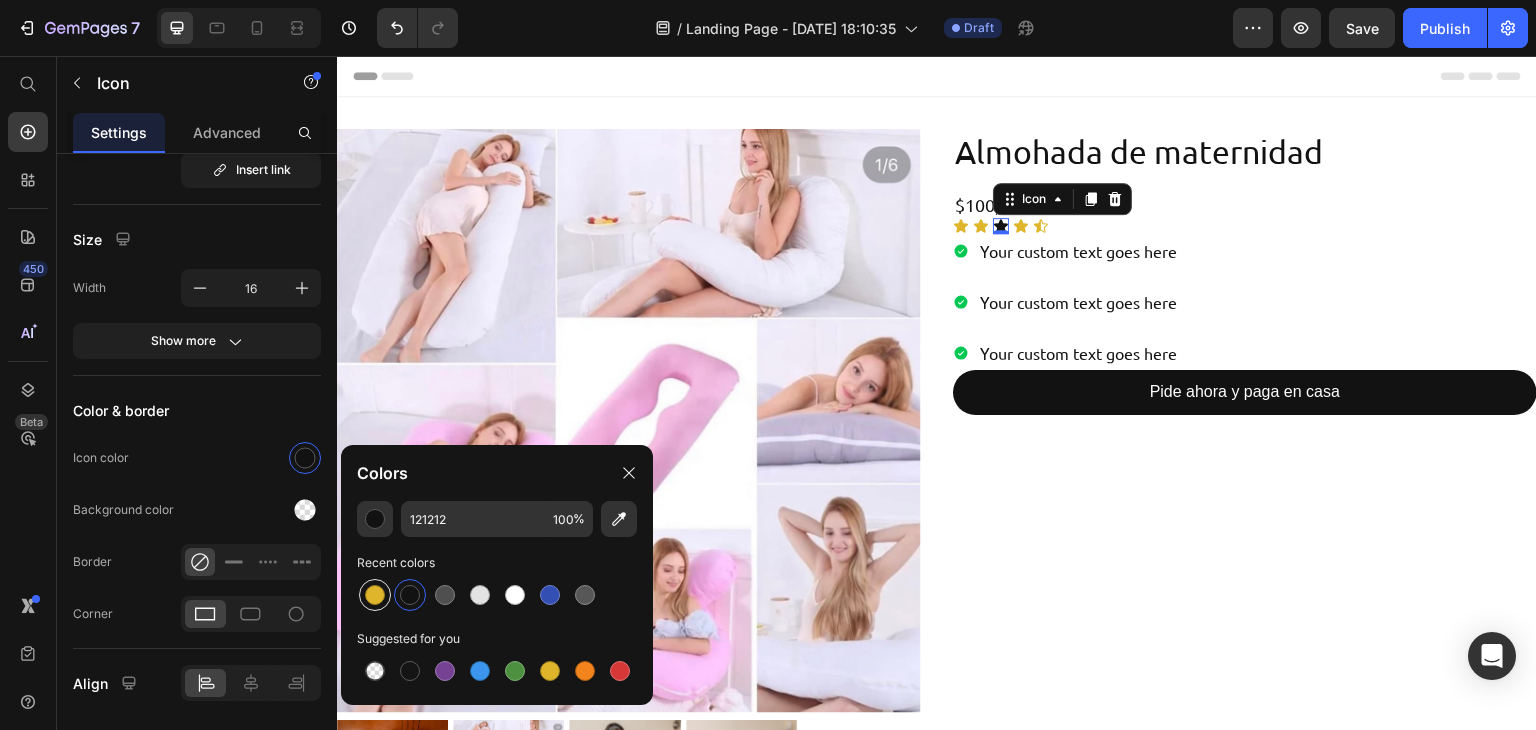 click at bounding box center (375, 595) 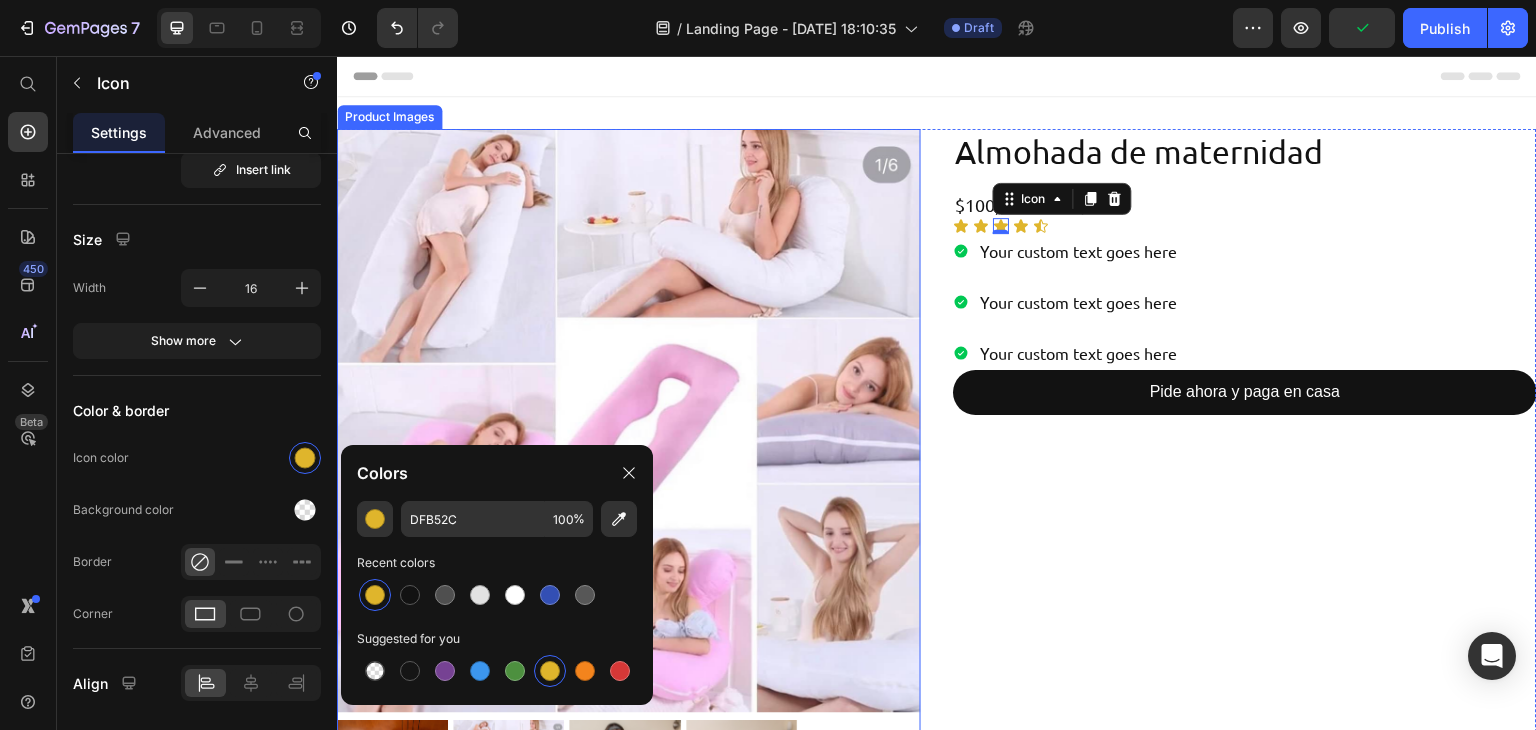 click at bounding box center [629, 421] 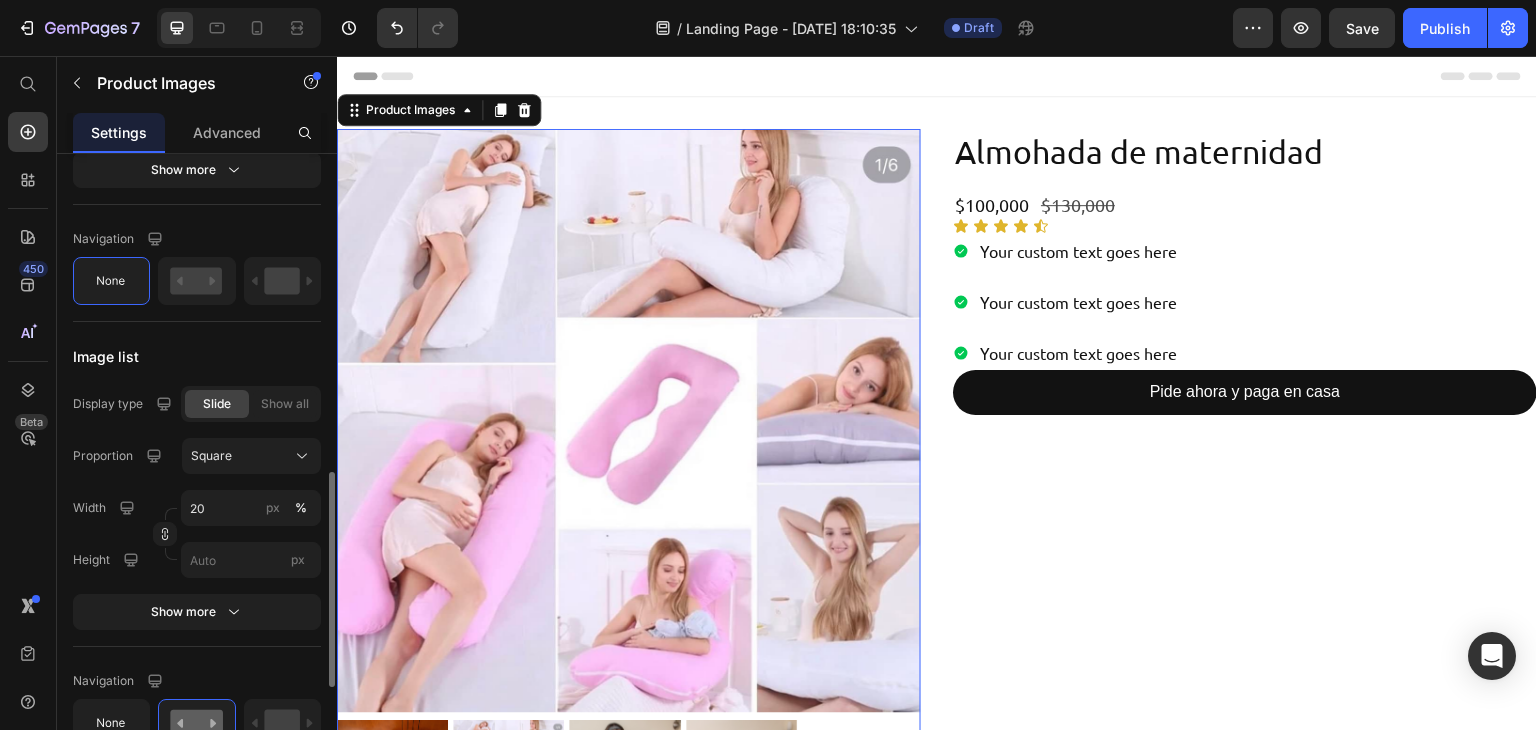 scroll, scrollTop: 934, scrollLeft: 0, axis: vertical 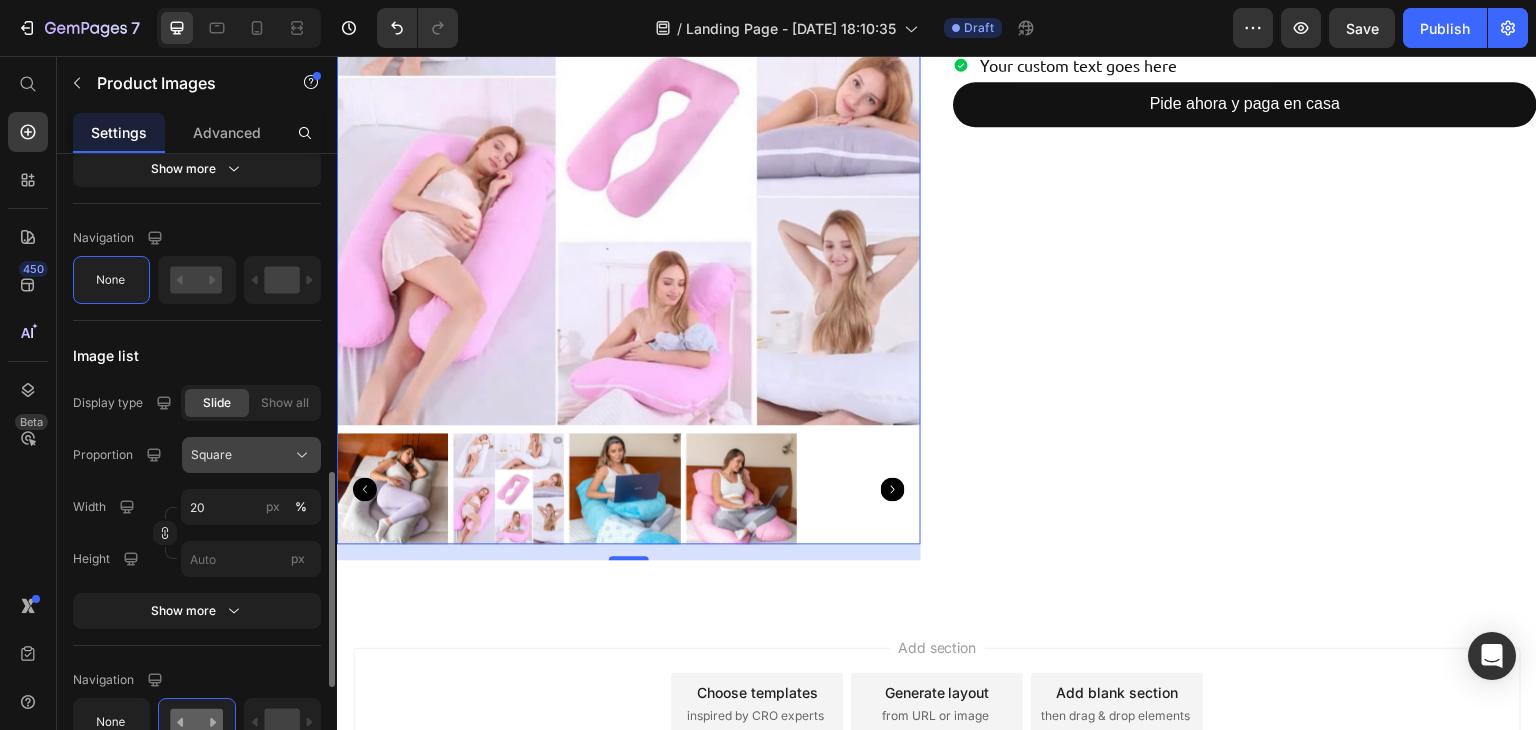 click on "Square" 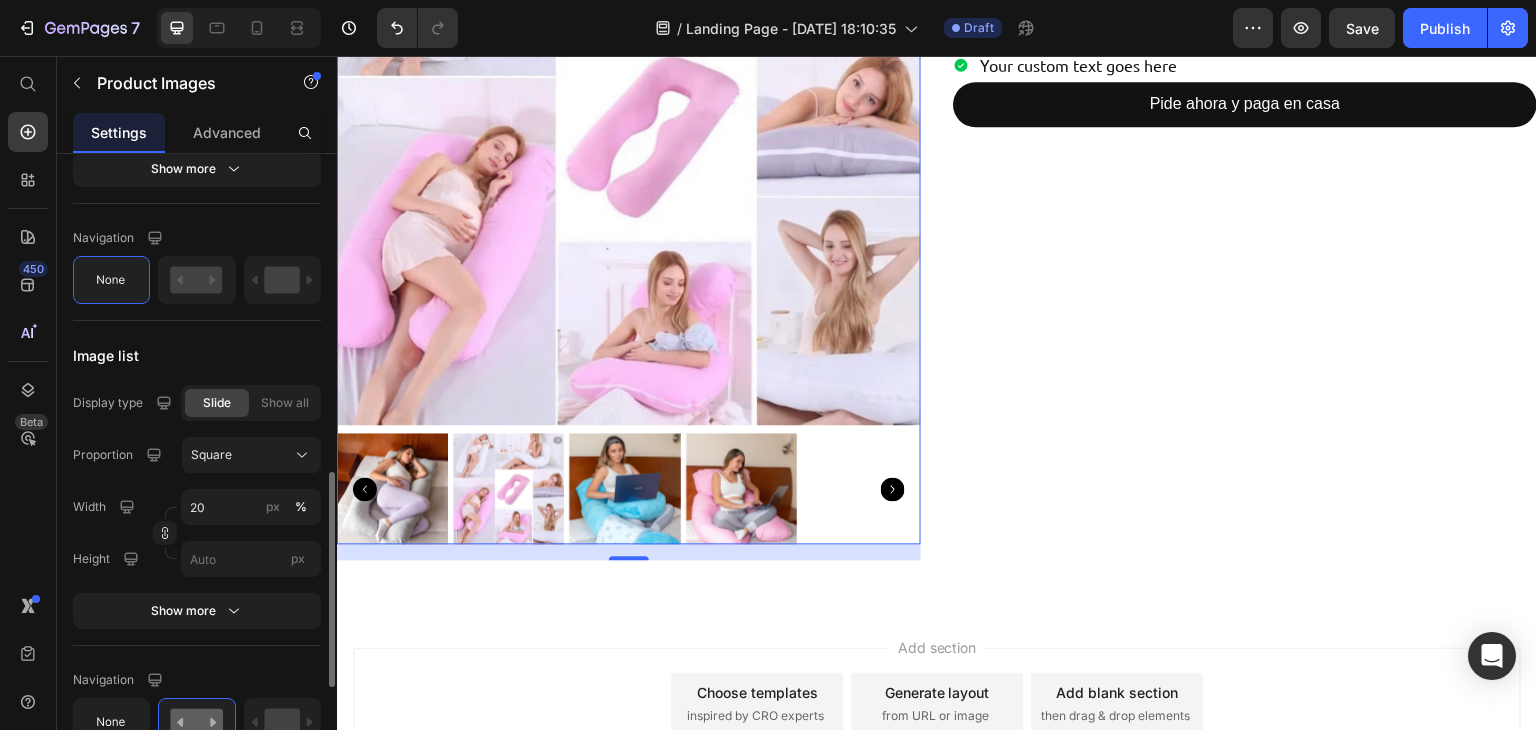 click on "Image list Display type Slide Show all Proportion Square Width 20 px % Height px Show more" 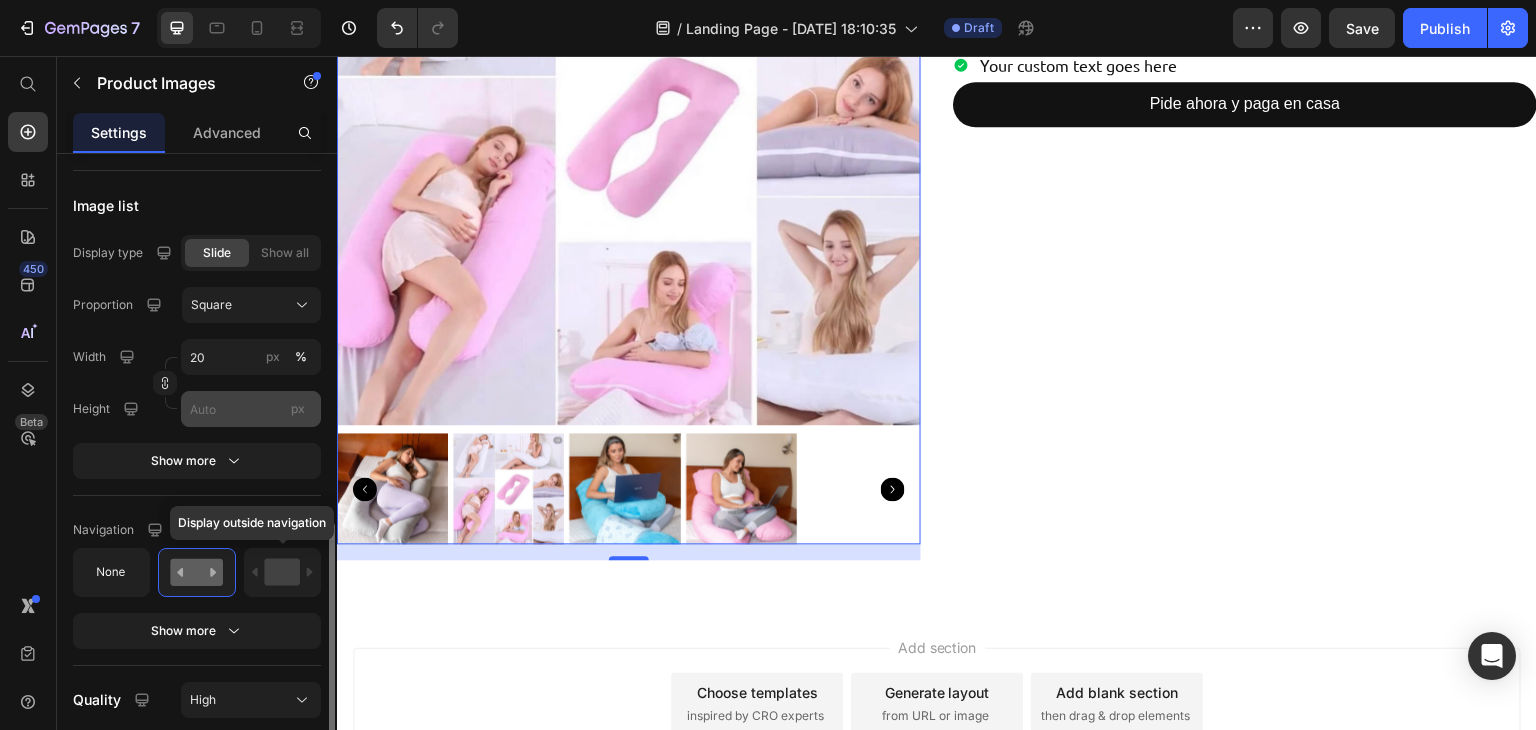 scroll, scrollTop: 1092, scrollLeft: 0, axis: vertical 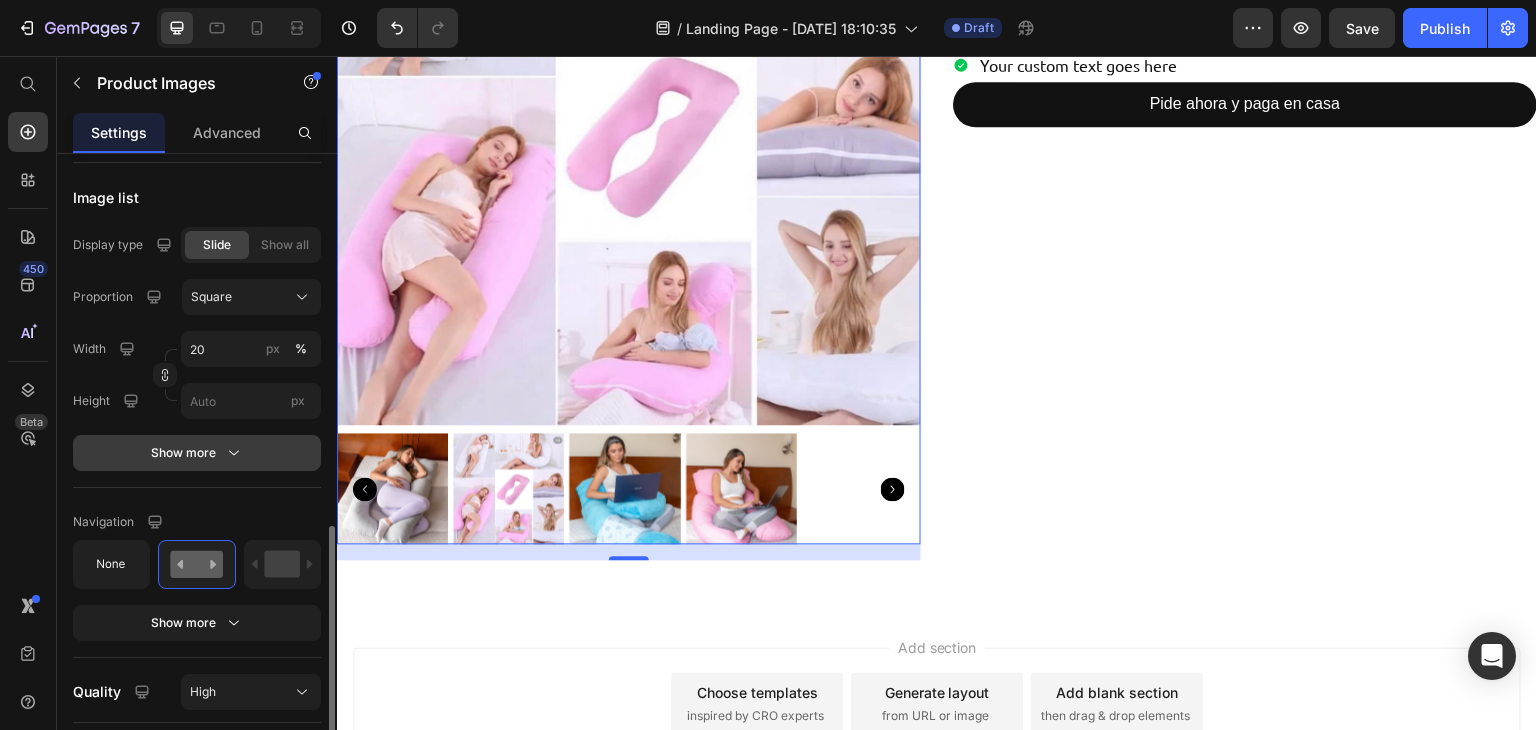 click on "Show more" at bounding box center (197, 453) 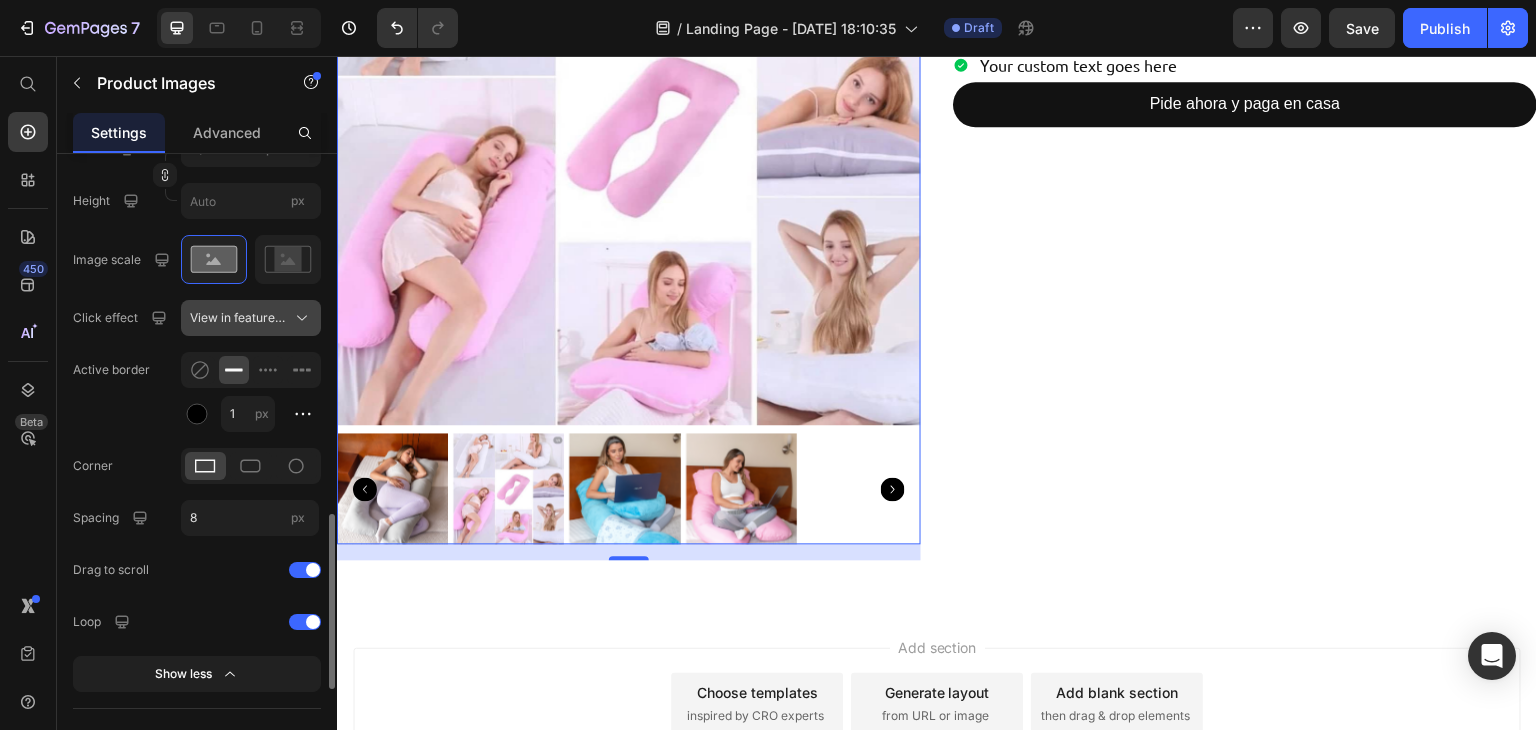 scroll, scrollTop: 1293, scrollLeft: 0, axis: vertical 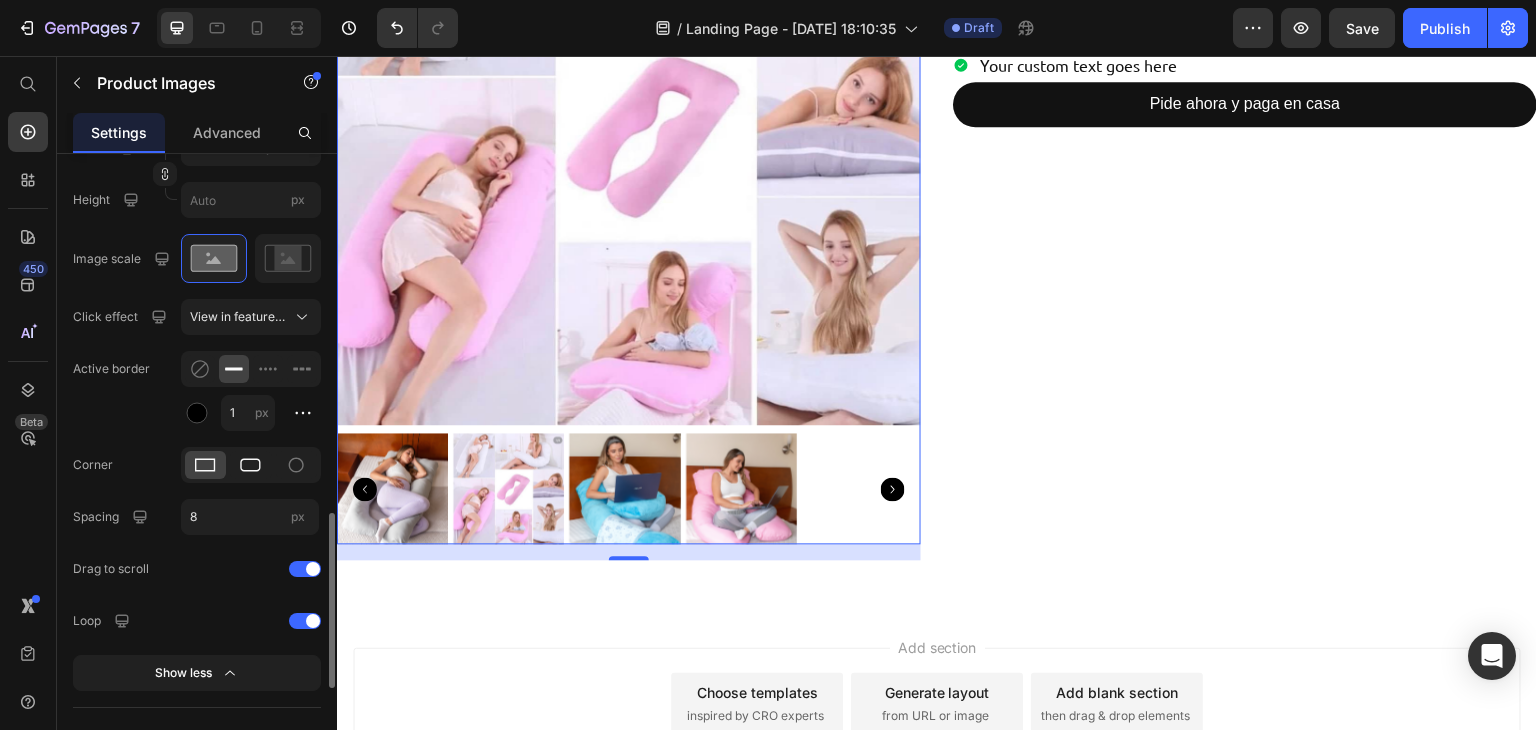 click 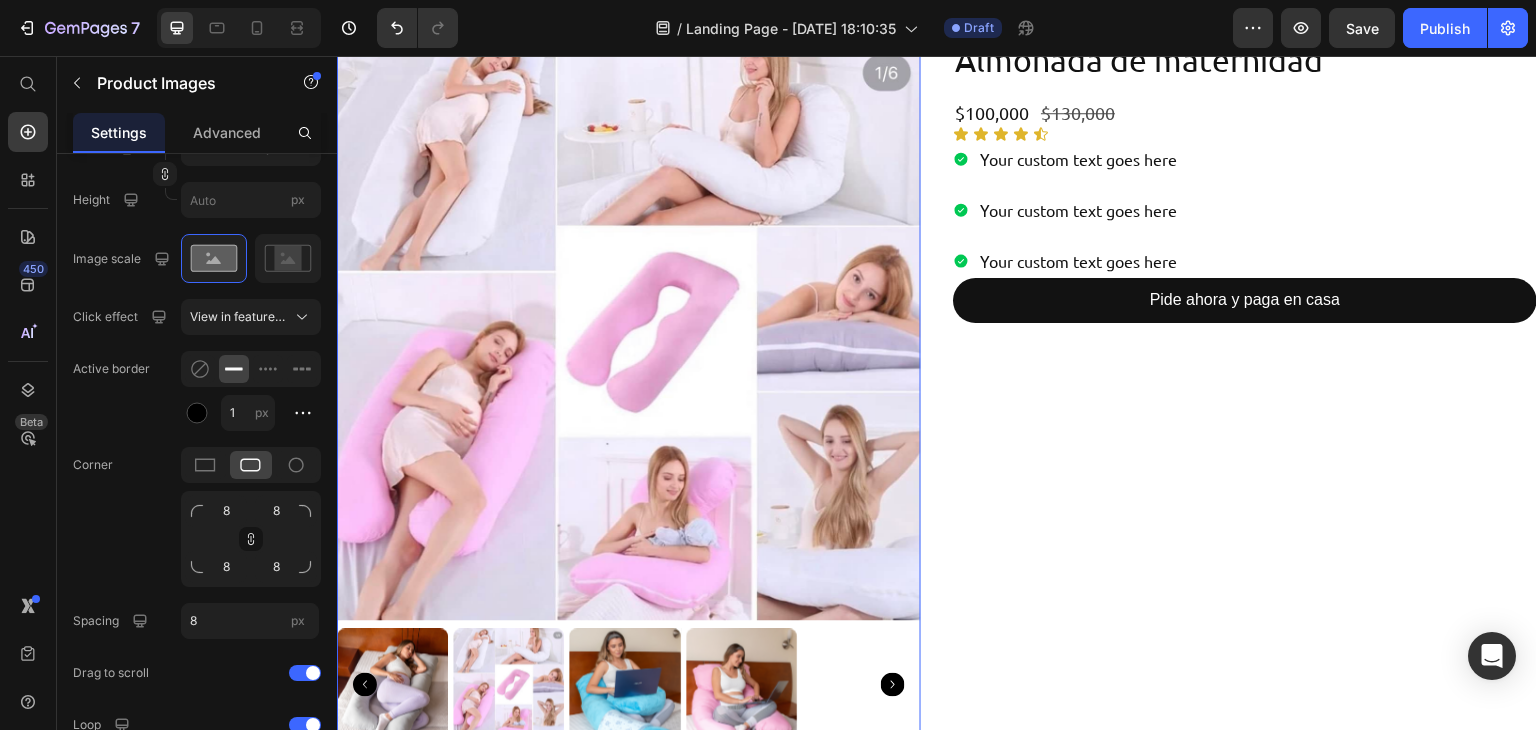 scroll, scrollTop: 0, scrollLeft: 0, axis: both 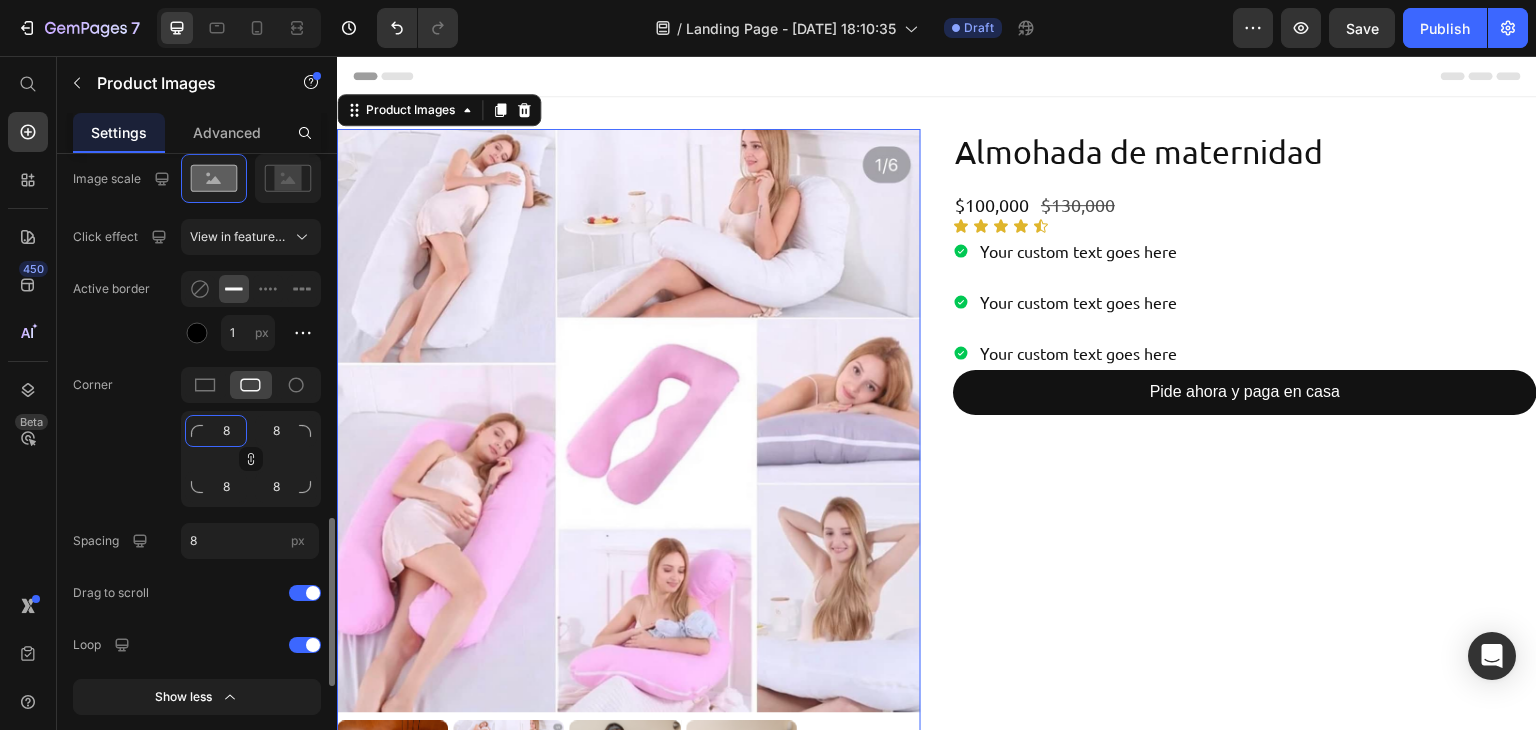 click on "8" 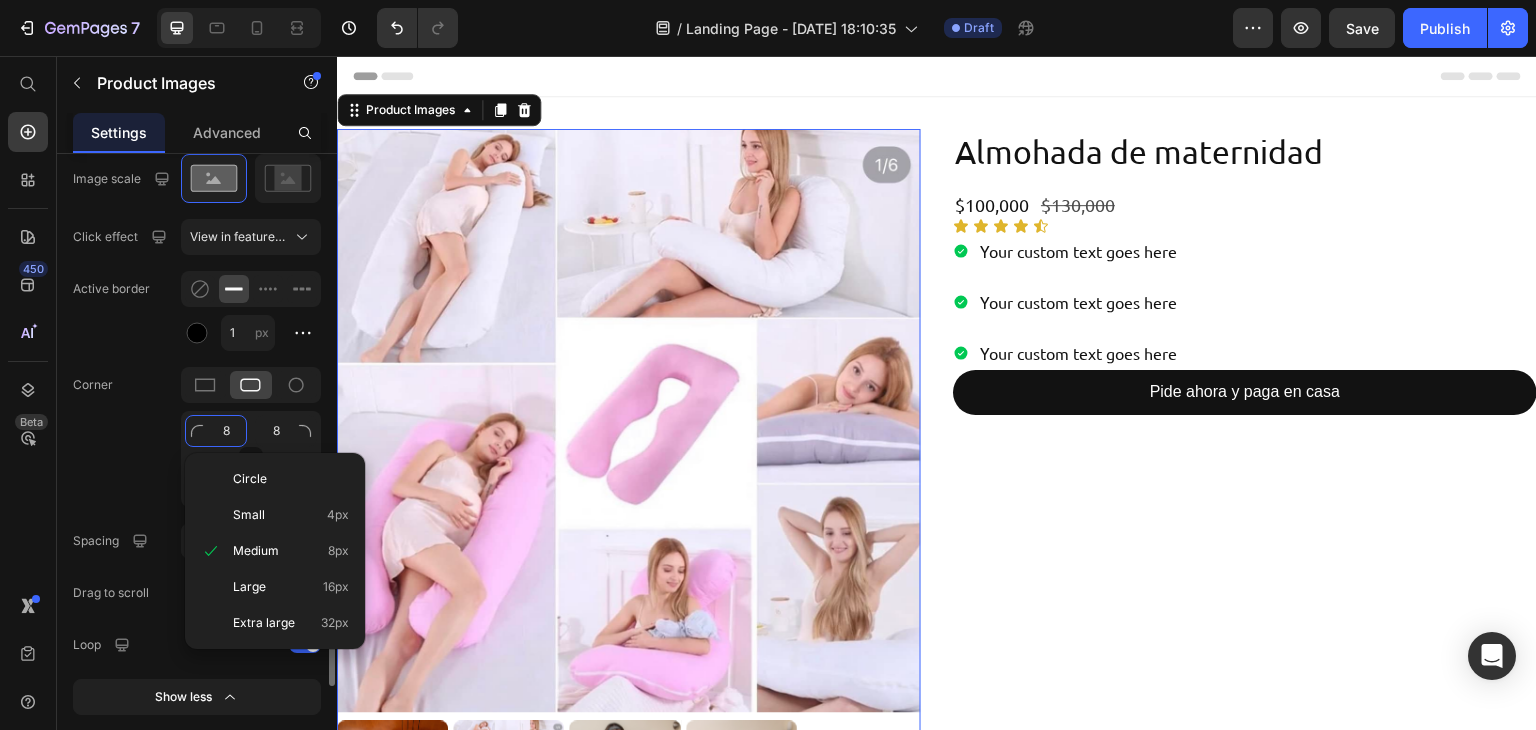 type on "1" 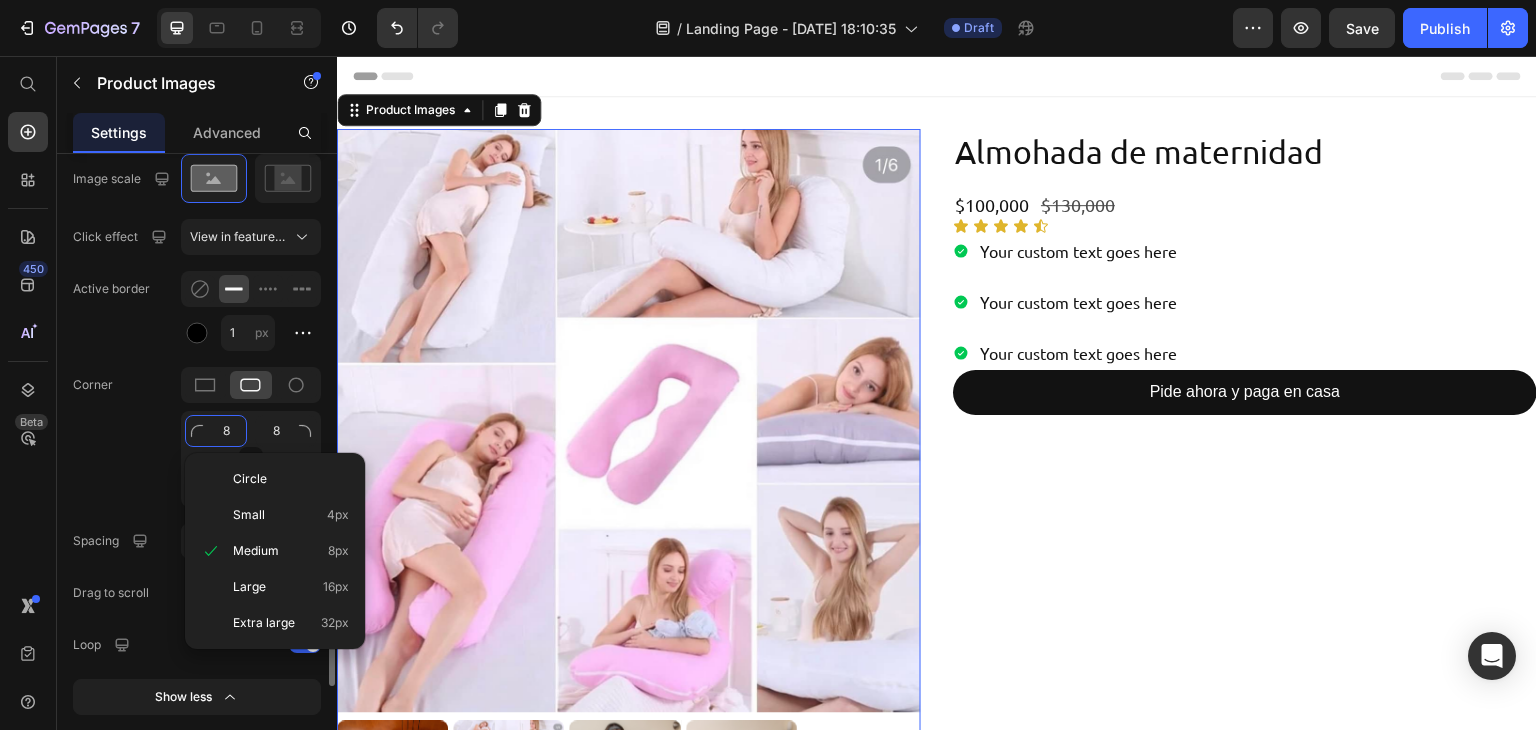 type on "1" 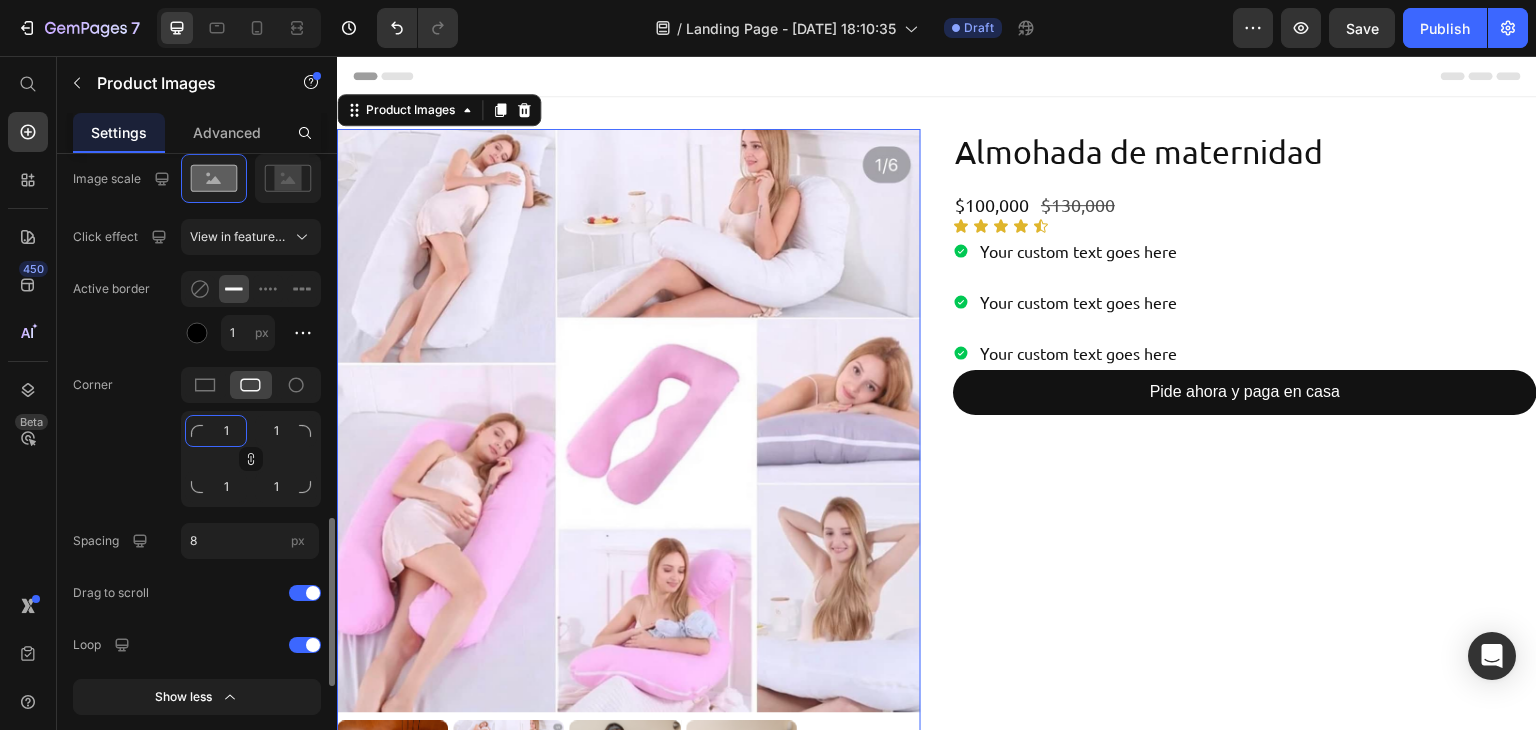 type on "15" 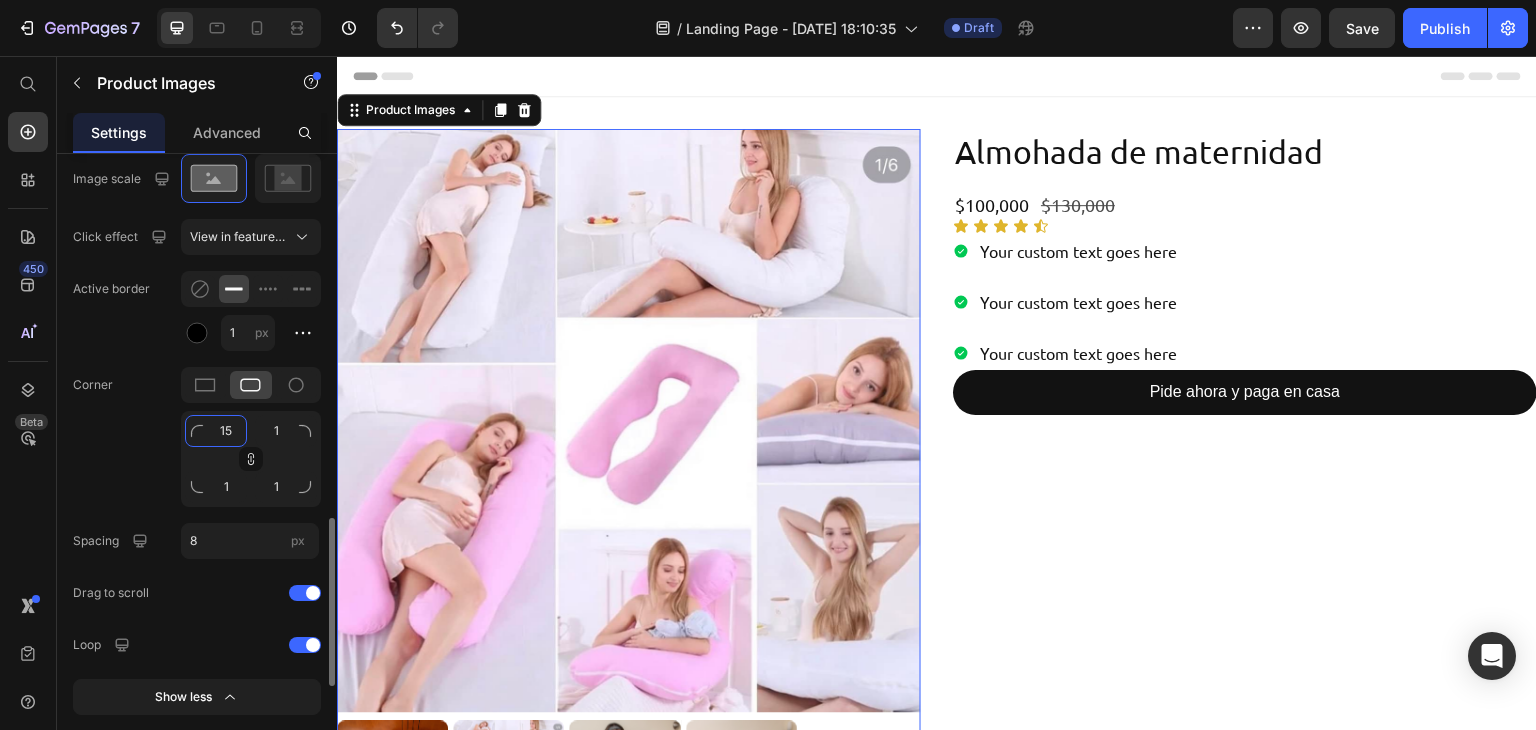 type on "15" 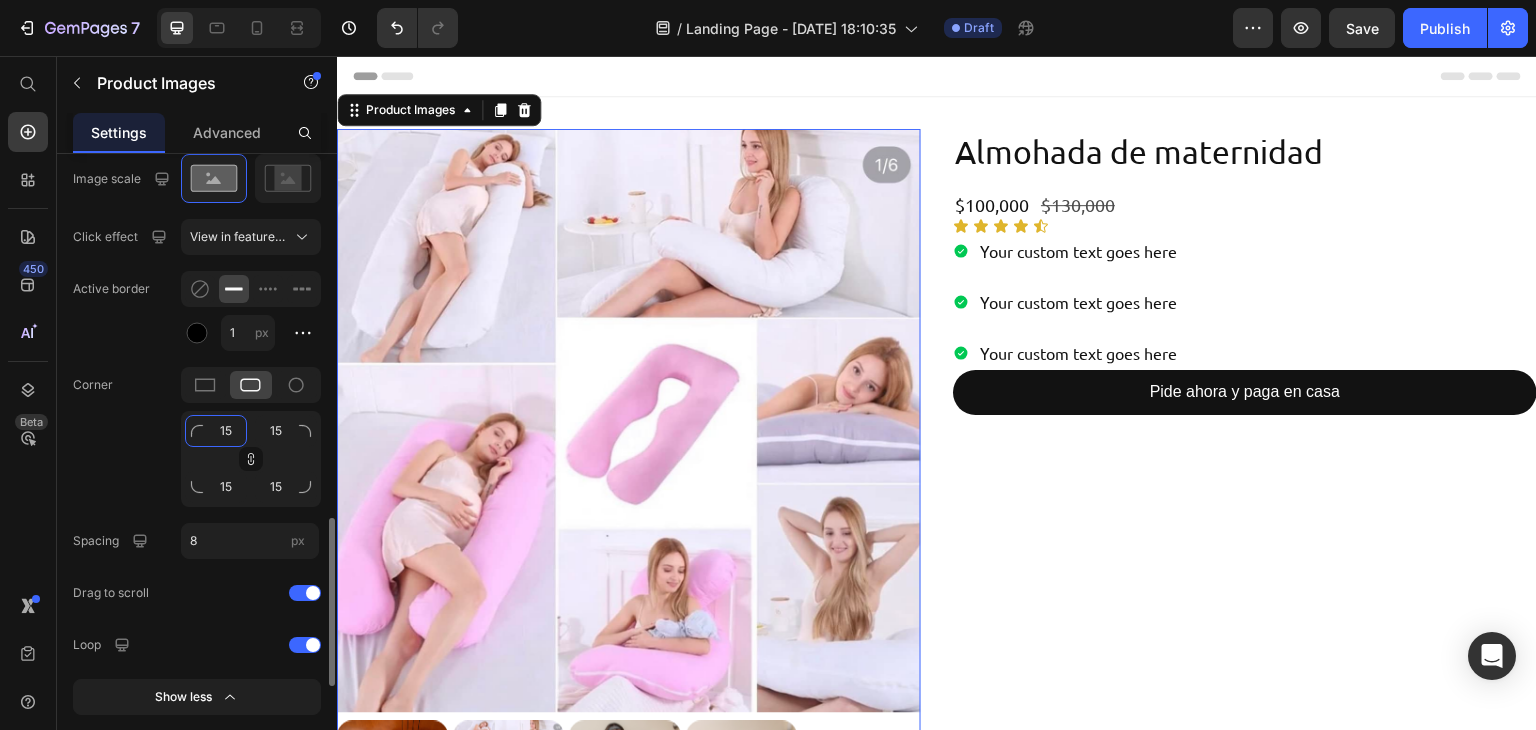 type on "15" 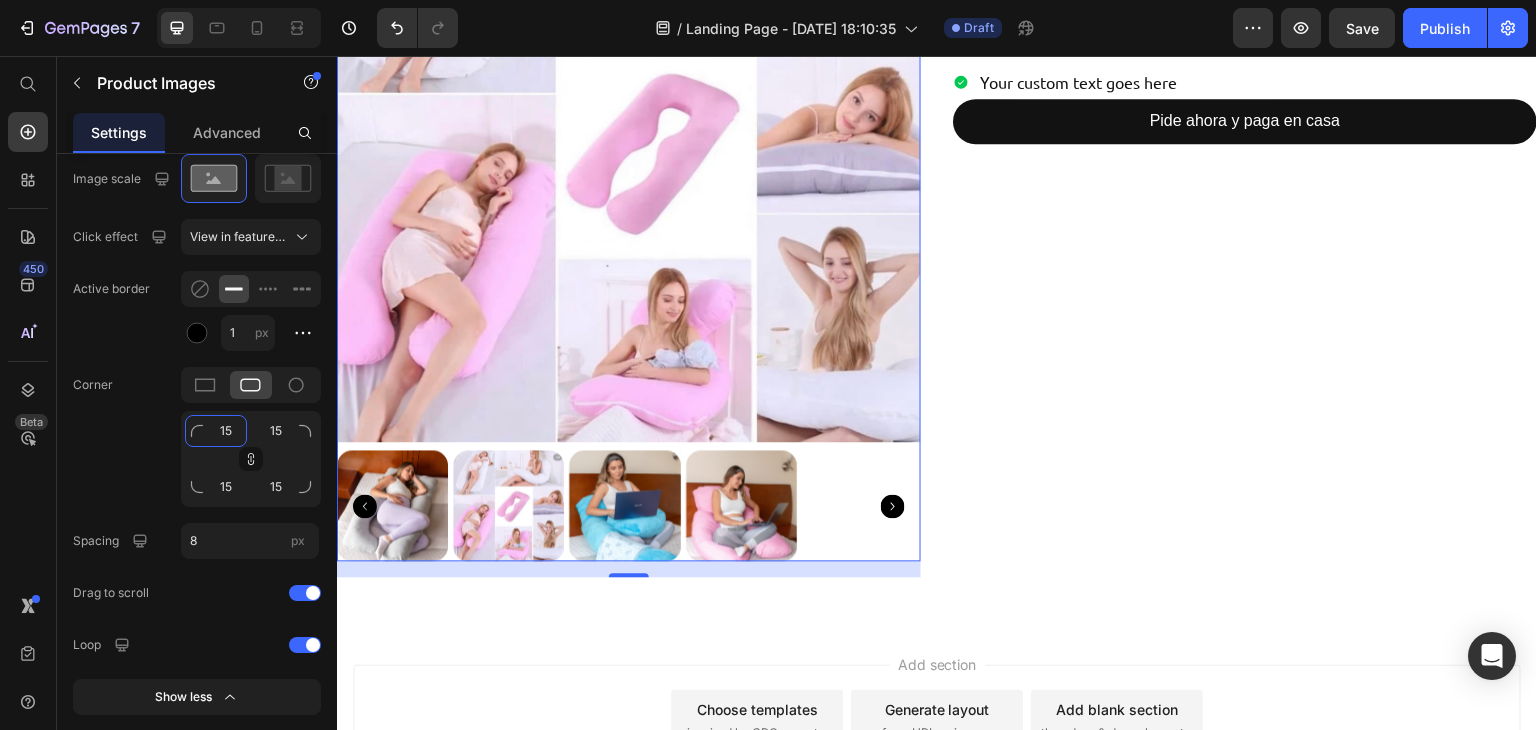 scroll, scrollTop: 284, scrollLeft: 0, axis: vertical 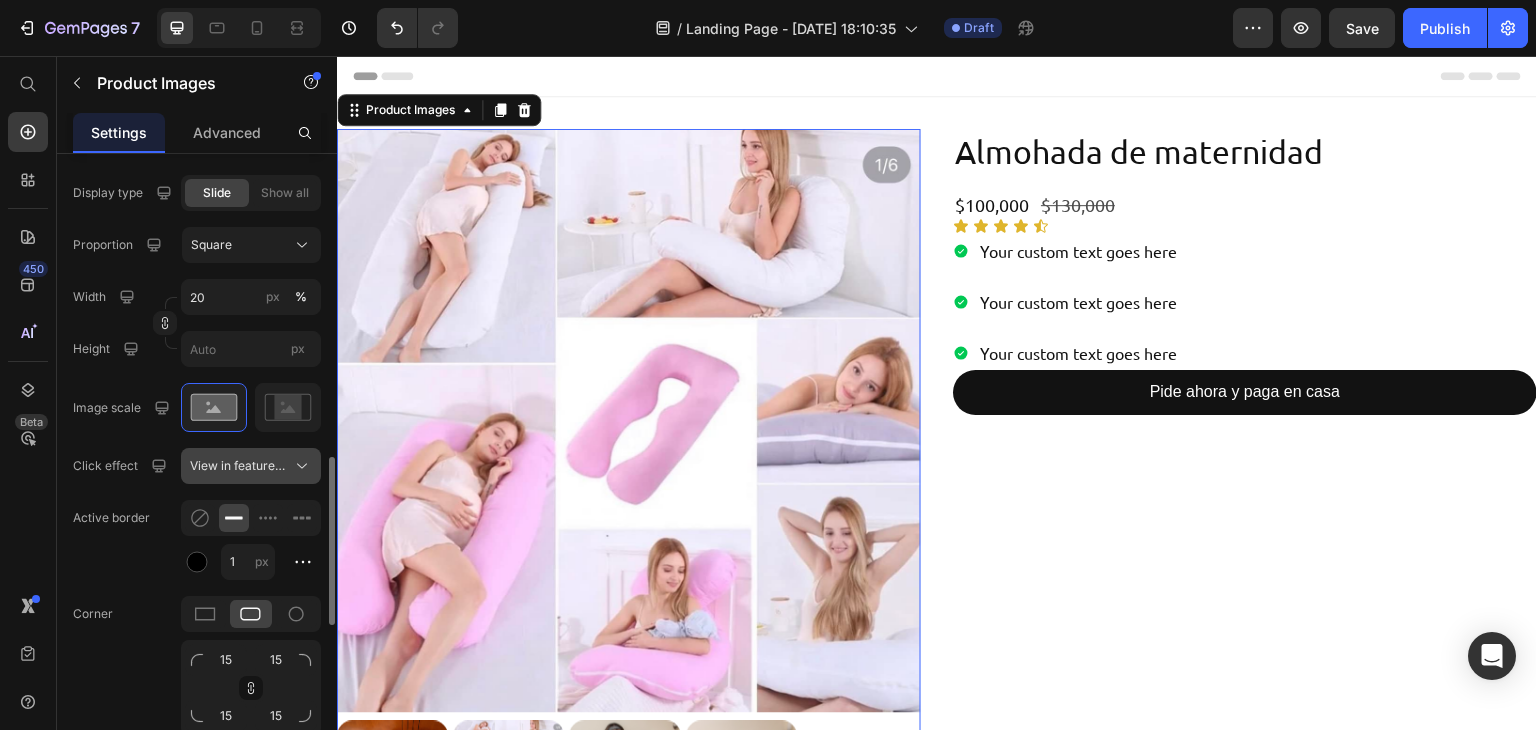 click on "View in featured image" at bounding box center (239, 466) 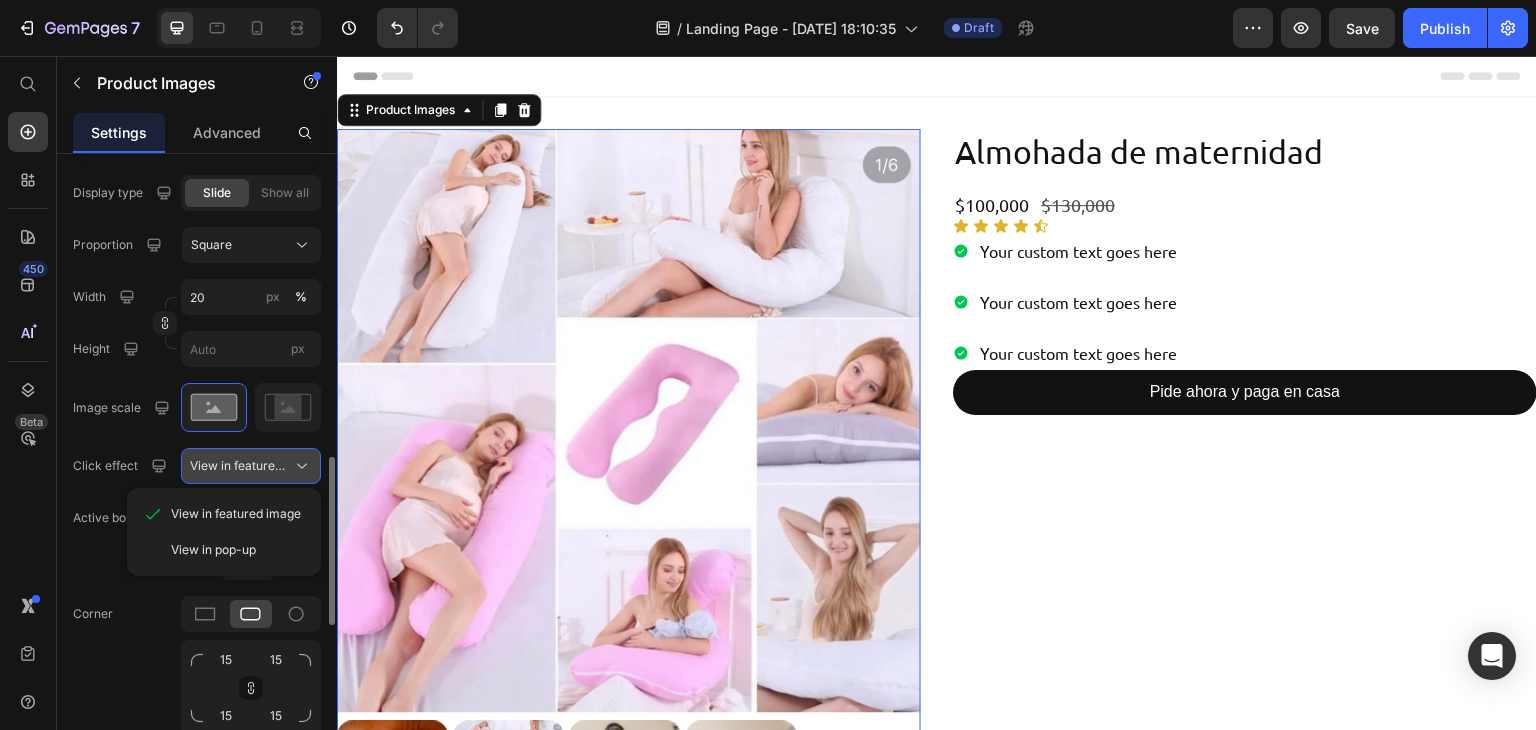 click on "View in featured image" at bounding box center [239, 466] 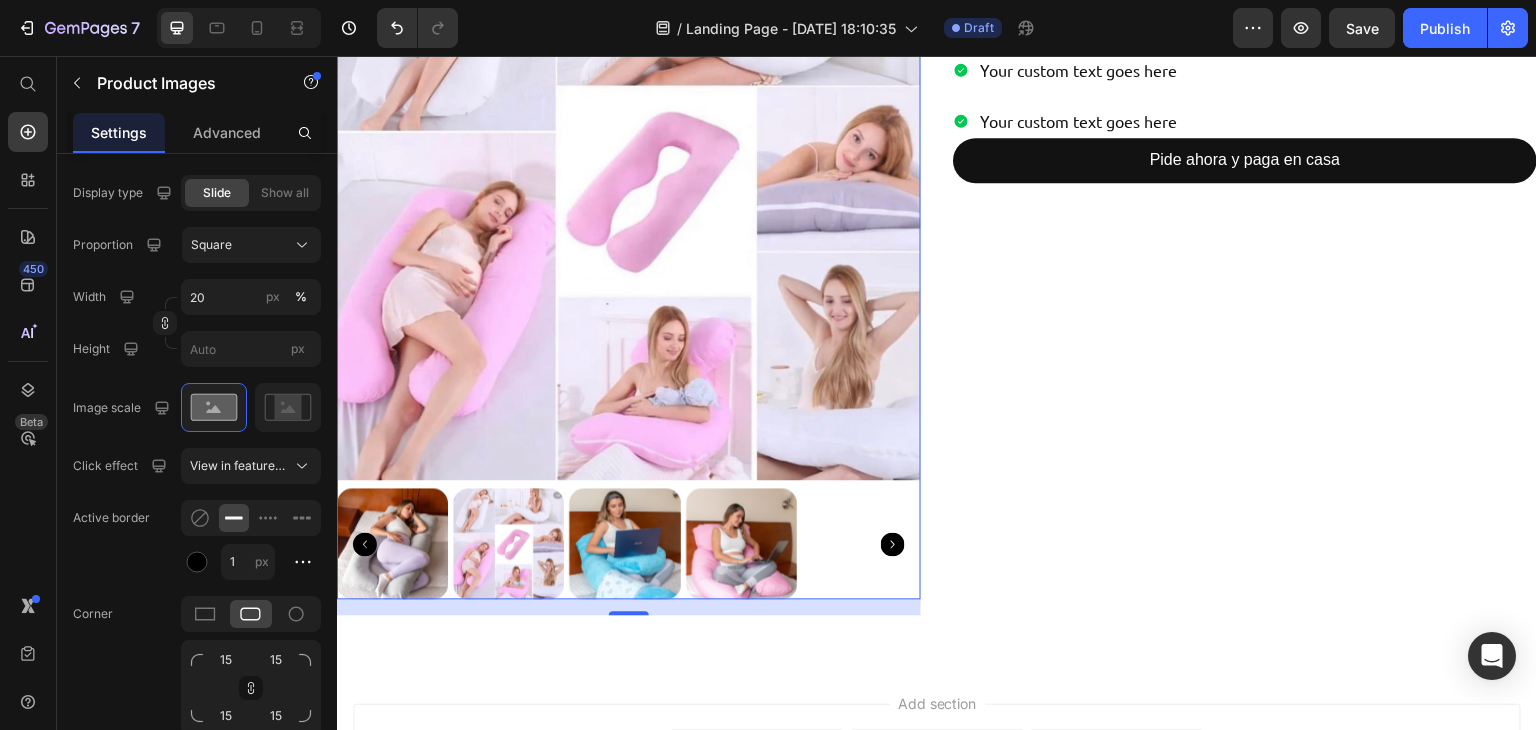 scroll, scrollTop: 234, scrollLeft: 0, axis: vertical 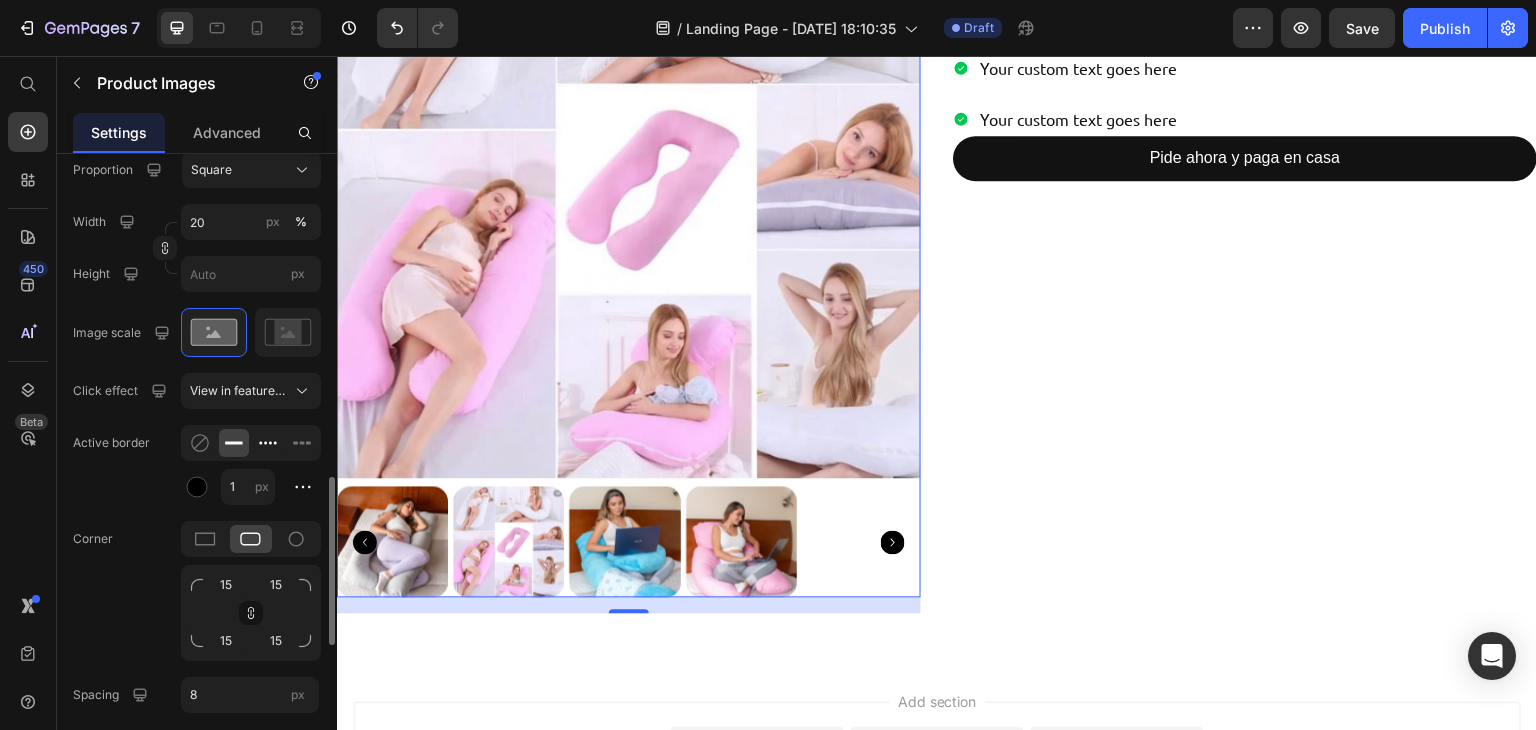 click 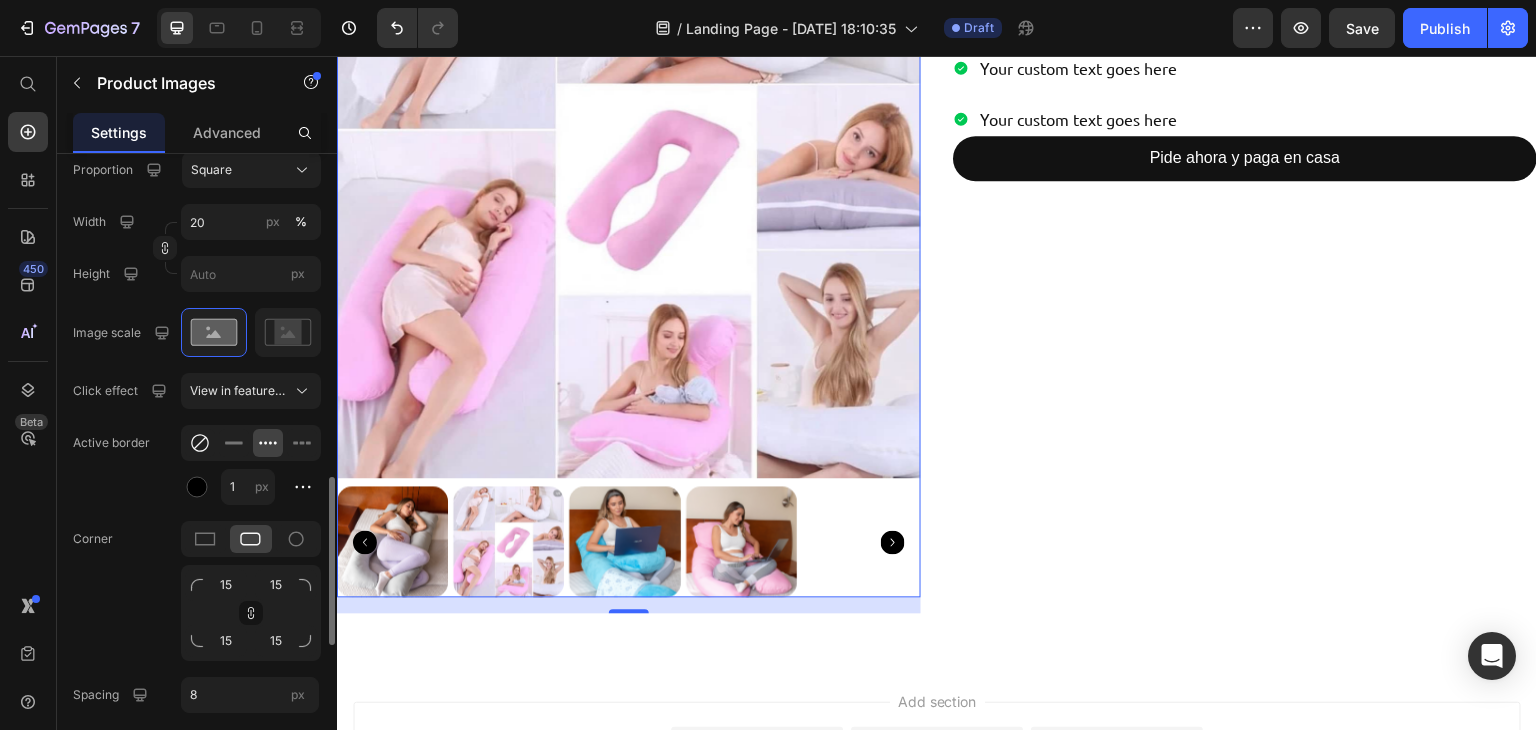 click 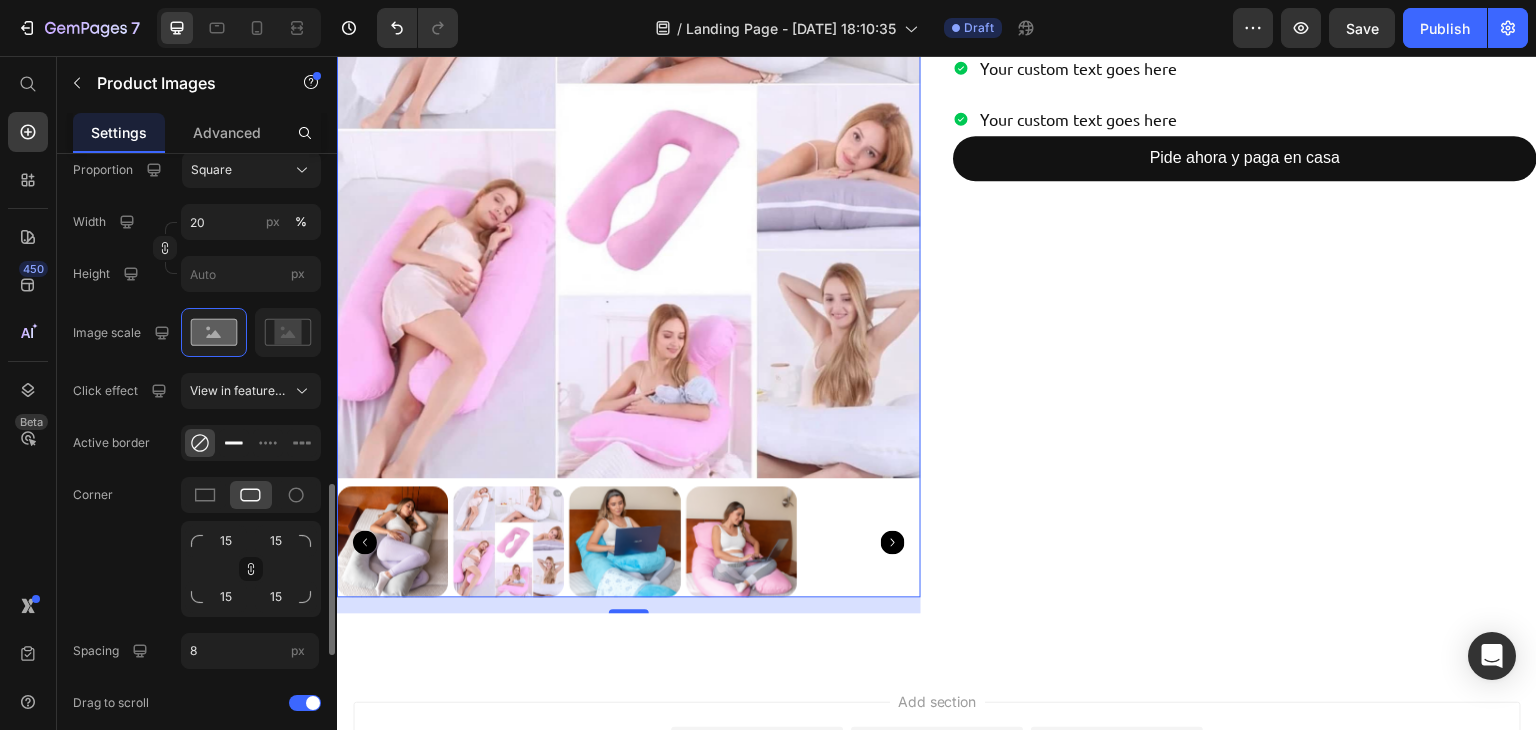 click 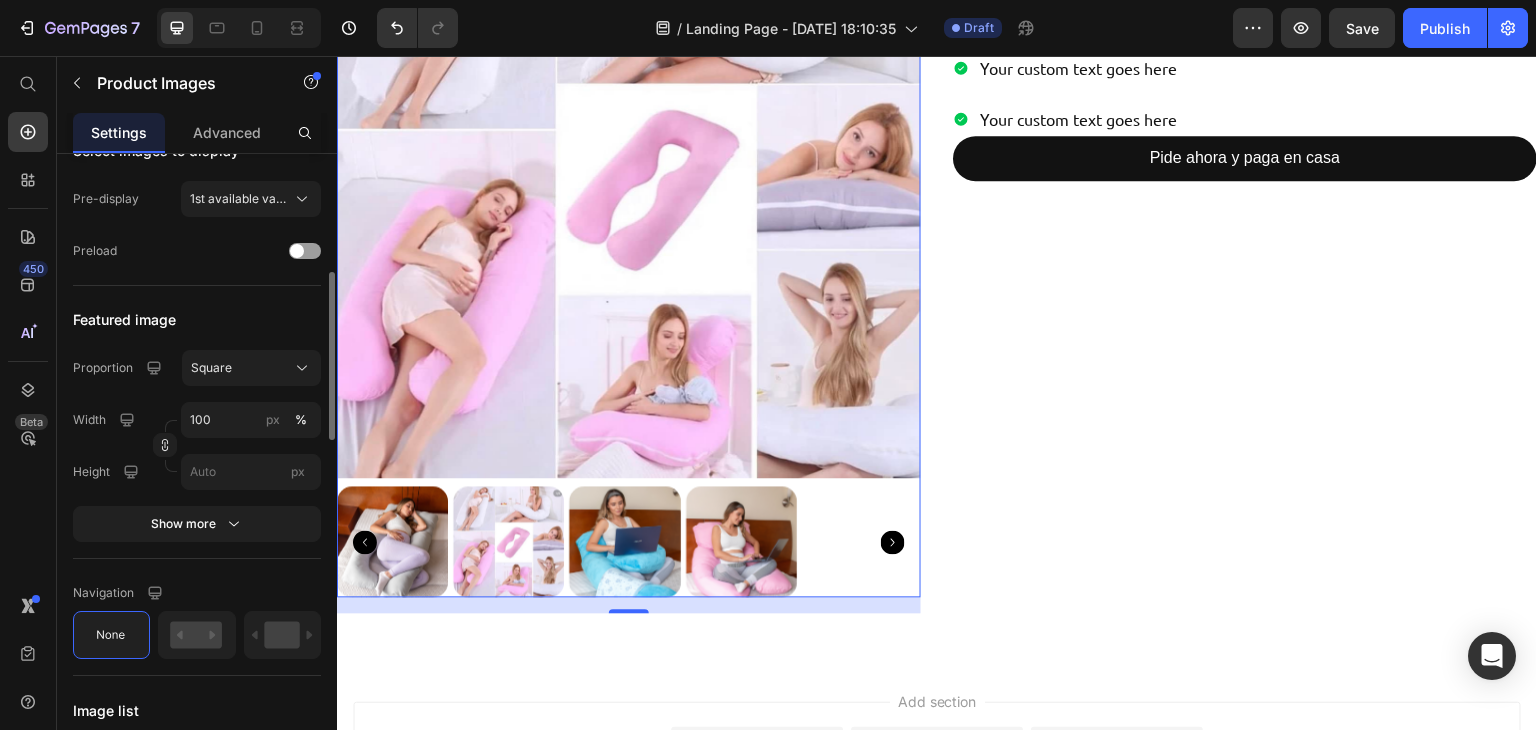 scroll, scrollTop: 618, scrollLeft: 0, axis: vertical 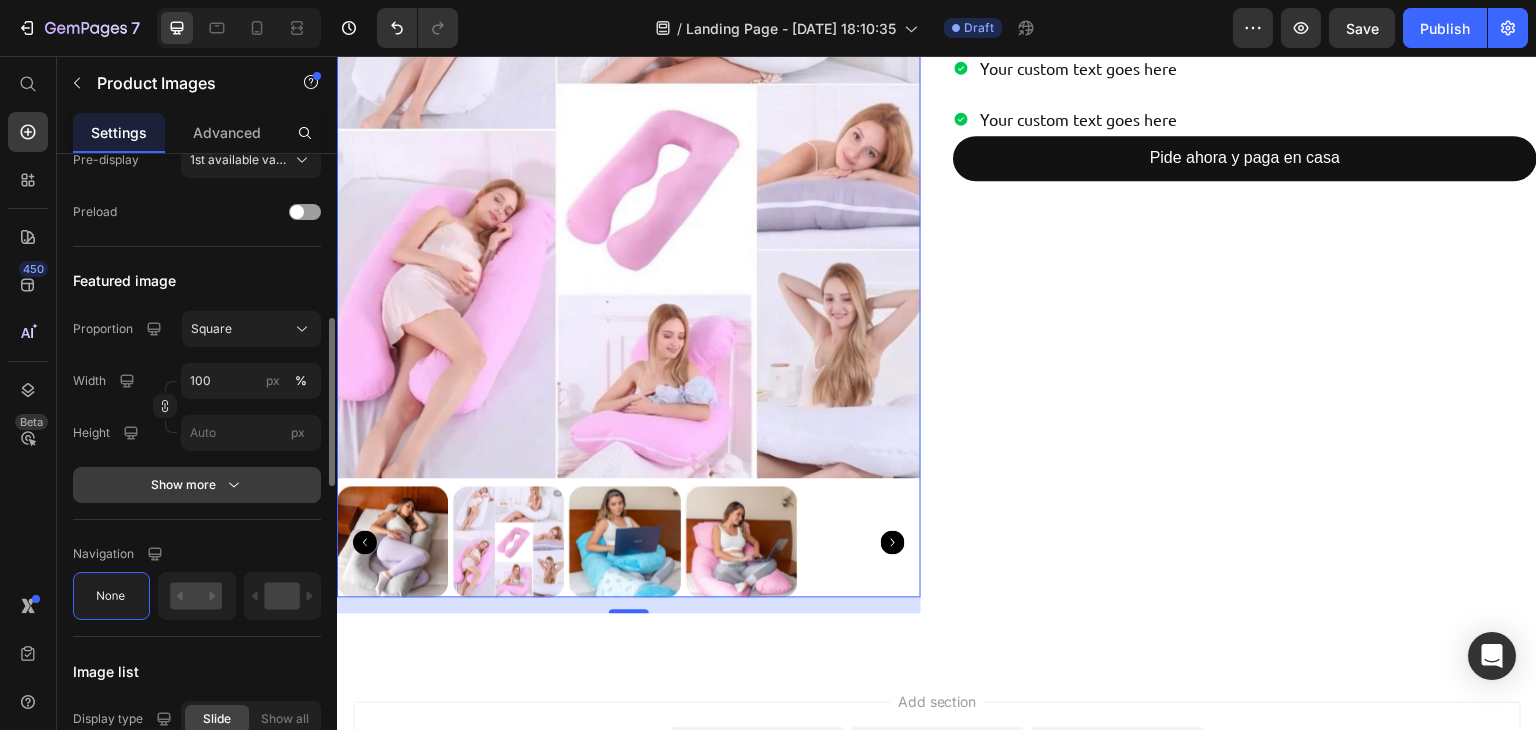 click on "Show more" at bounding box center [197, 485] 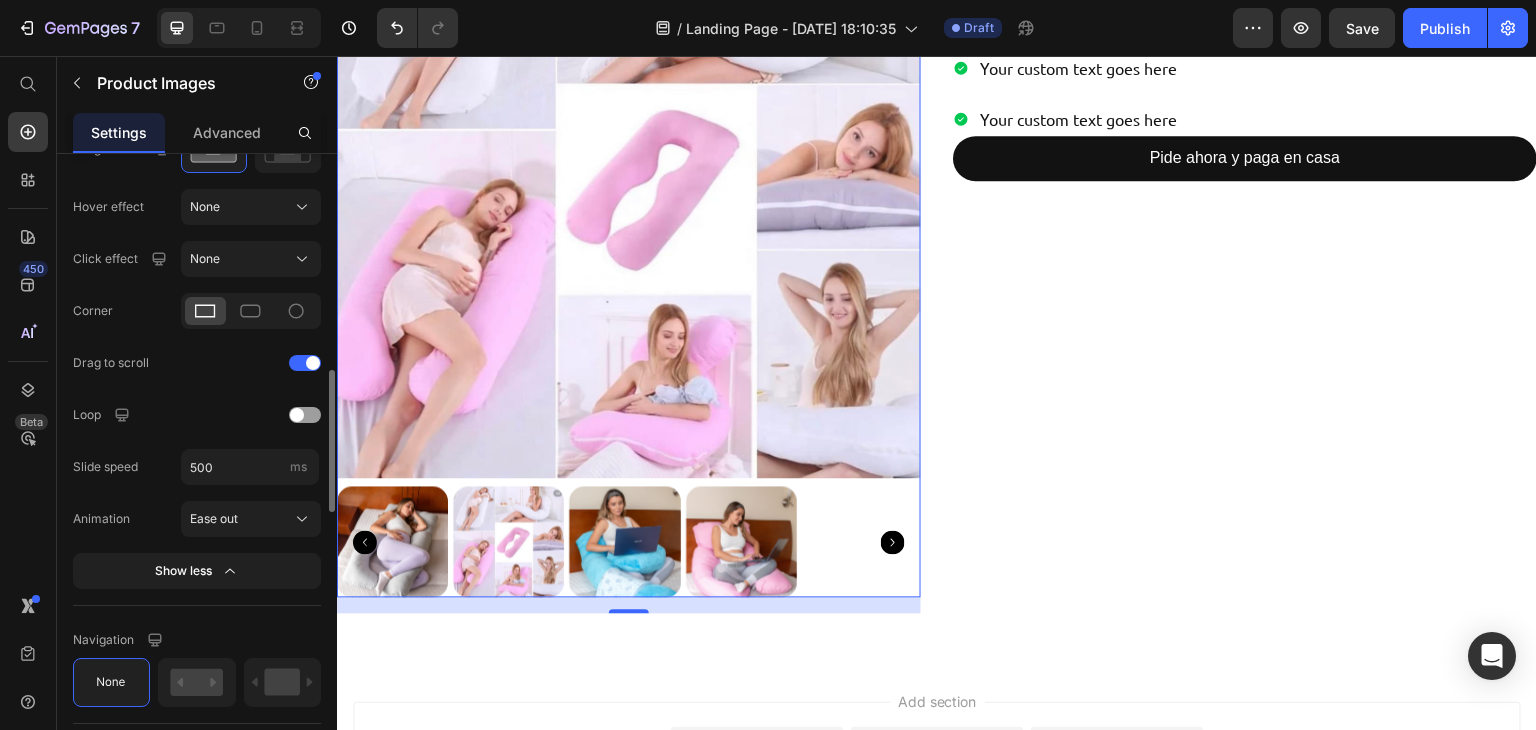 scroll, scrollTop: 960, scrollLeft: 0, axis: vertical 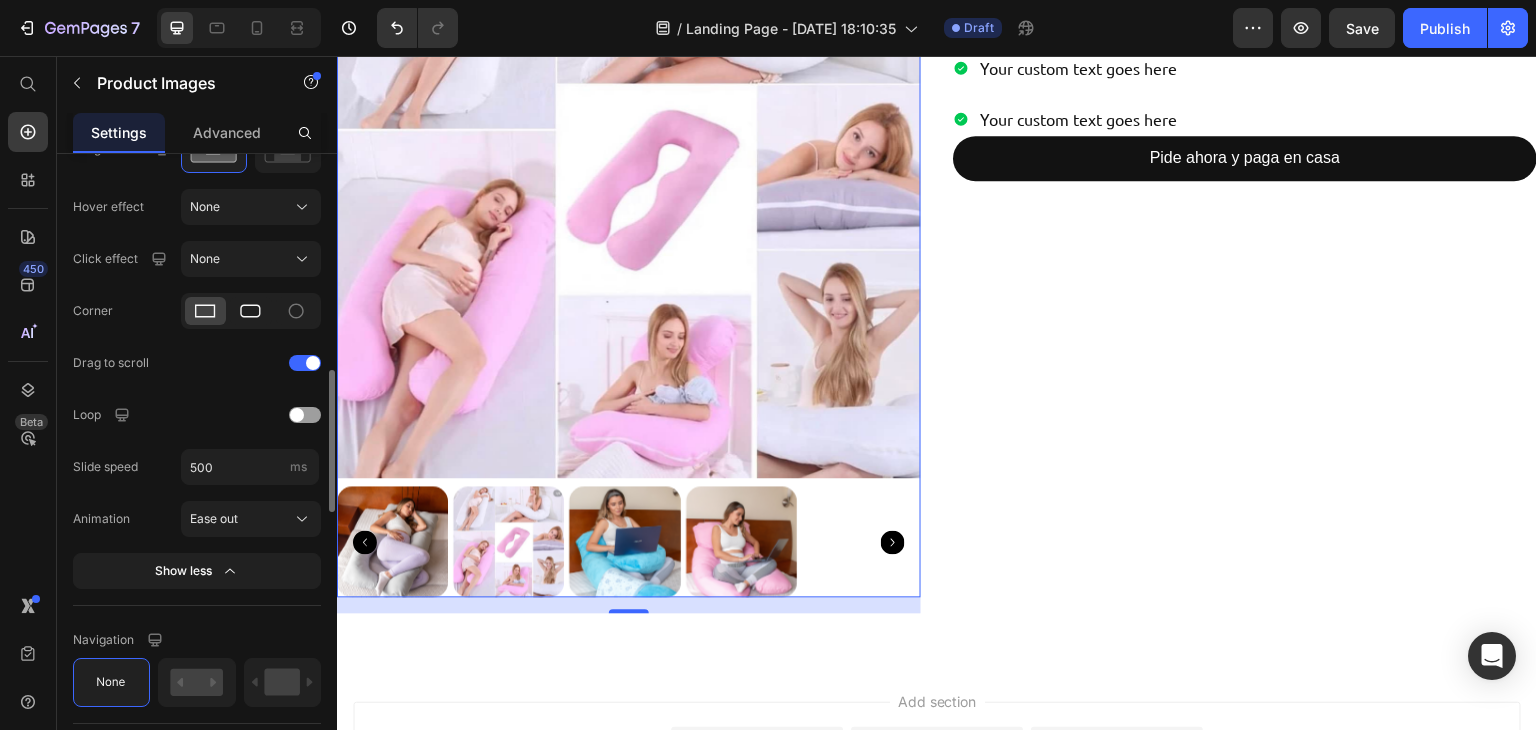 click 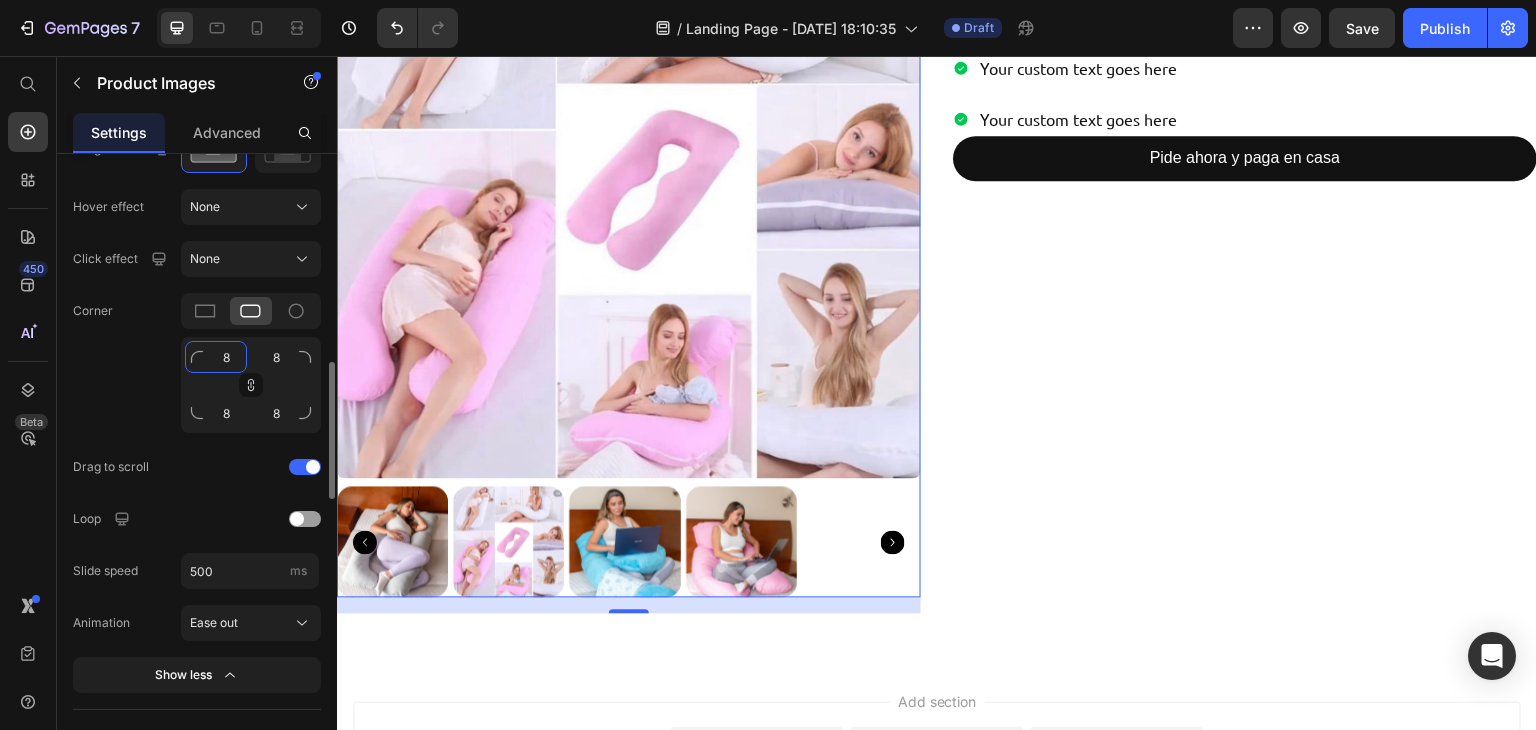 click on "8" 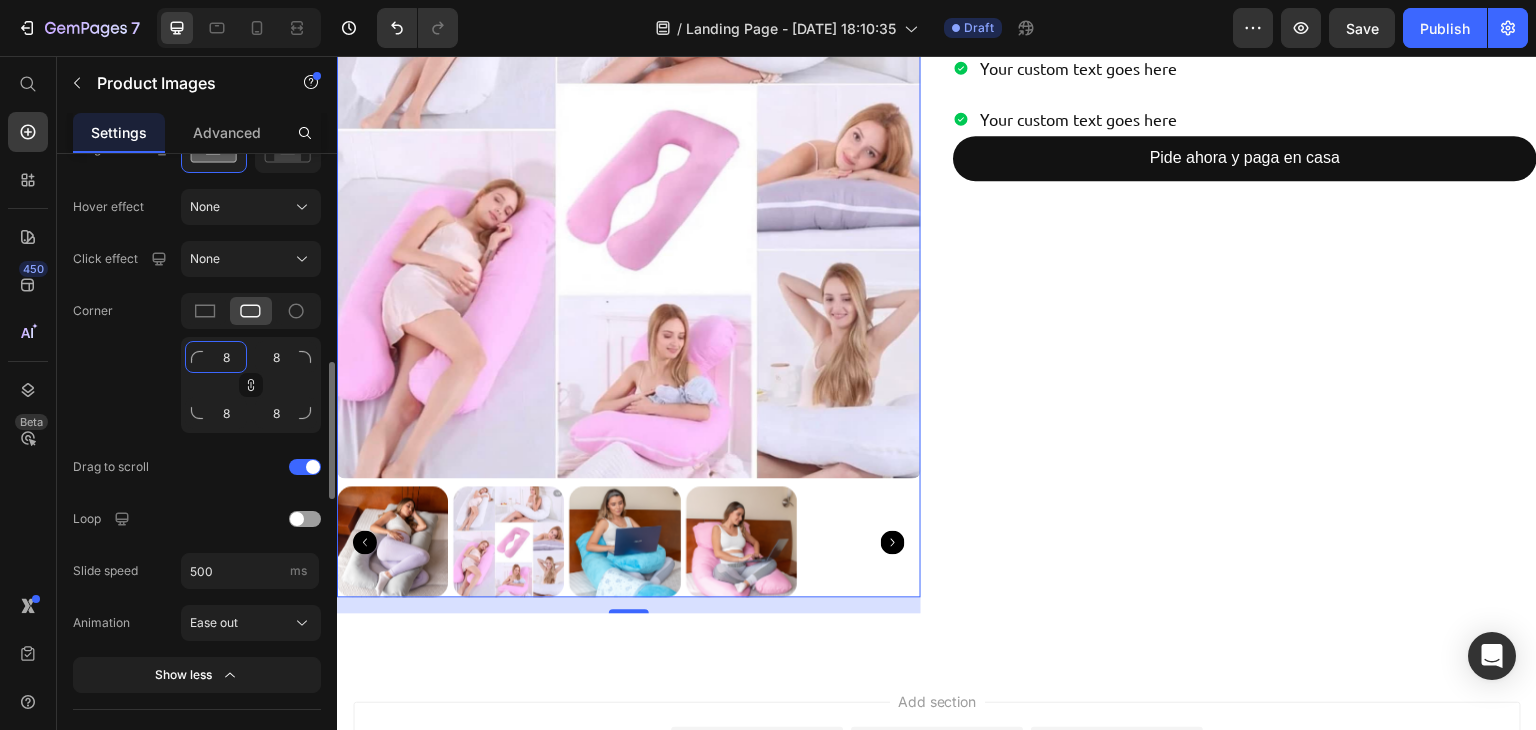 click on "8" 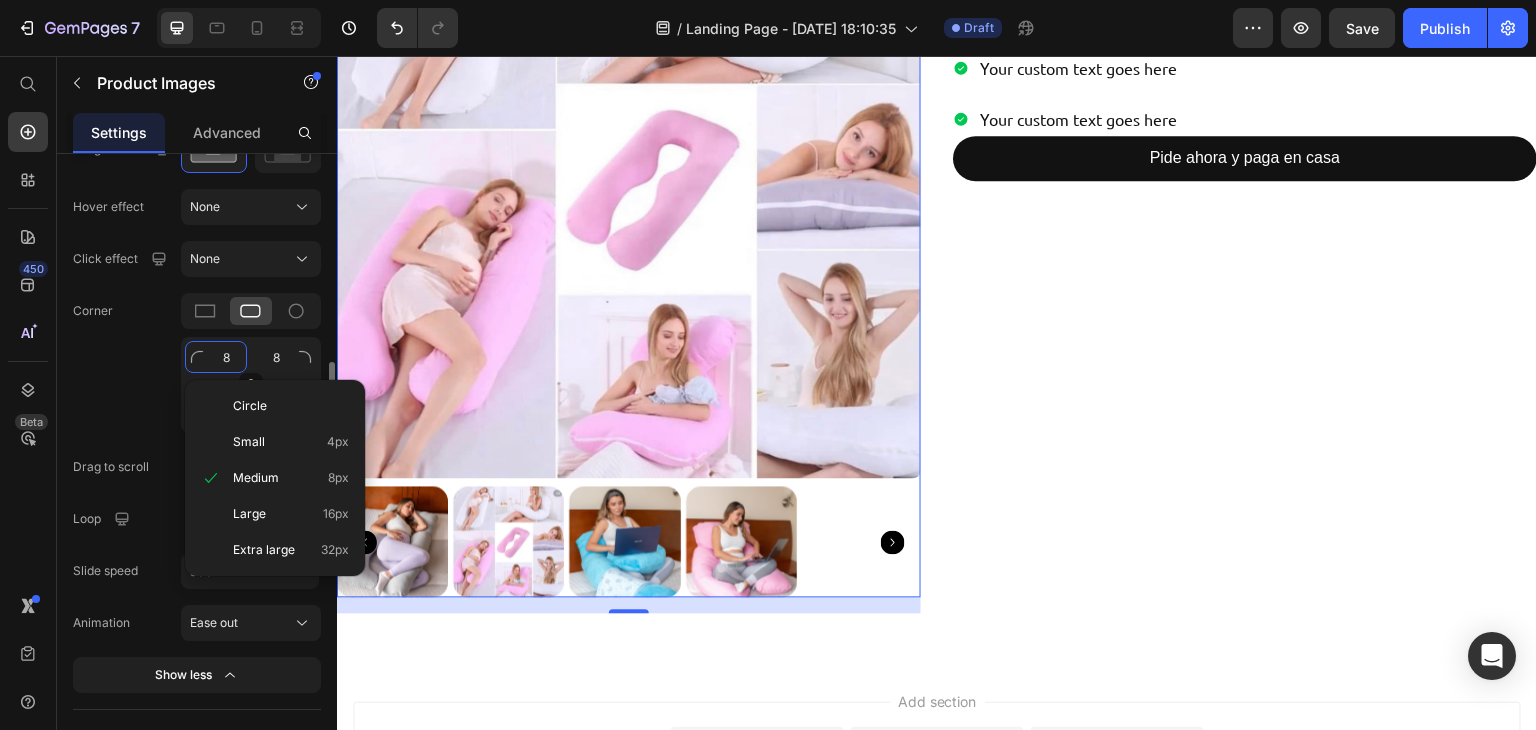 type on "1" 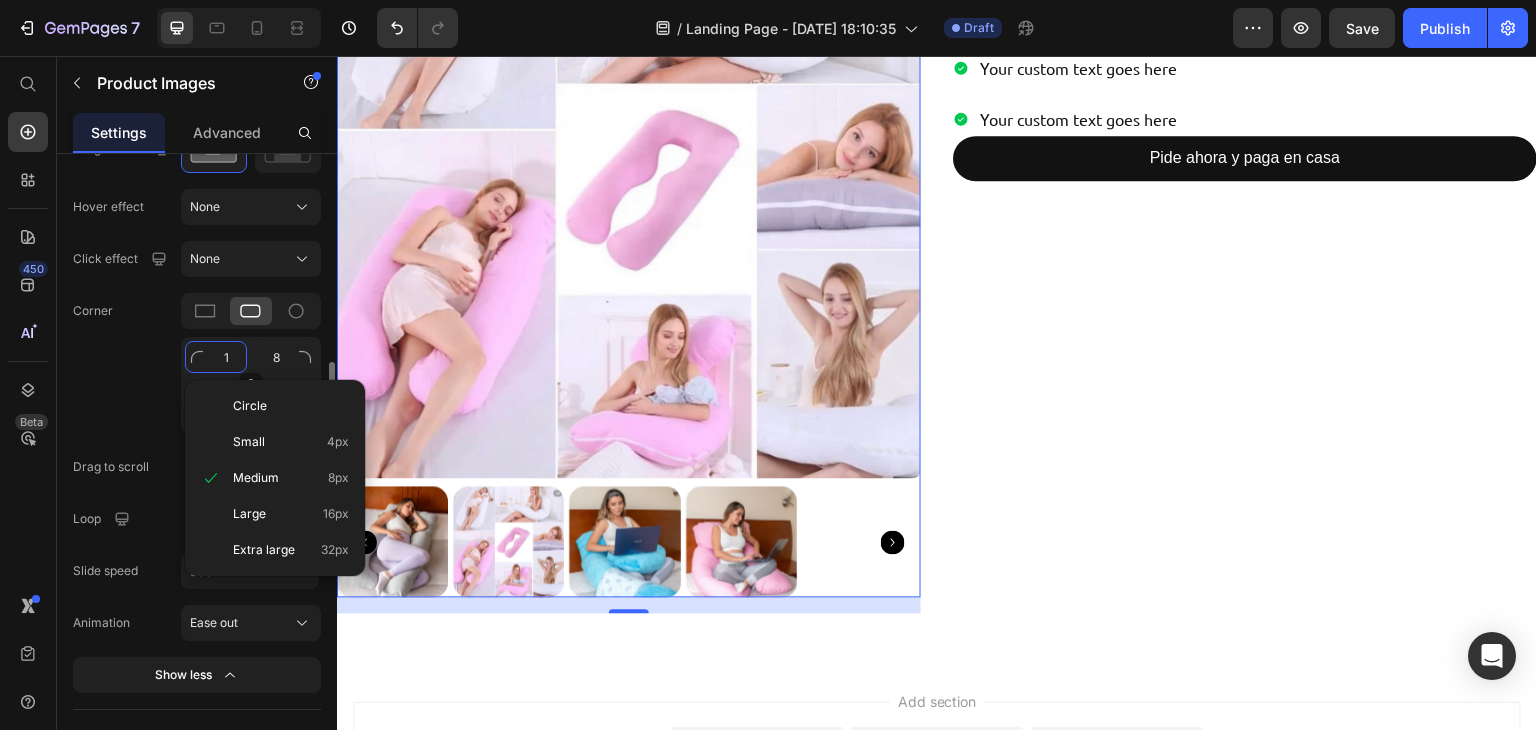 type on "1" 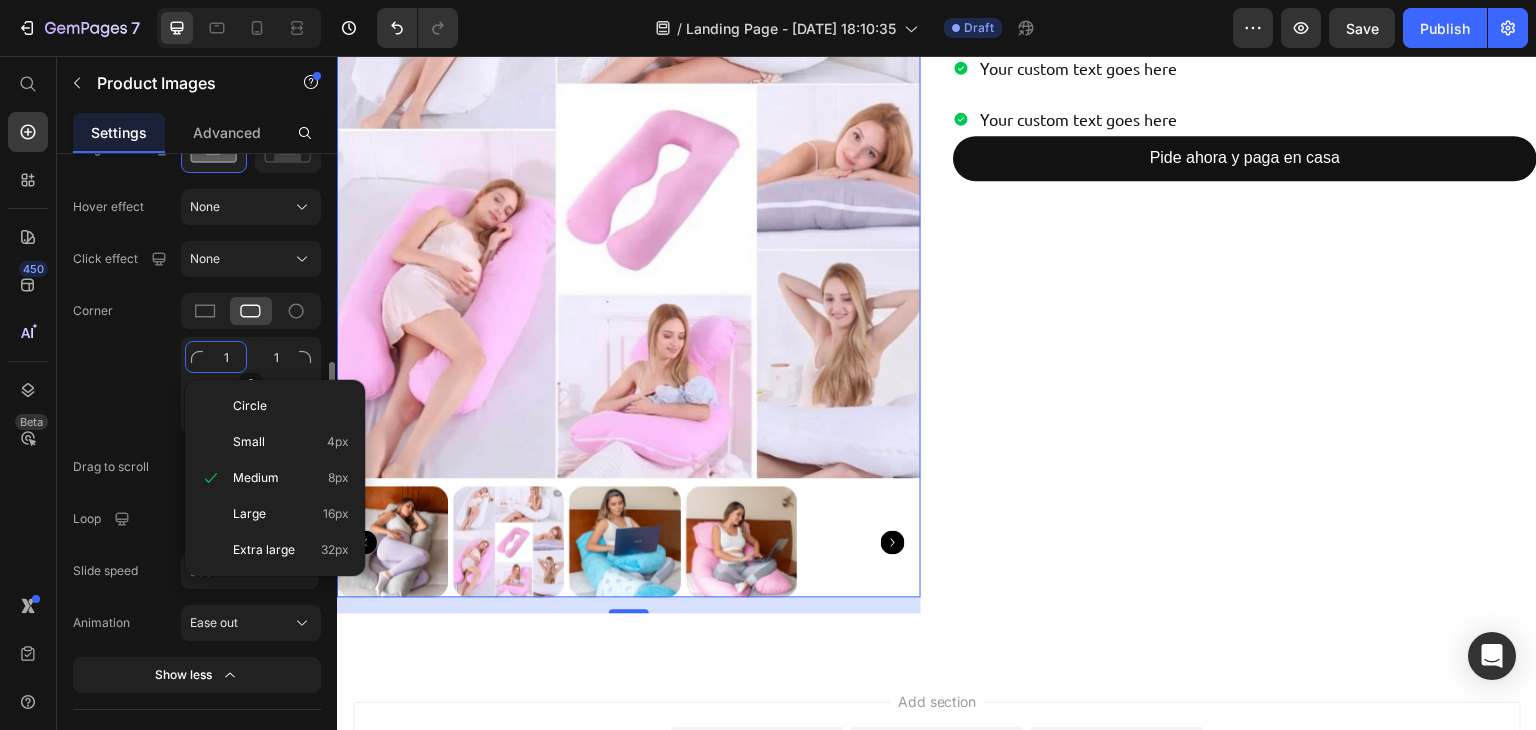 type on "15" 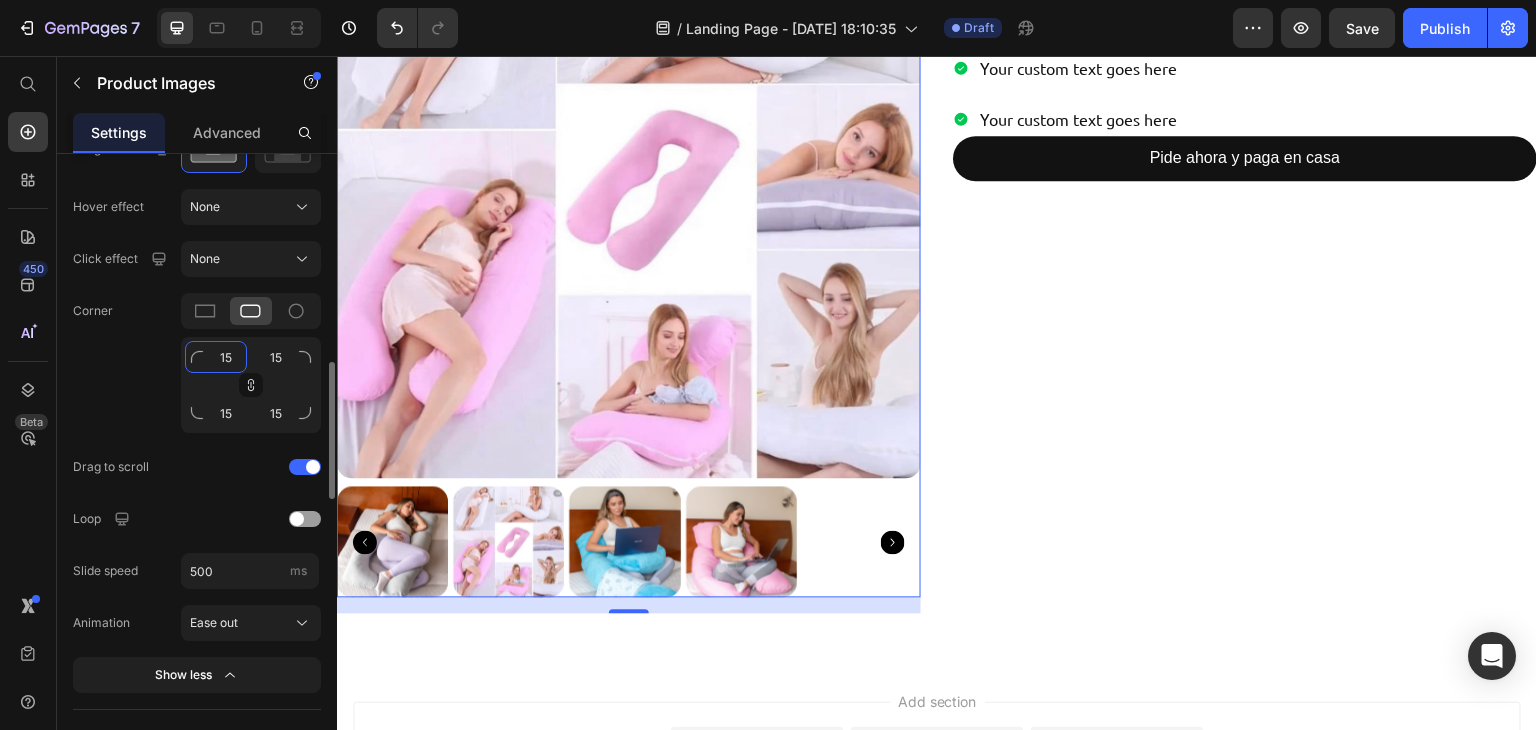 type on "15" 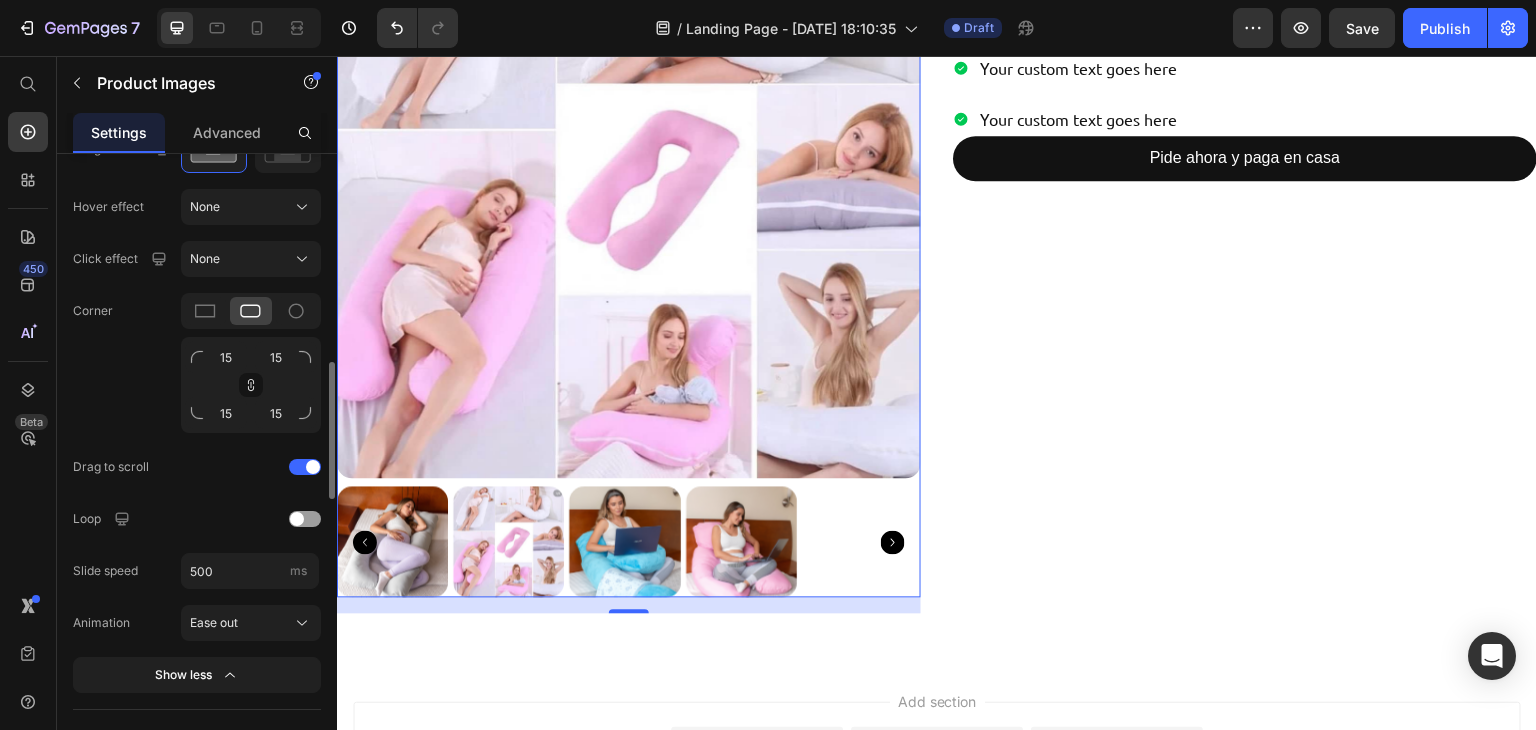 click on "Corner" at bounding box center (93, 311) 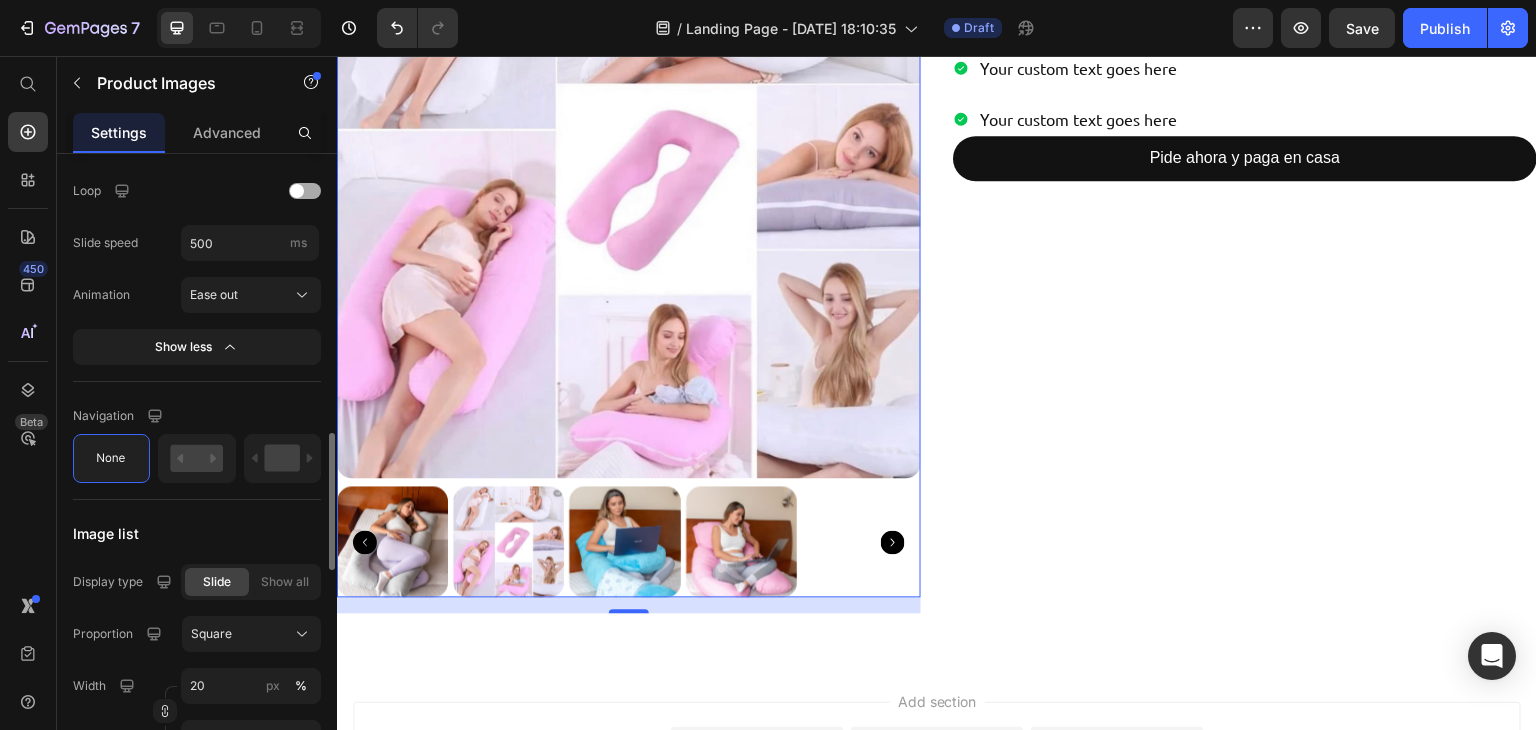 scroll, scrollTop: 1288, scrollLeft: 0, axis: vertical 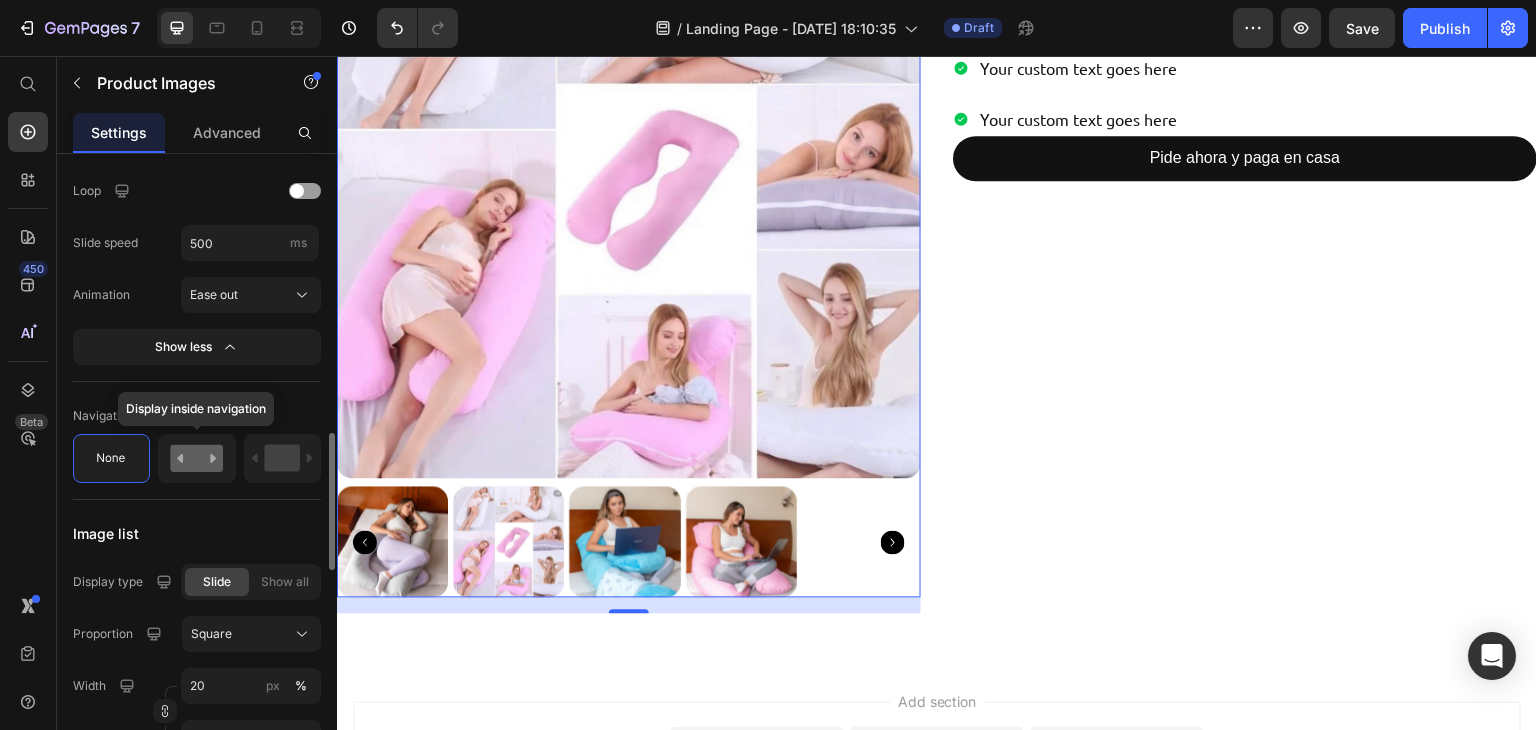 click 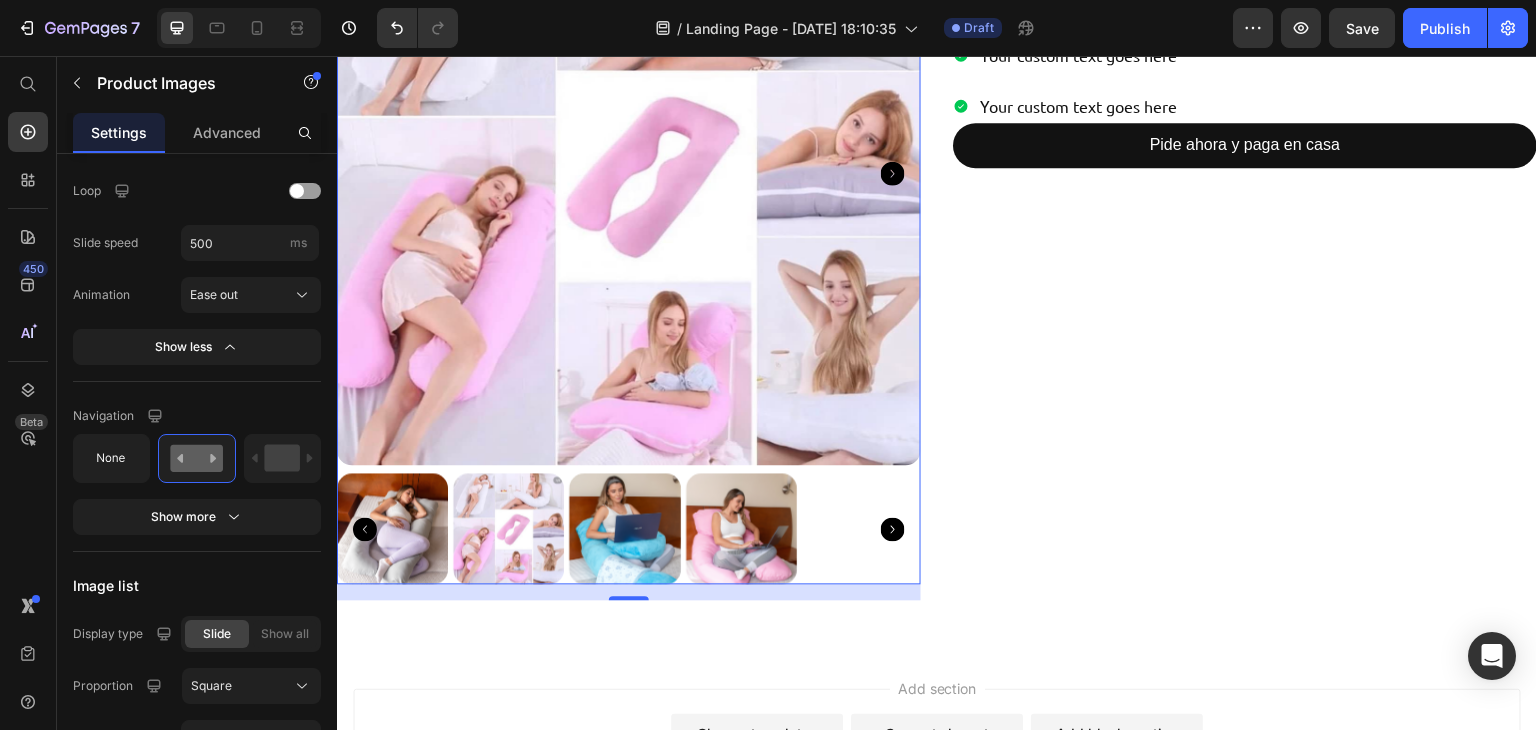 scroll, scrollTop: 248, scrollLeft: 0, axis: vertical 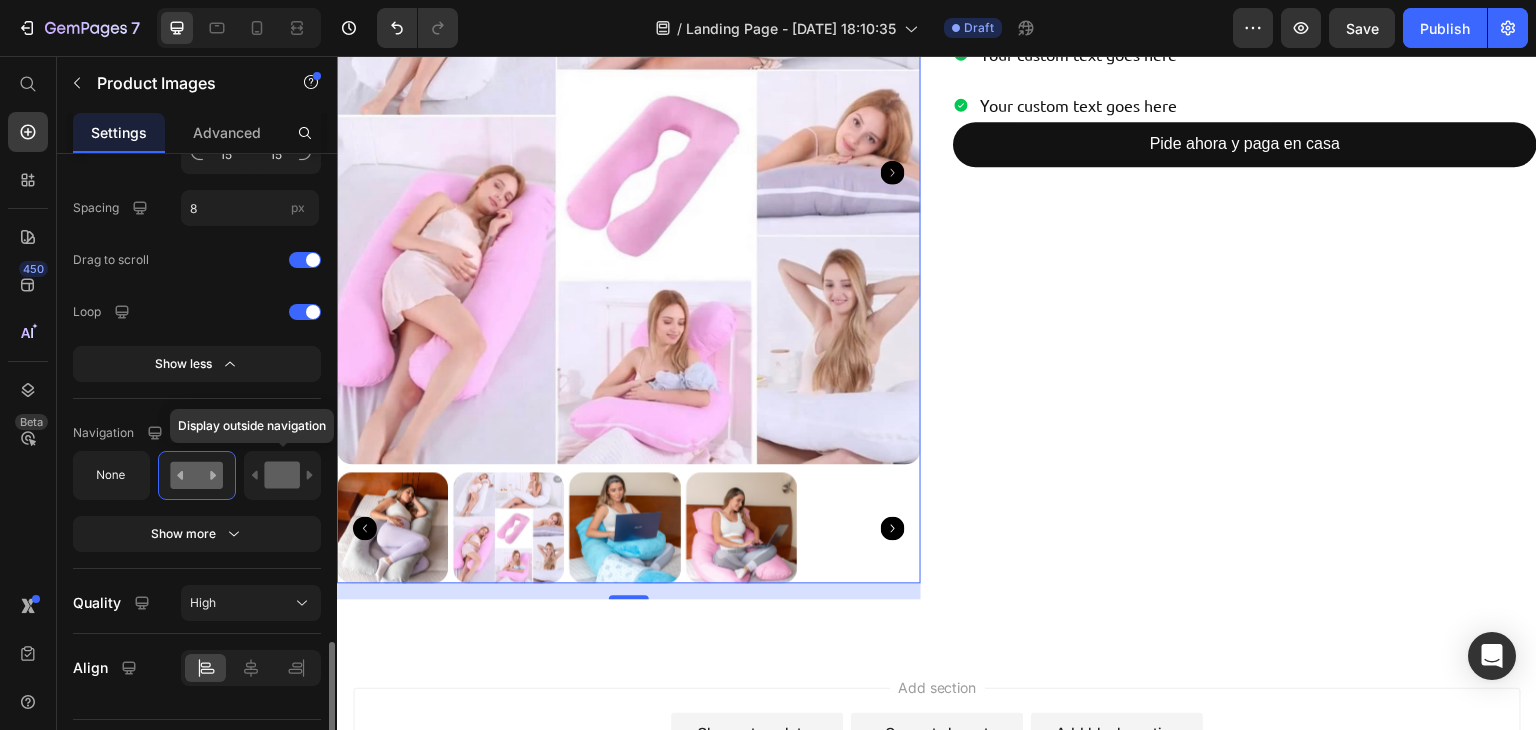 click 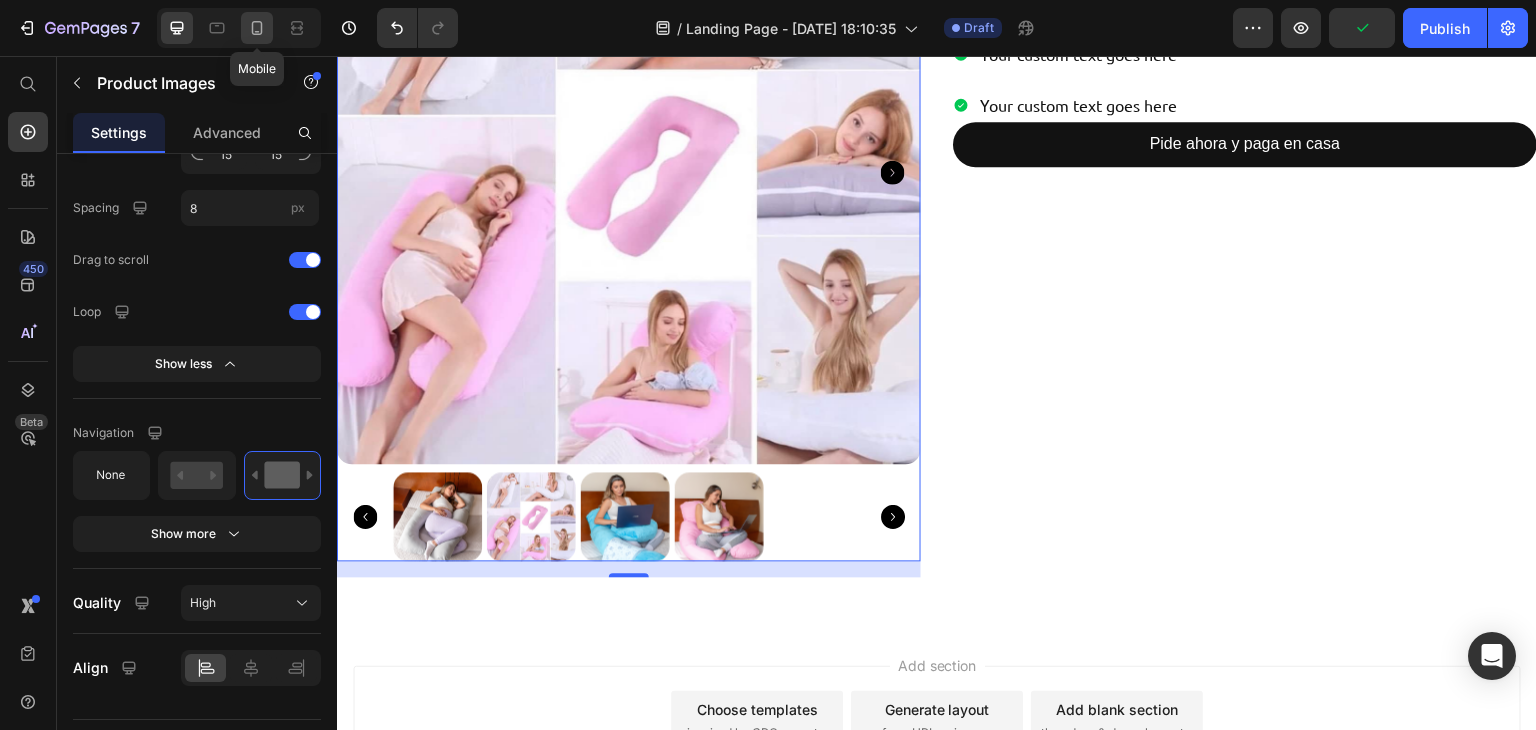 click 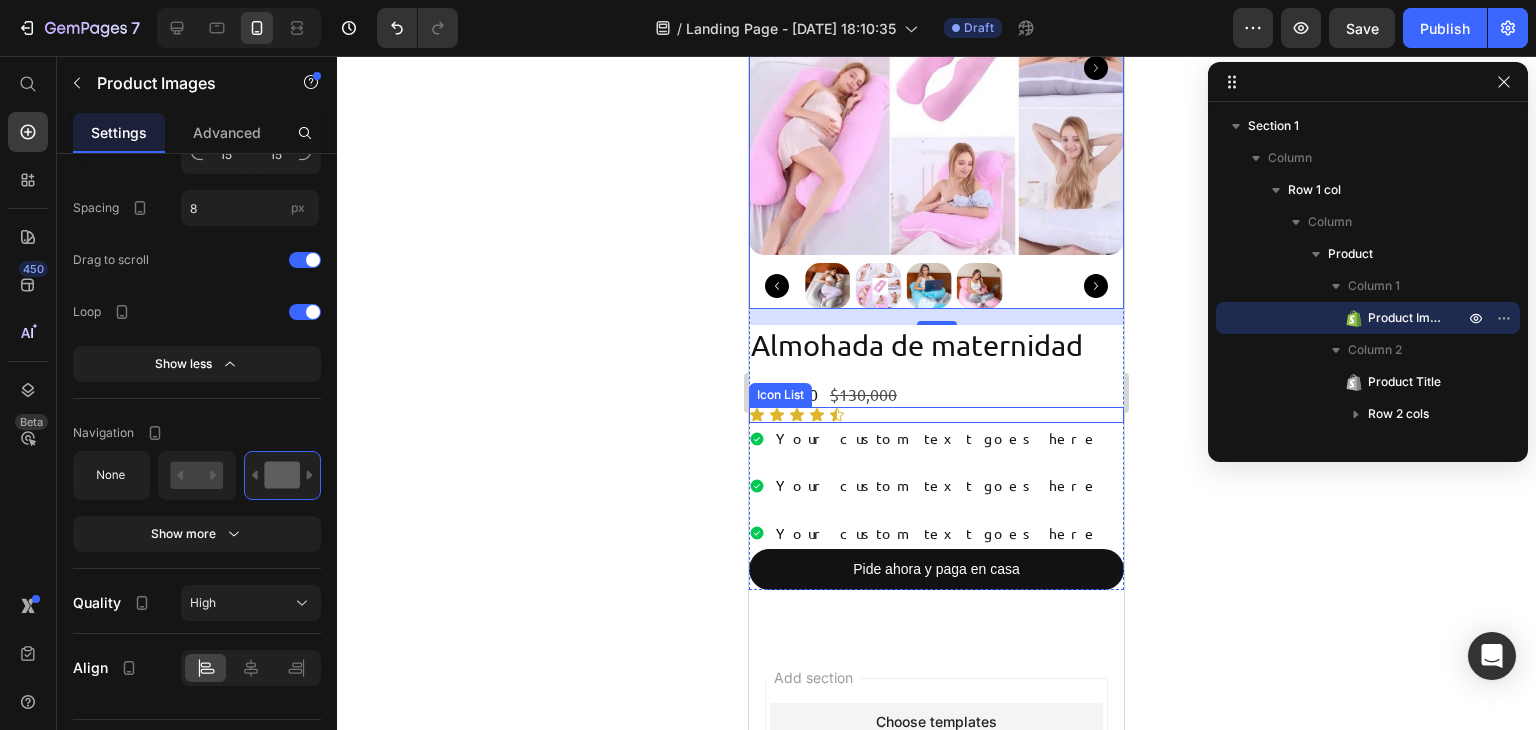 scroll, scrollTop: 251, scrollLeft: 0, axis: vertical 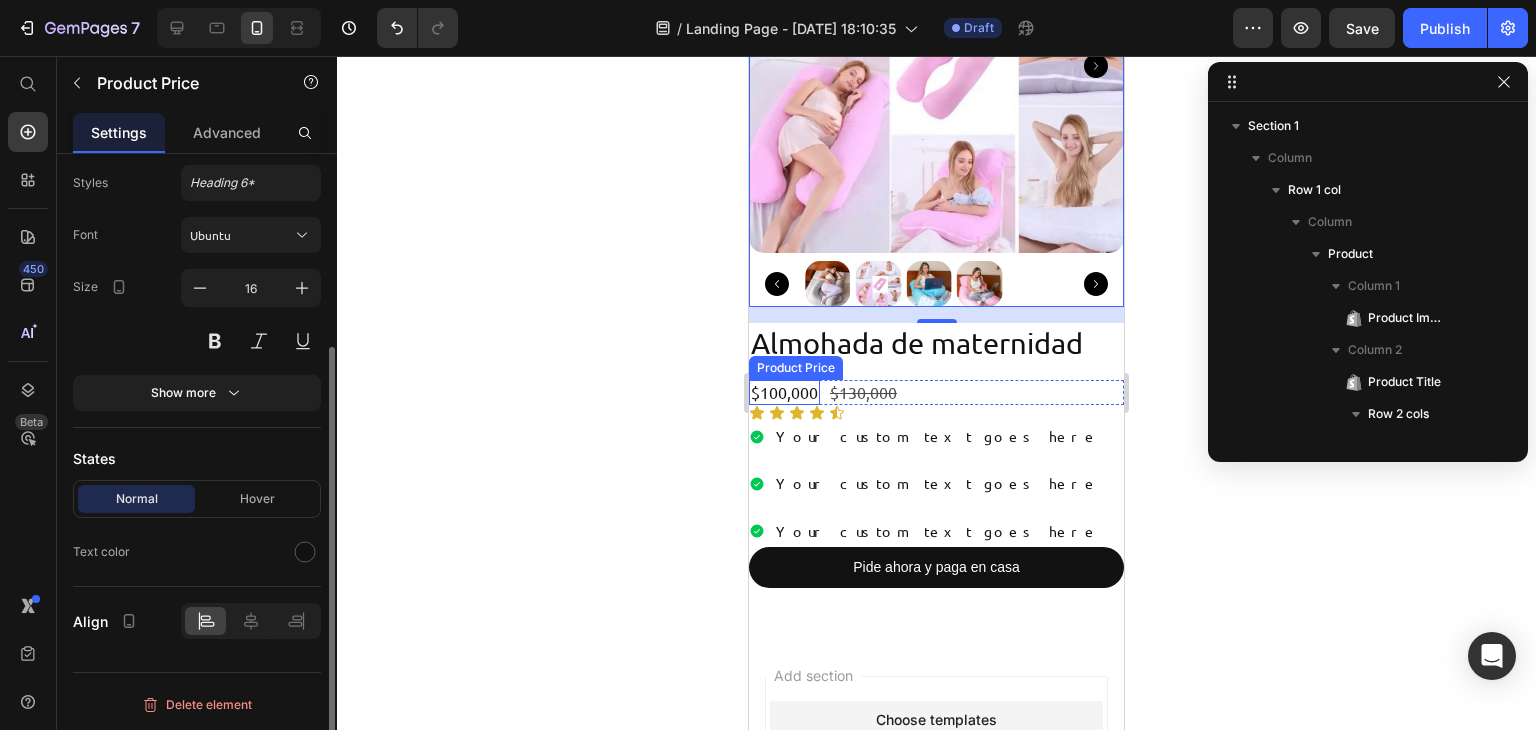 click on "$100,000" at bounding box center [784, 392] 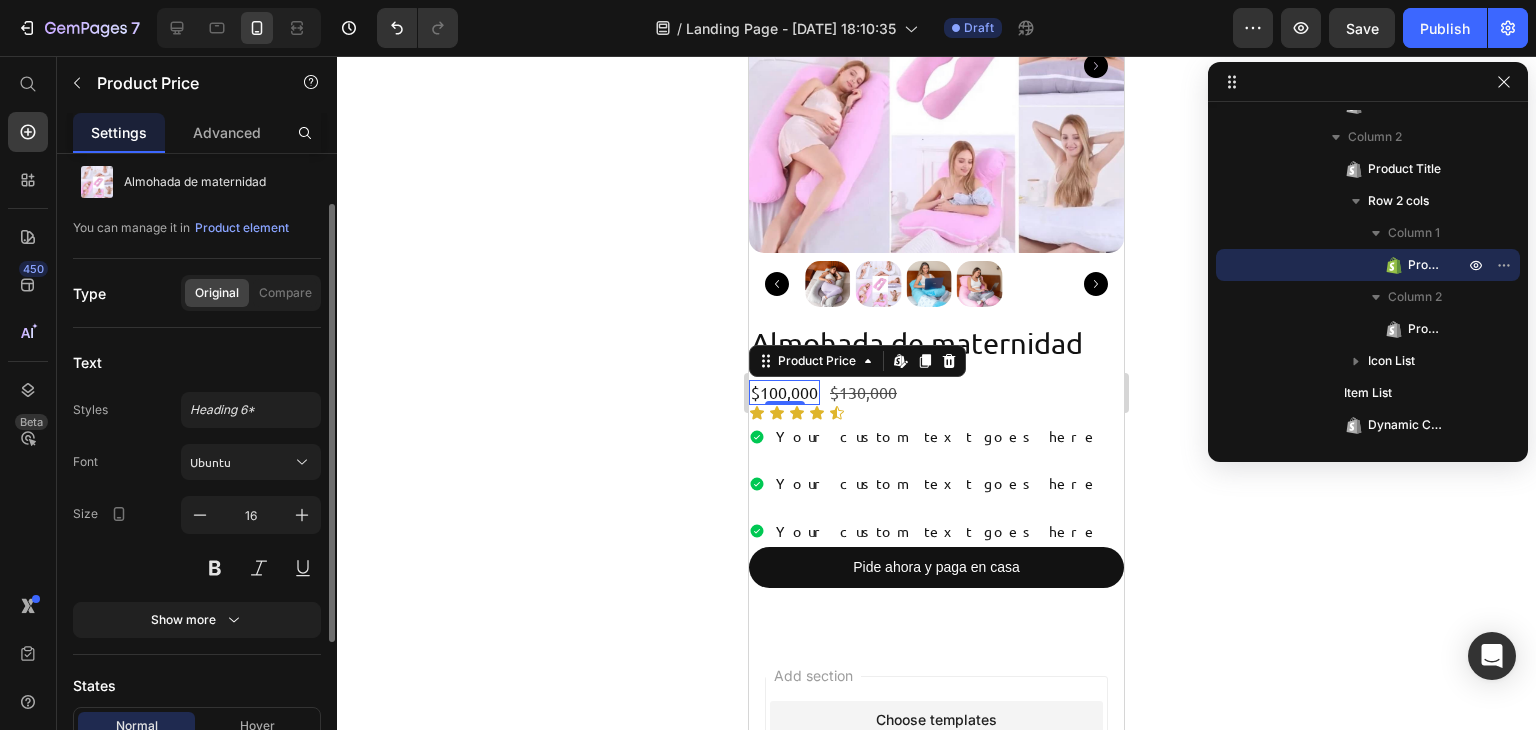 scroll, scrollTop: 63, scrollLeft: 0, axis: vertical 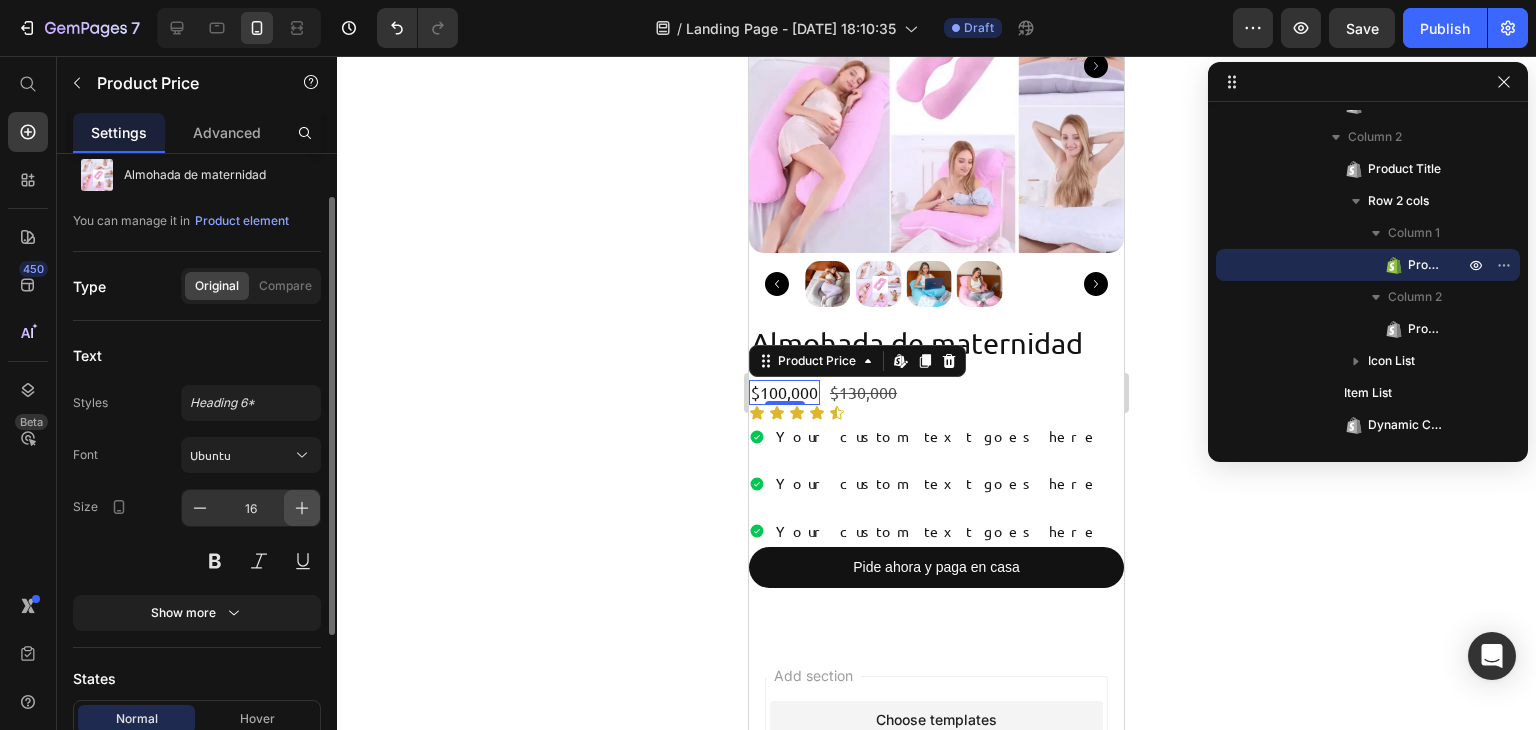 click 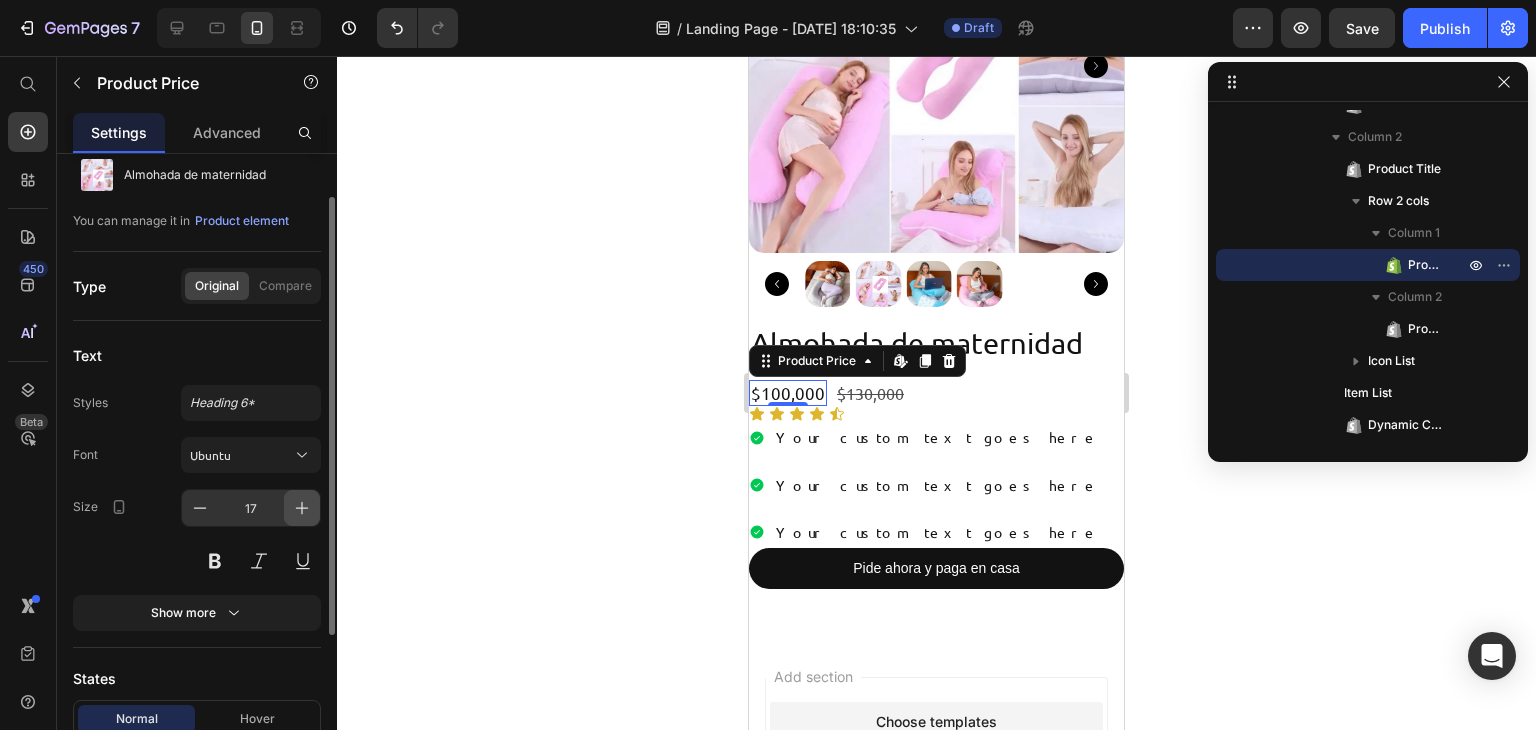 click 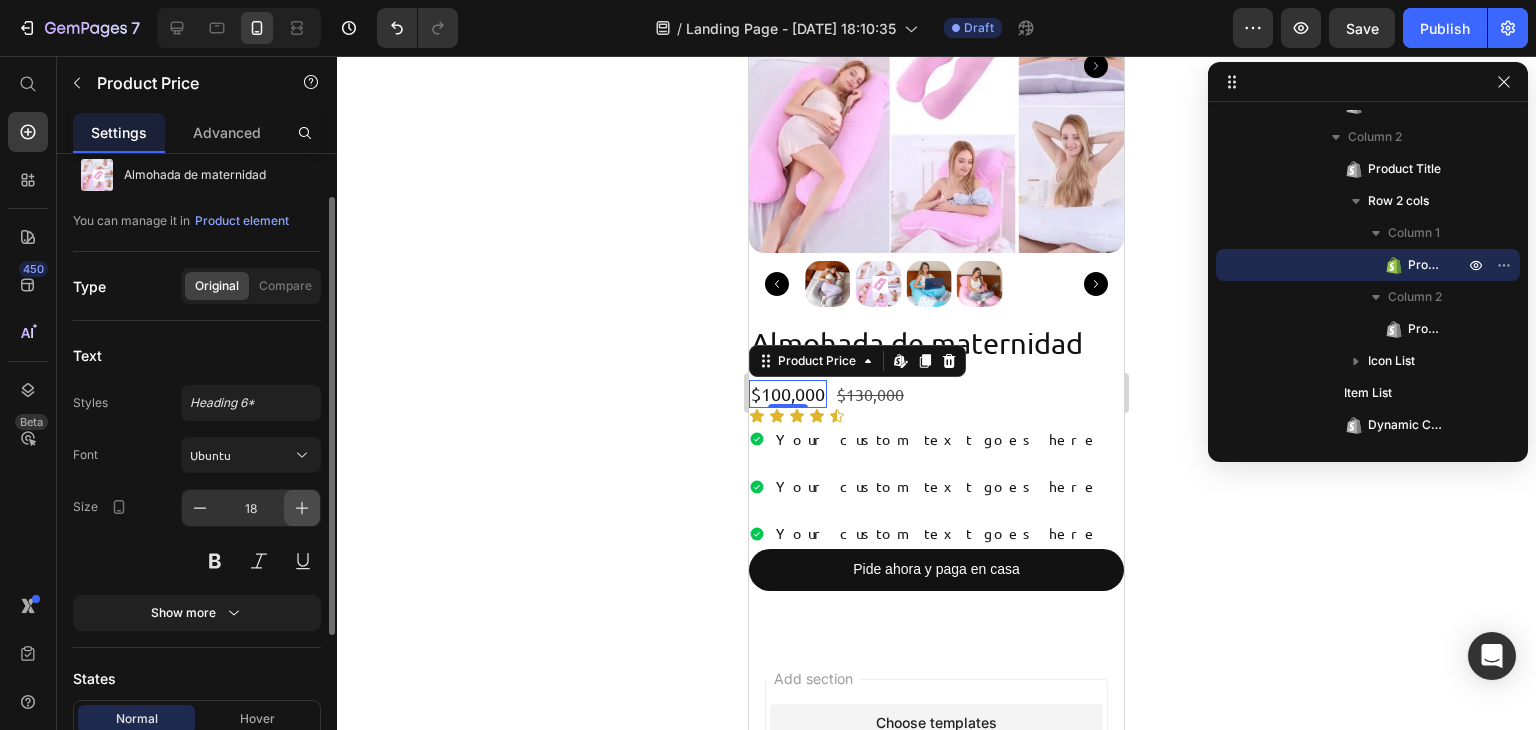 click 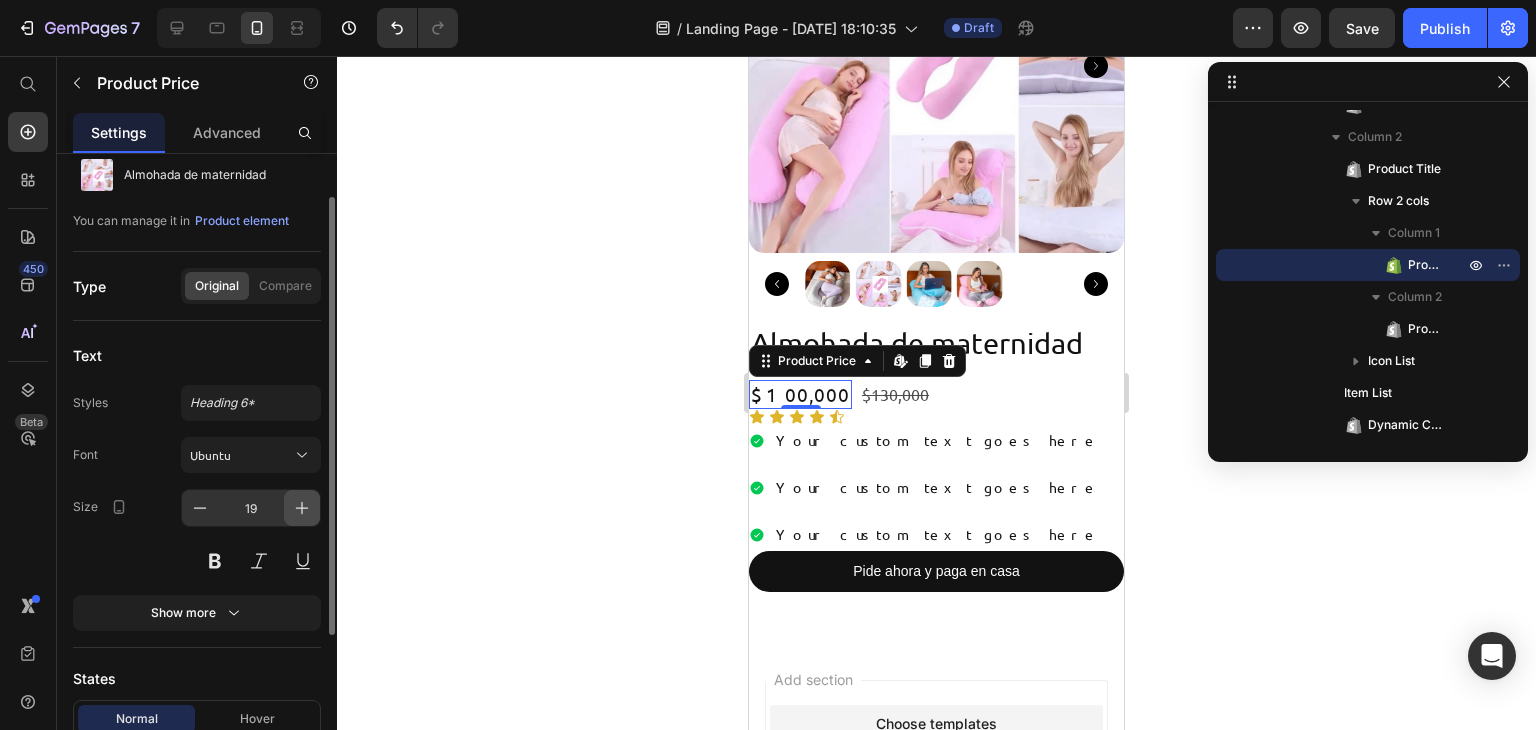 click 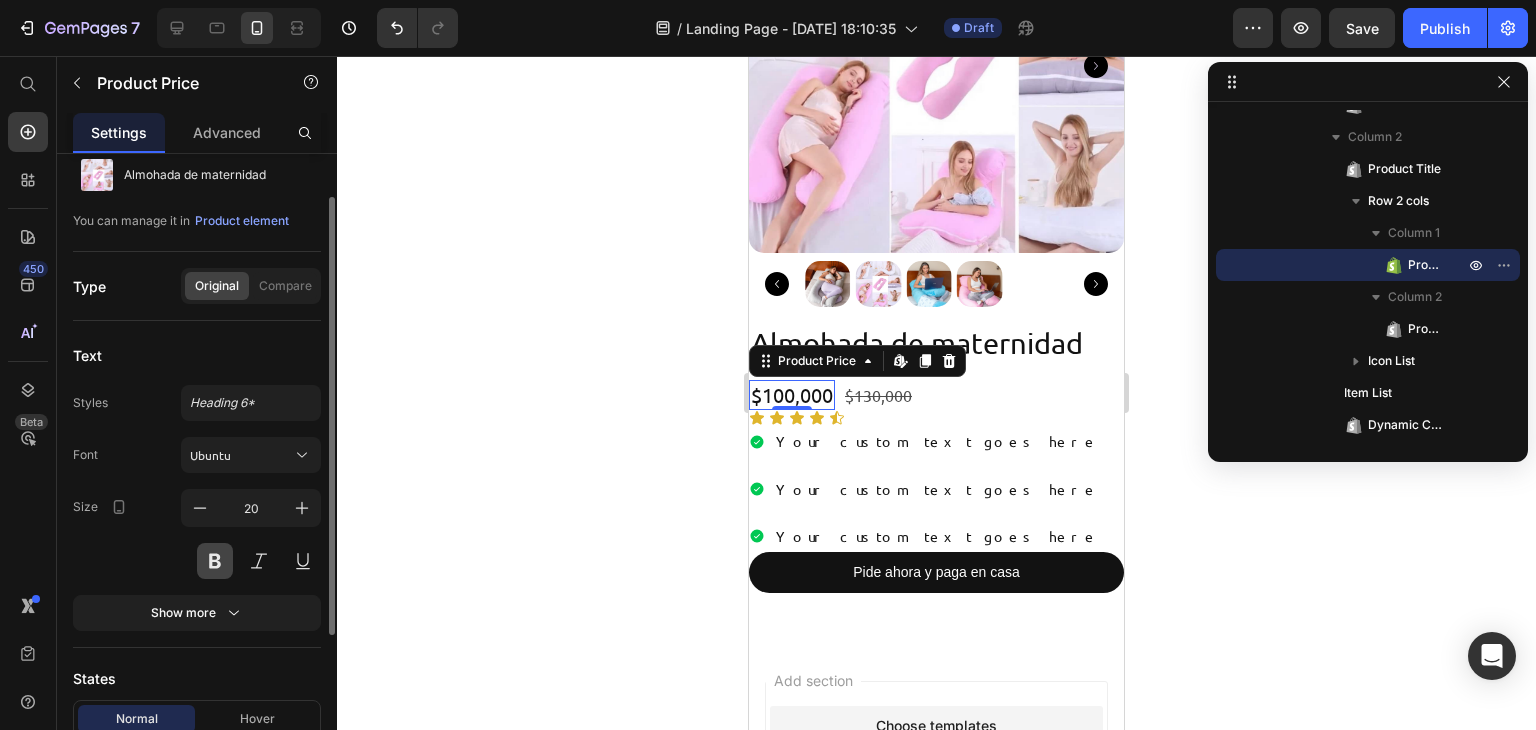 click at bounding box center [215, 561] 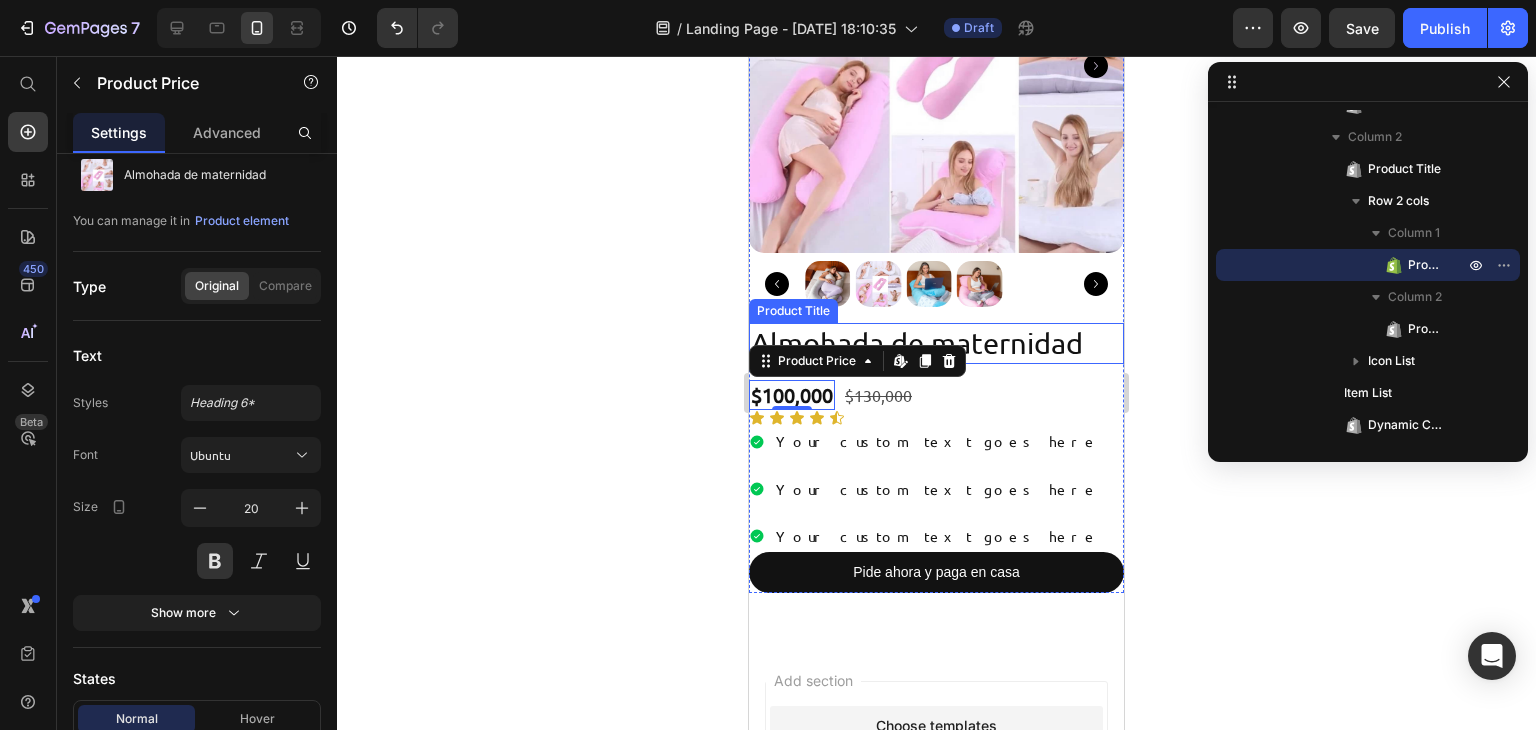 click on "Almohada de maternidad" at bounding box center (936, 344) 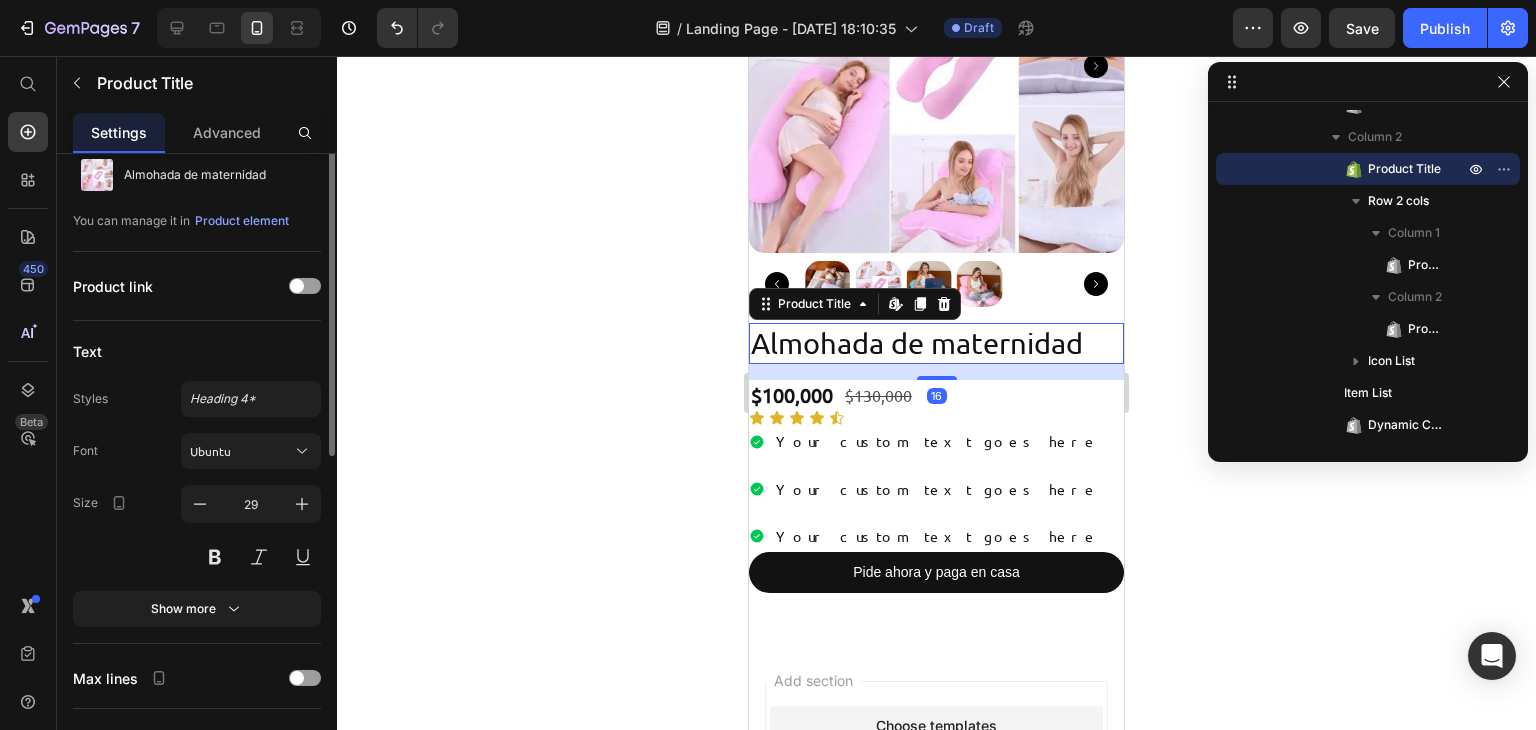 scroll, scrollTop: 0, scrollLeft: 0, axis: both 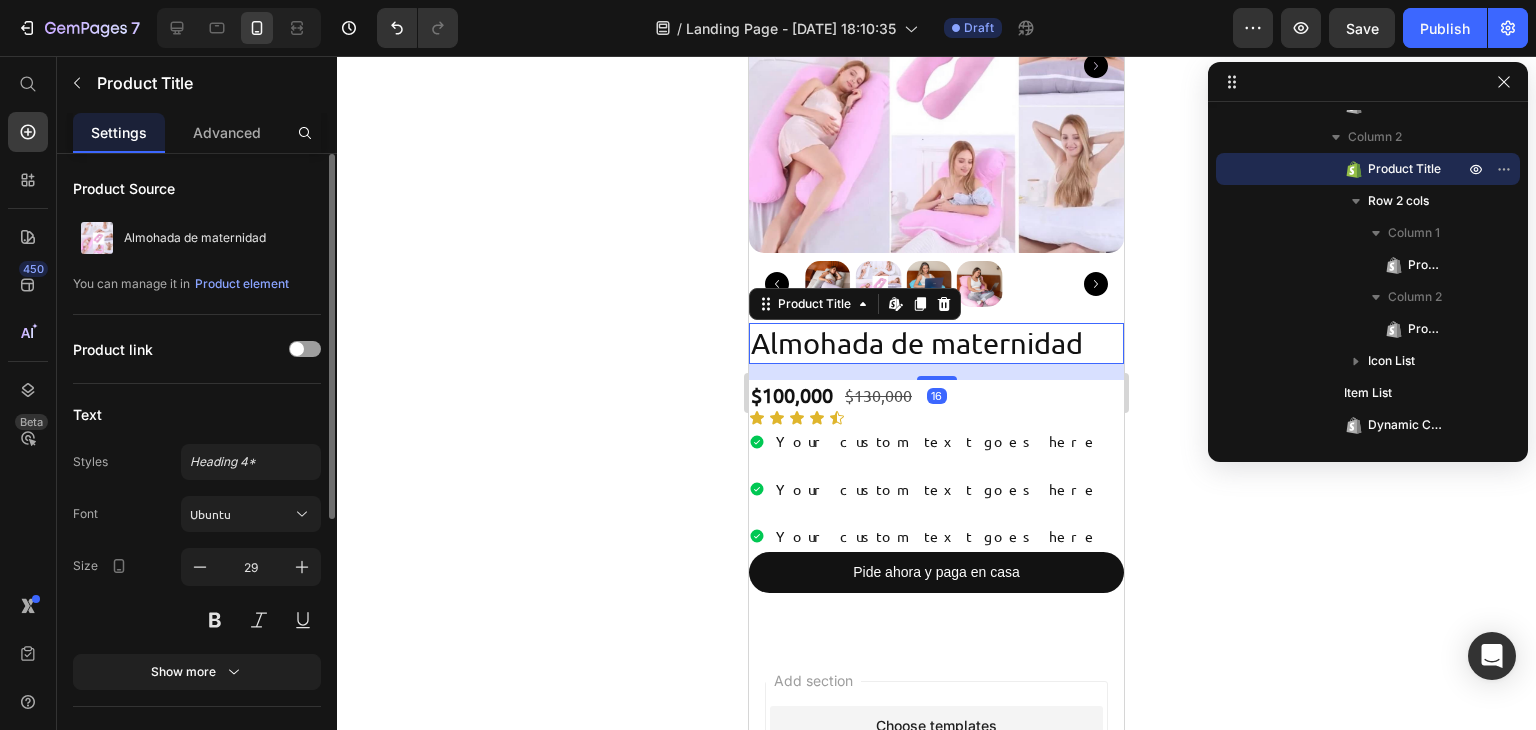 click 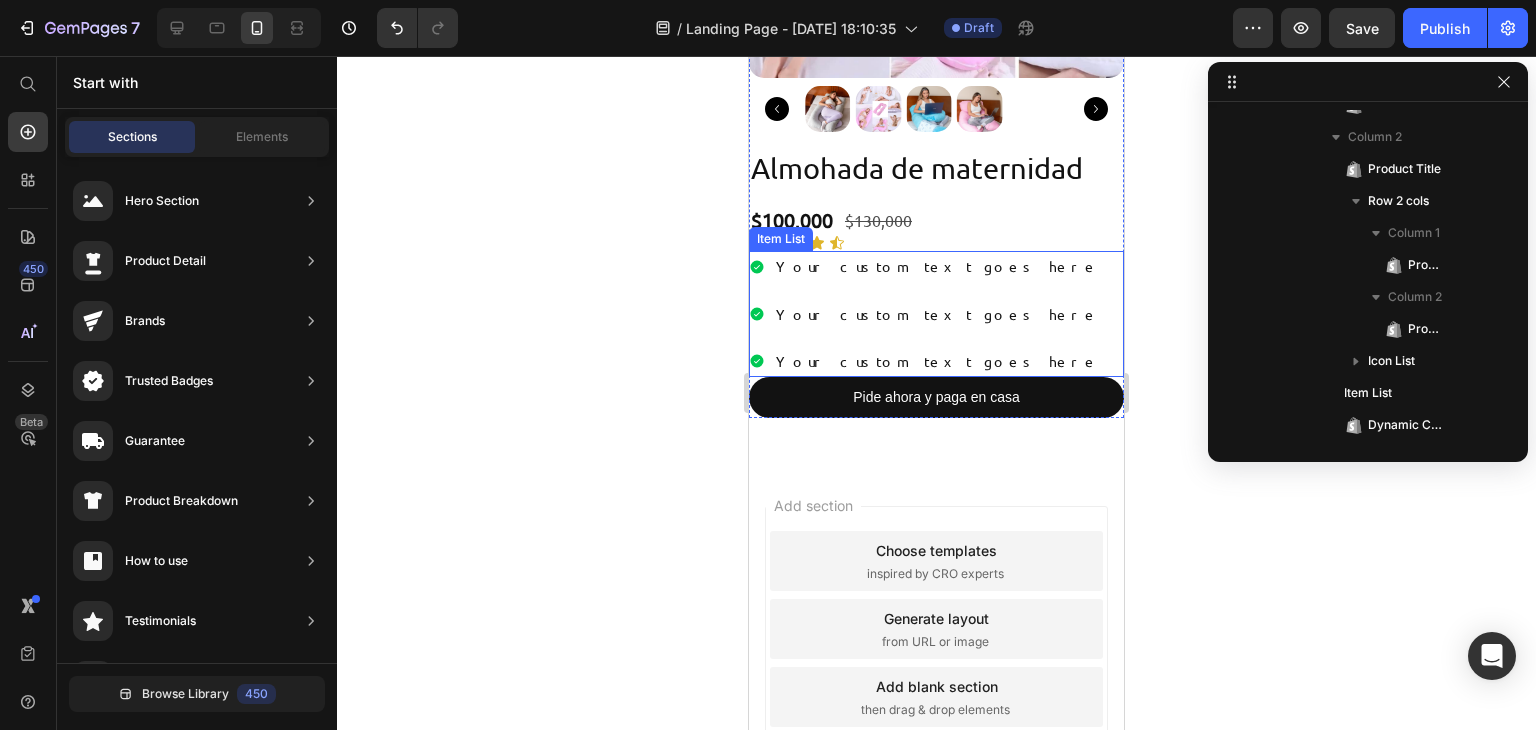 scroll, scrollTop: 433, scrollLeft: 0, axis: vertical 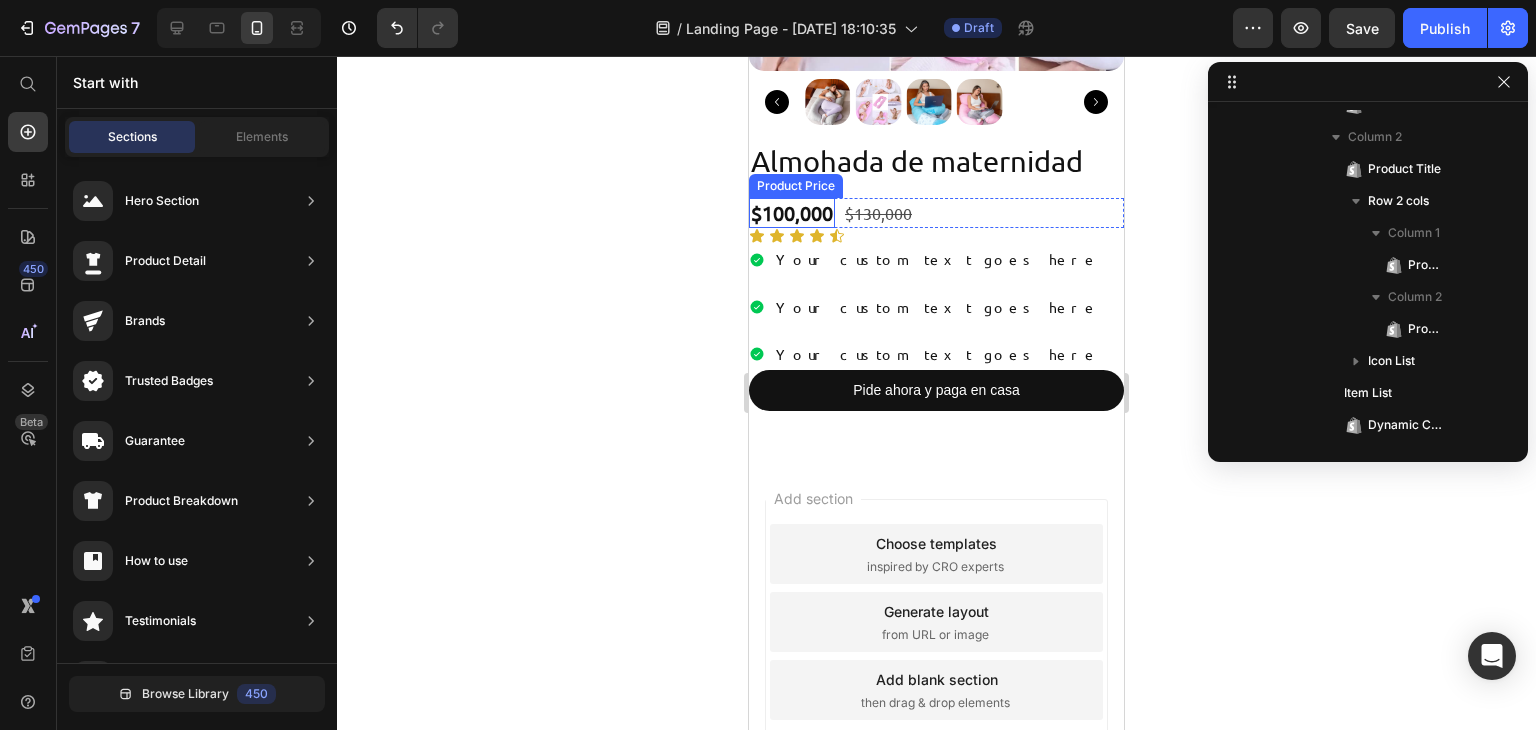 click on "Almohada de maternidad Product Title $100,000 Product Price $130,000 Product Price Row Icon Icon Icon Icon Icon Icon List Your custom text goes here Your custom text goes here Your custom text goes here Item List Pide ahora y paga en casa Dynamic Checkout" at bounding box center (936, 276) 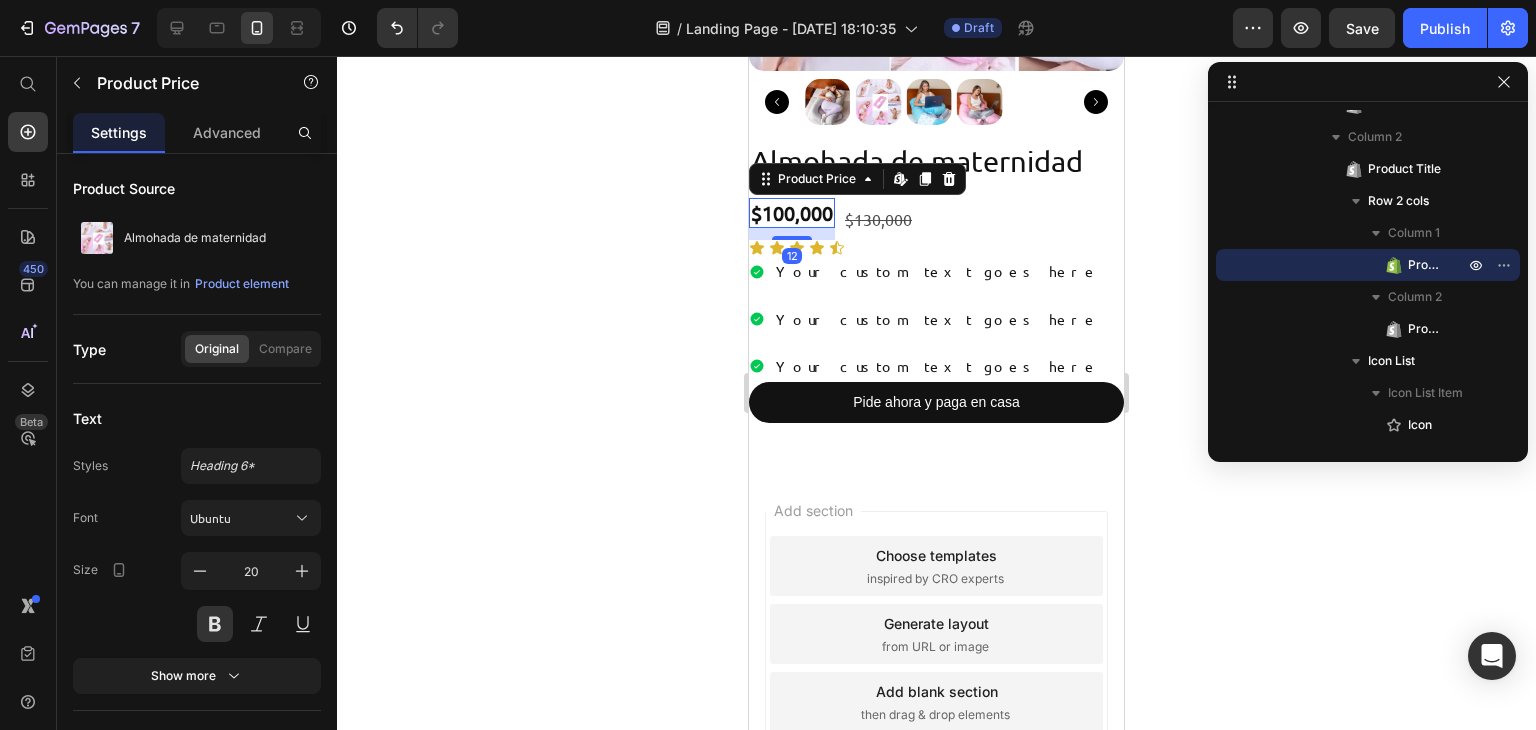 drag, startPoint x: 794, startPoint y: 212, endPoint x: 794, endPoint y: 224, distance: 12 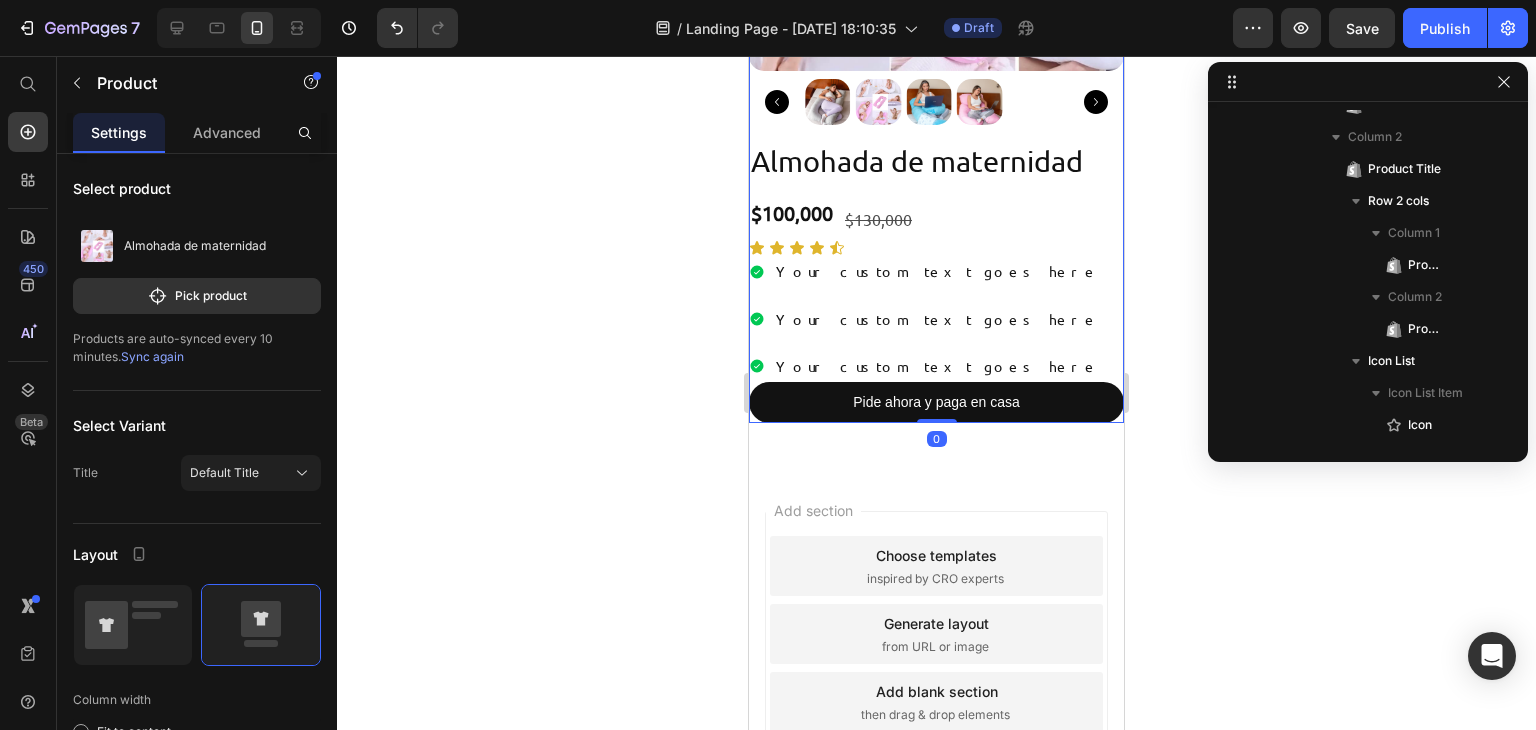 scroll, scrollTop: 0, scrollLeft: 0, axis: both 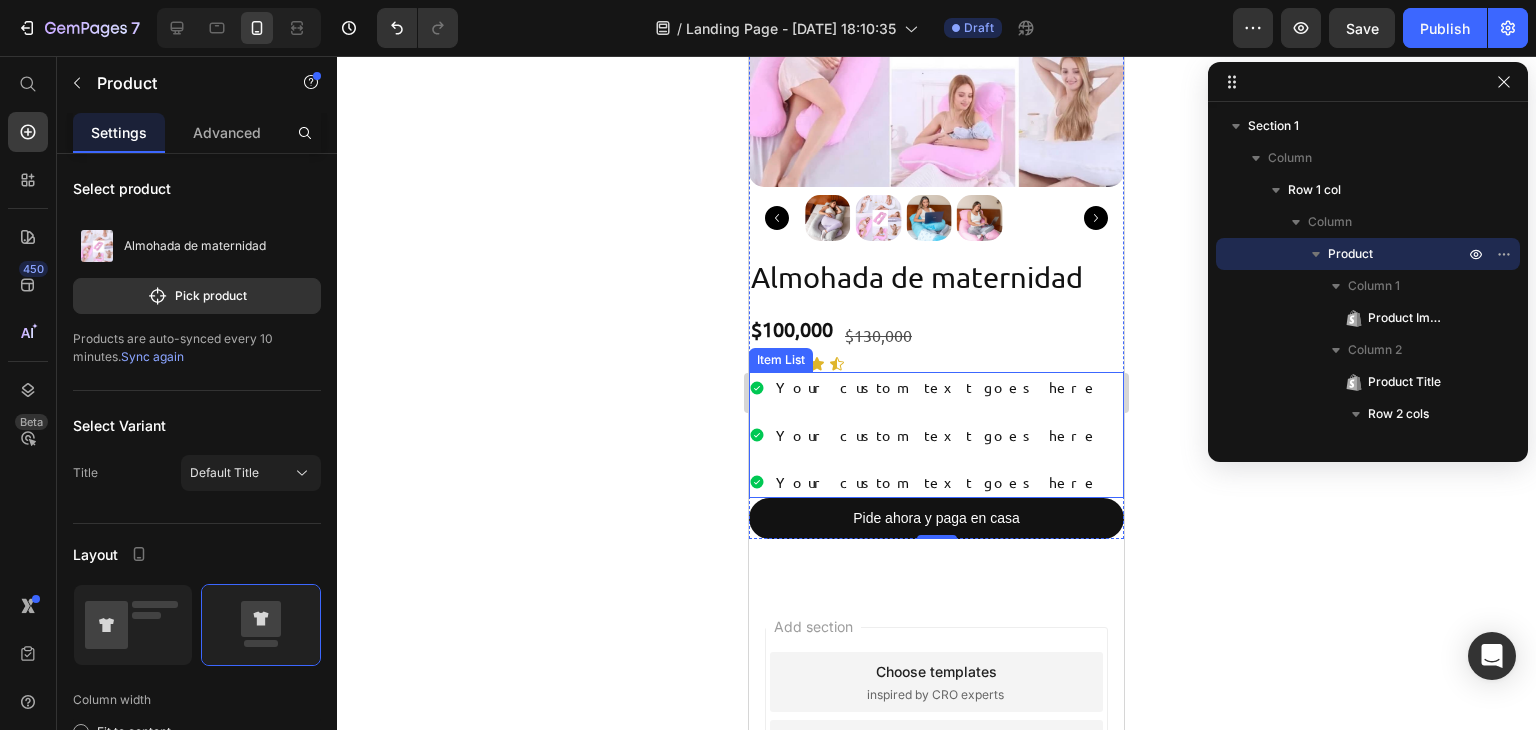 click on "Your custom text goes here Your custom text goes here Your custom text goes here" at bounding box center [936, 435] 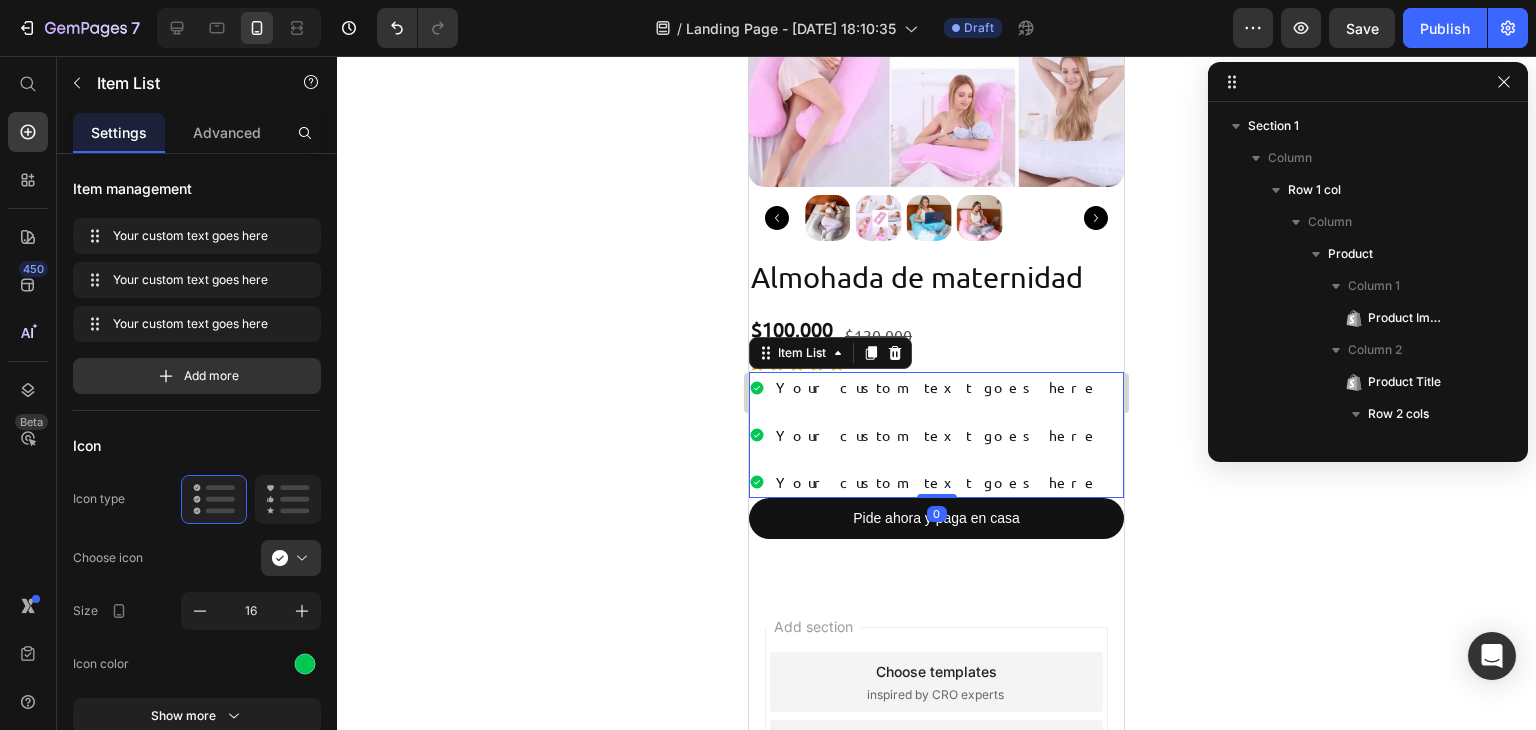 scroll, scrollTop: 533, scrollLeft: 0, axis: vertical 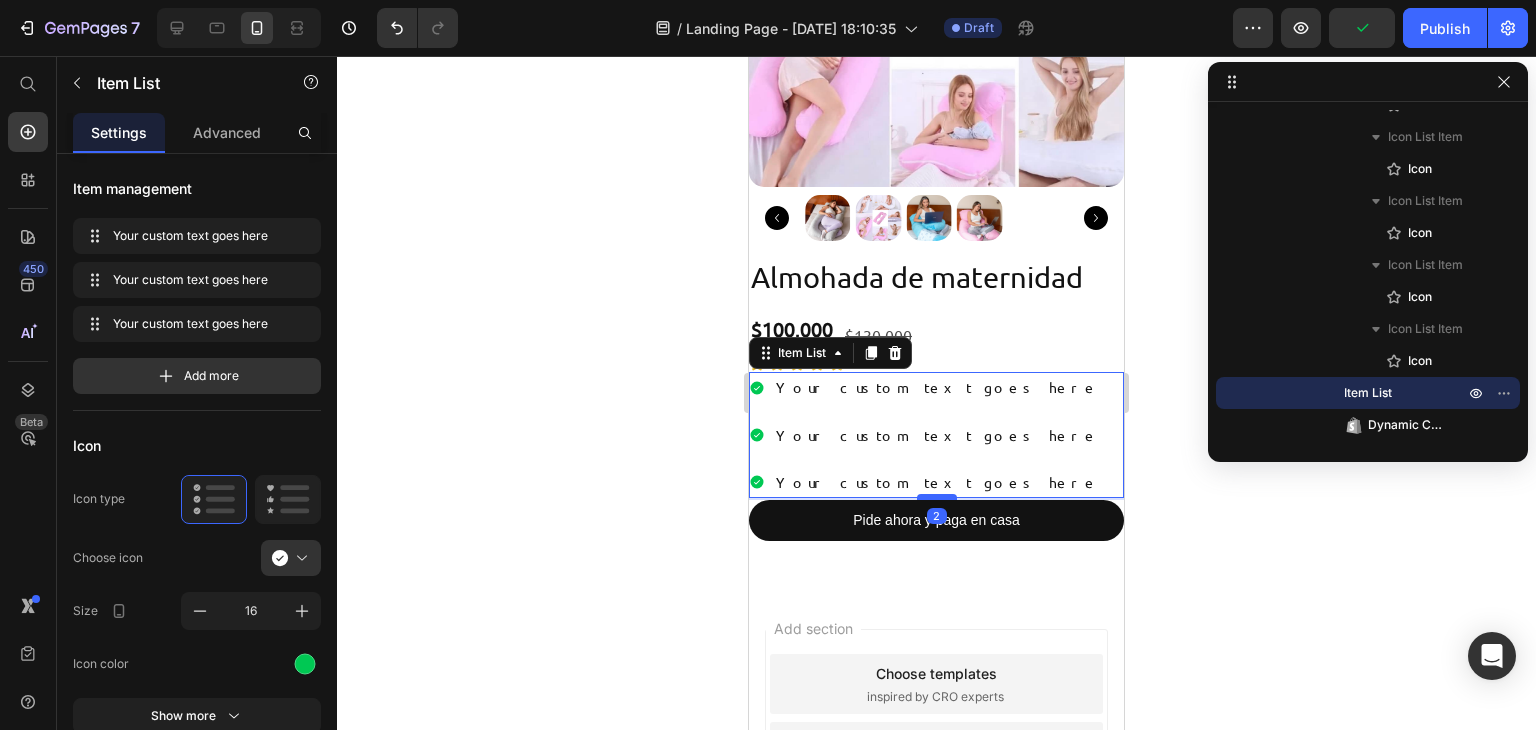 click at bounding box center (937, 497) 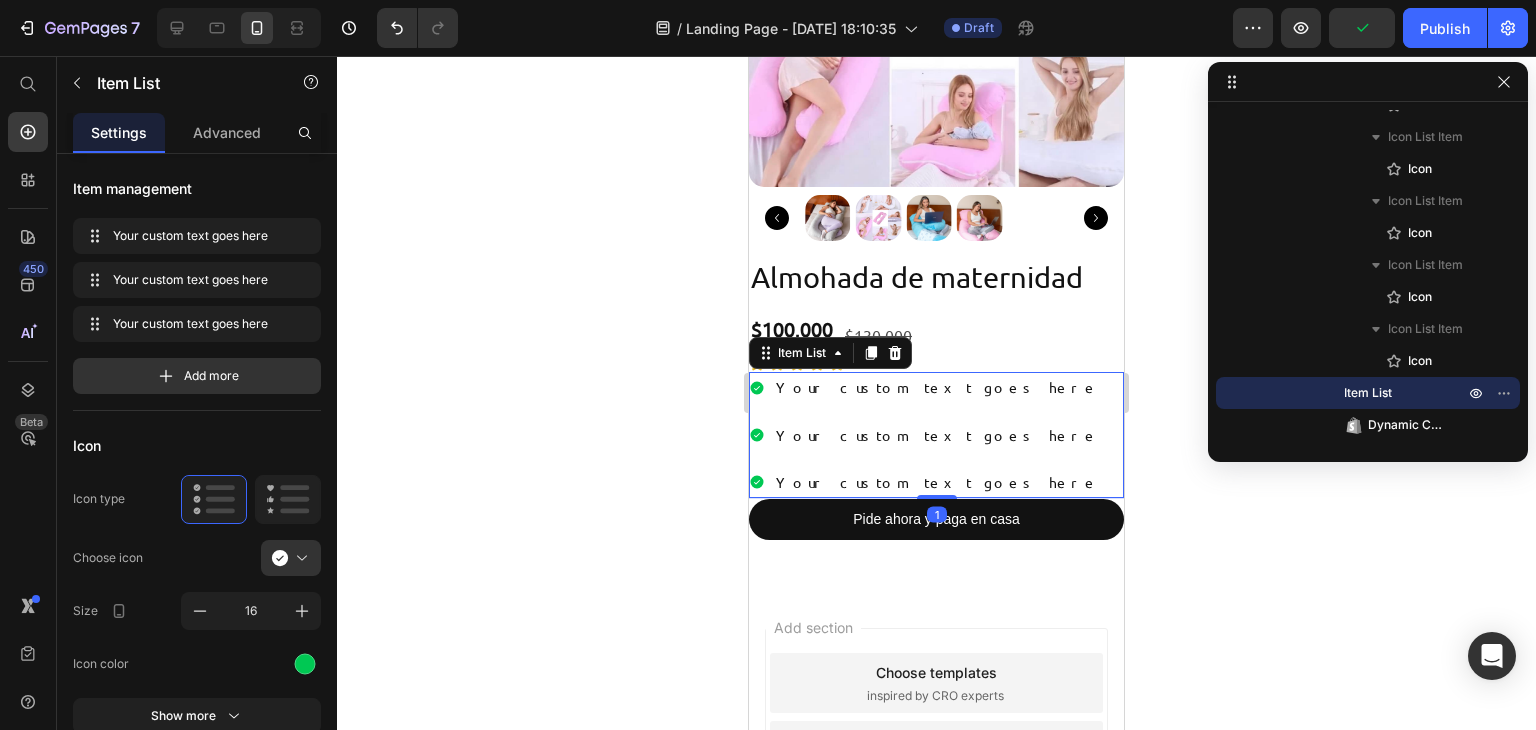 click on "$100,000 Product Price $130,000 Product Price Row" at bounding box center [936, 335] 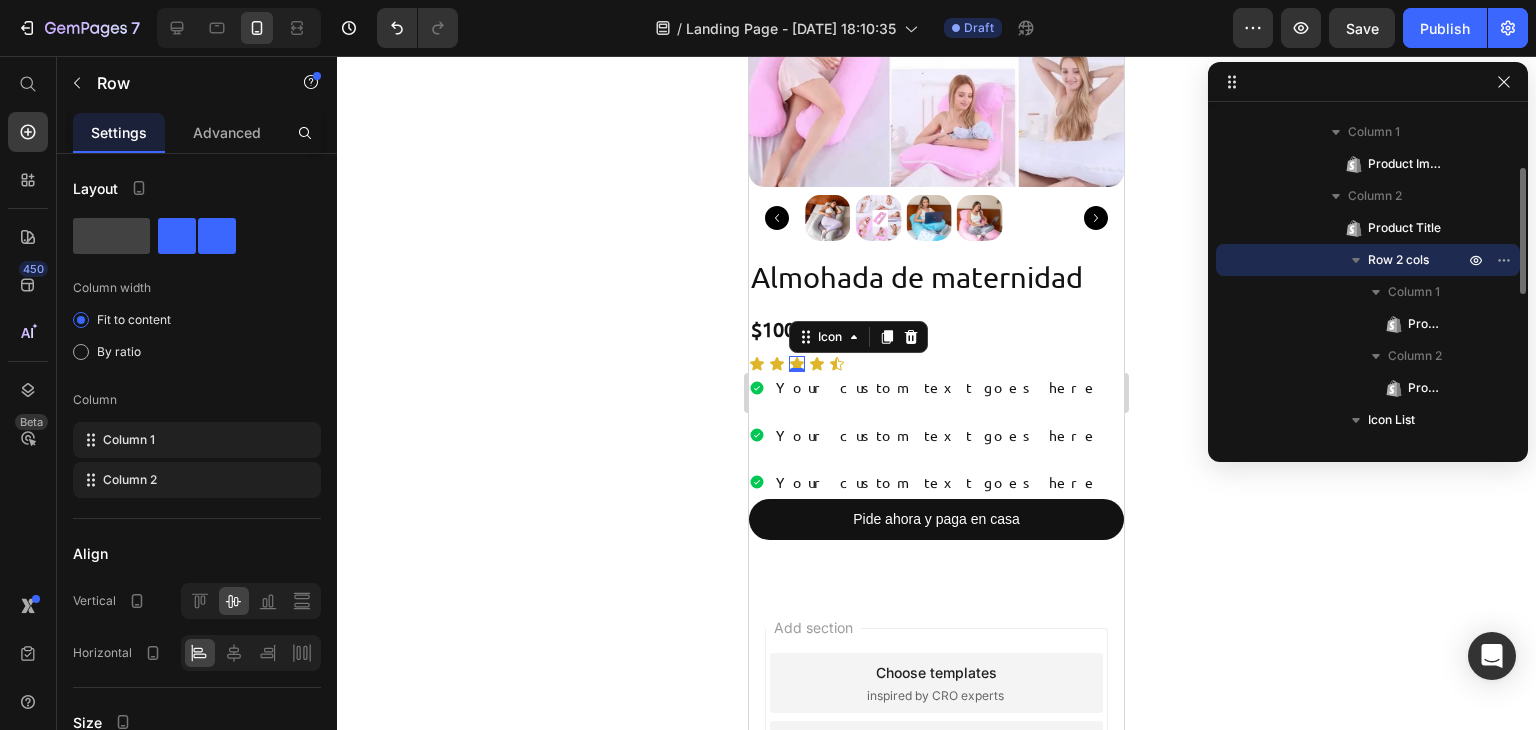 click 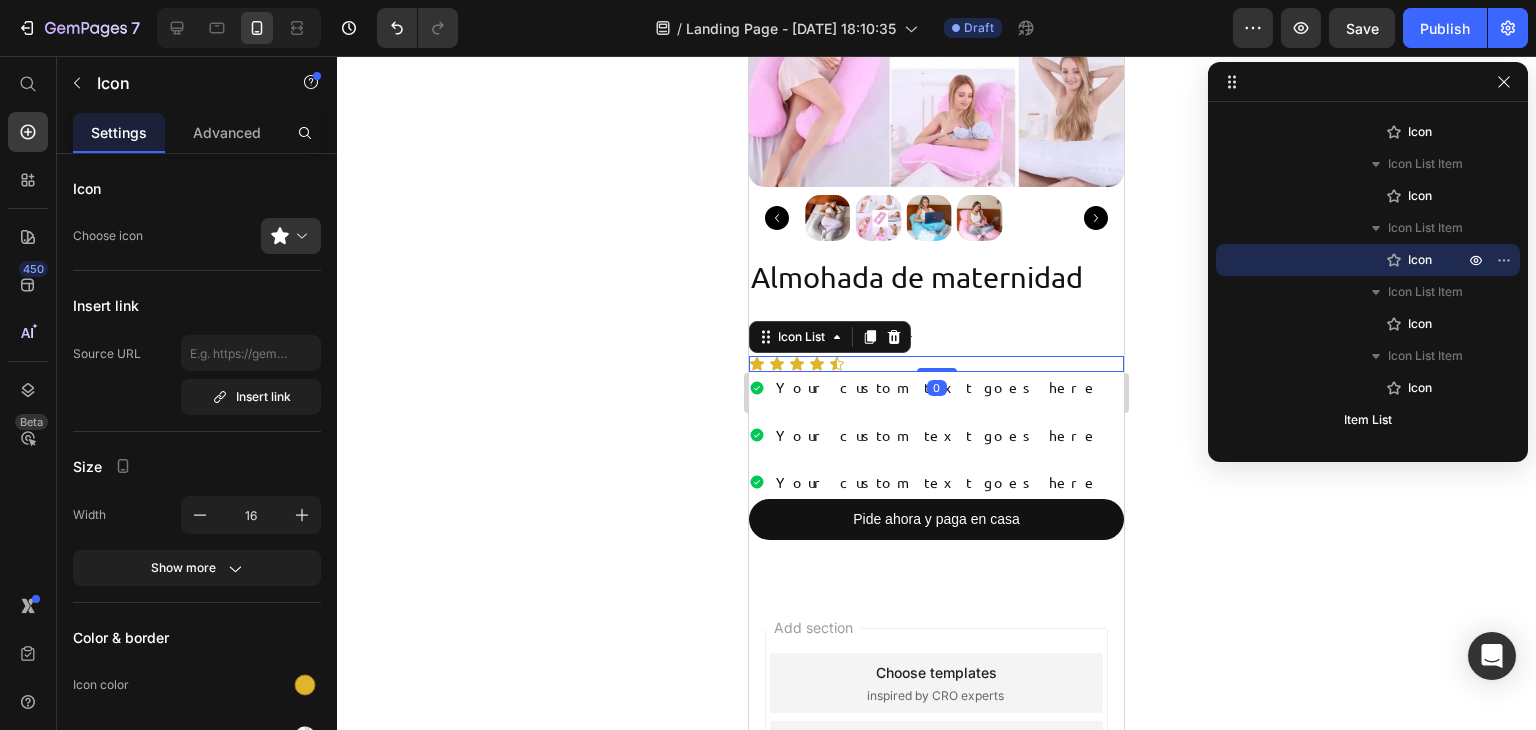 click on "Icon Icon Icon Icon Icon" at bounding box center (936, 364) 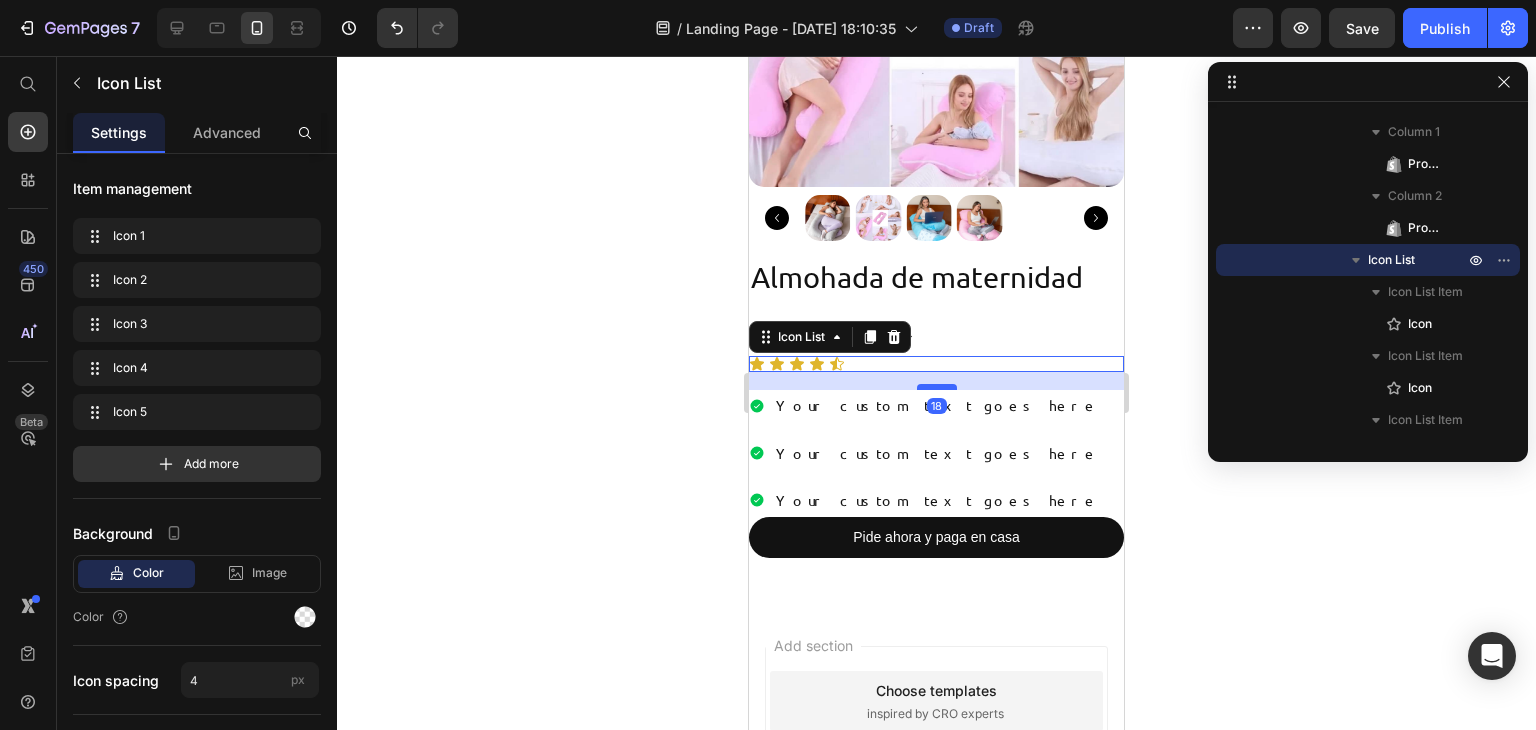 drag, startPoint x: 939, startPoint y: 354, endPoint x: 940, endPoint y: 372, distance: 18.027756 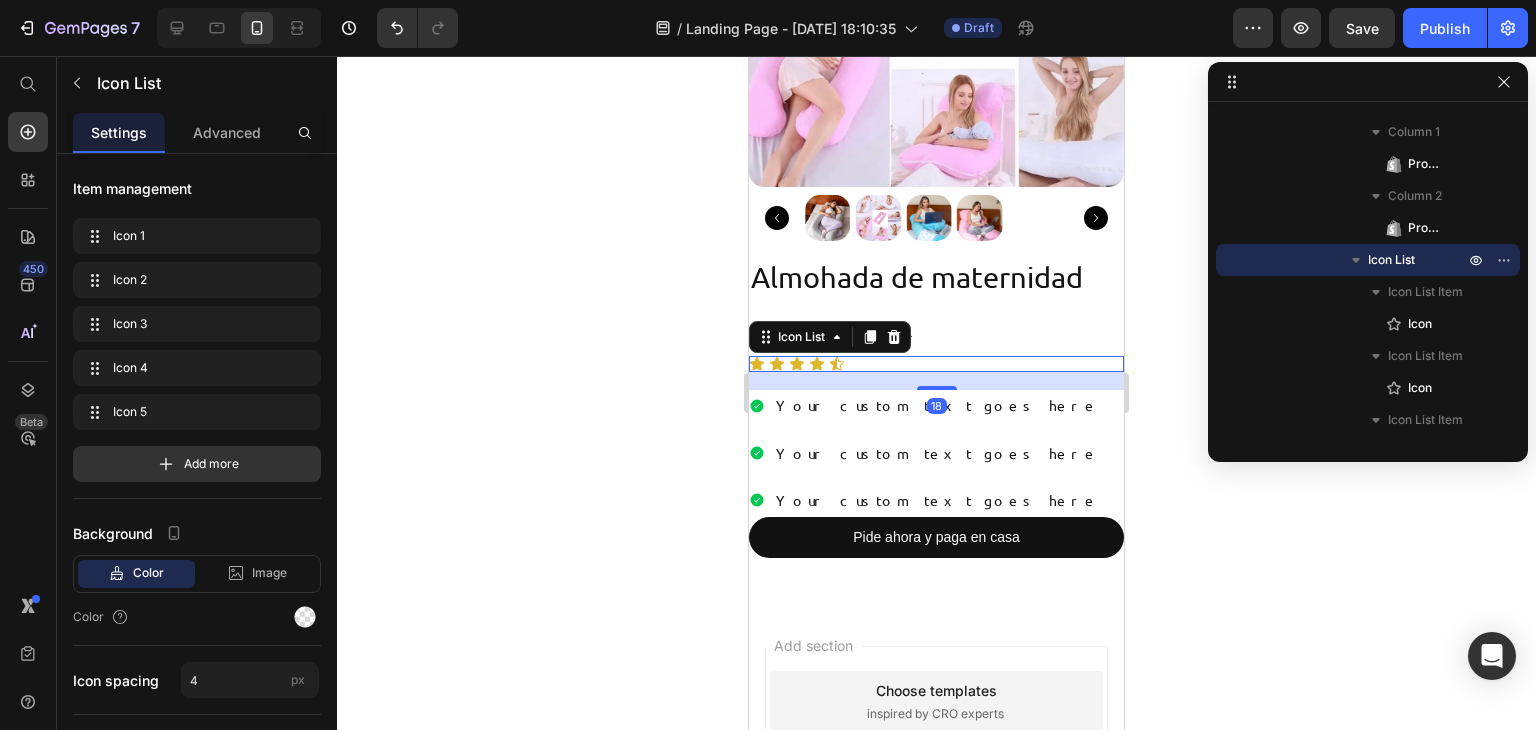 click on "Section 1 Column  Row 1 col Column  Product Column 1 Product Images Column 2 Product Title Row 2 cols Column 1 Product Price Column 2 Product Price Icon List Icon List Item Icon Icon List Item Icon Icon List Item Icon Icon List Item Icon Icon List Item Icon Item List Dynamic Checkout" 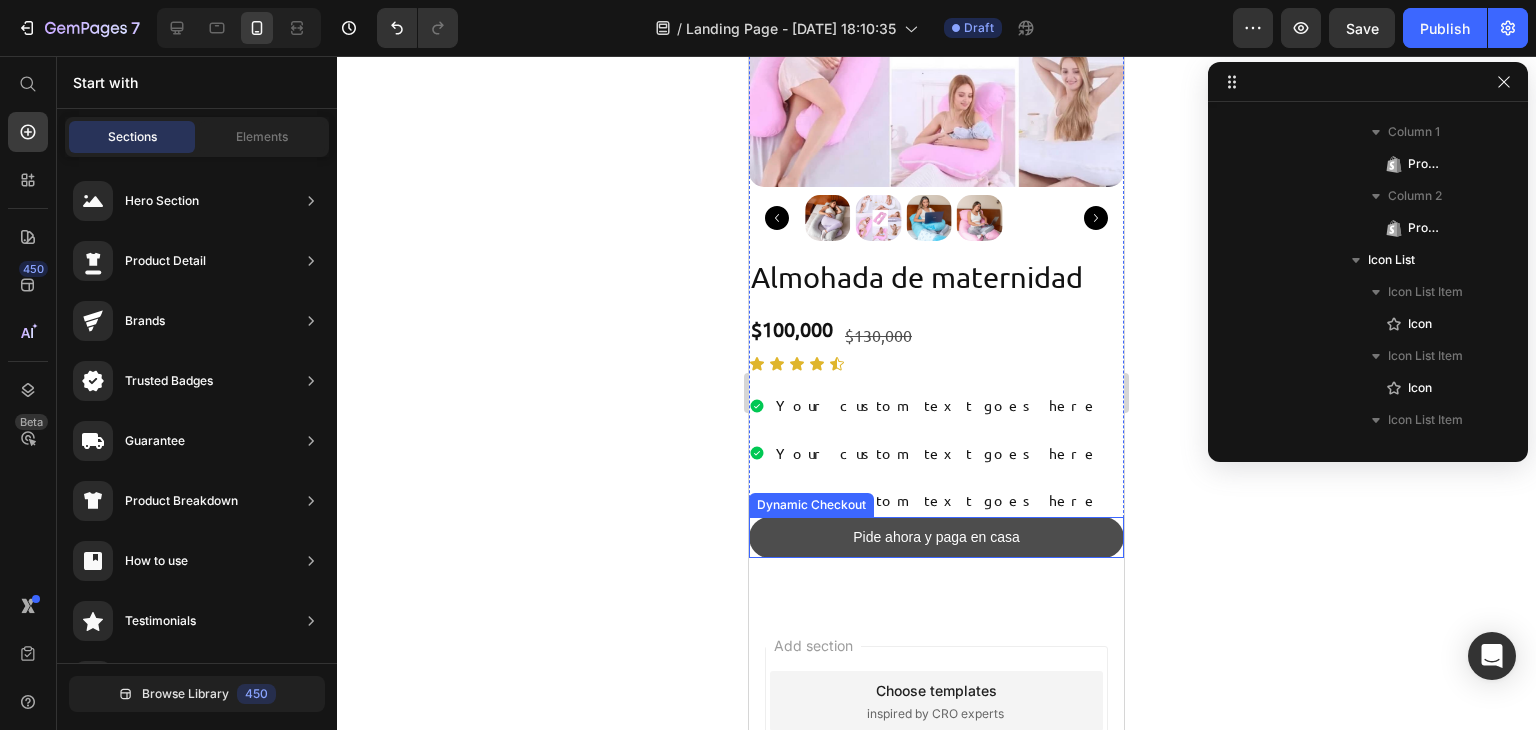 scroll, scrollTop: 464, scrollLeft: 0, axis: vertical 